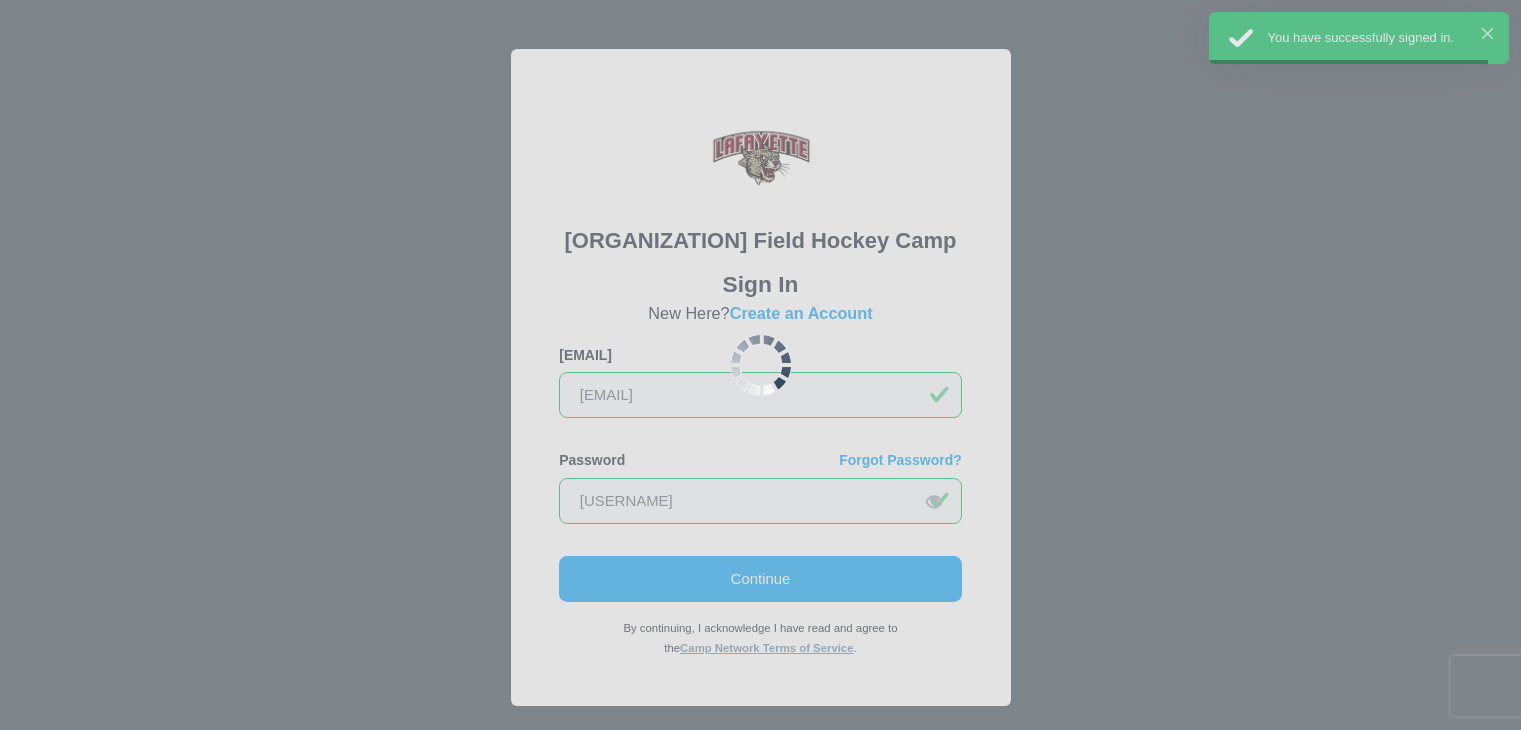 scroll, scrollTop: 0, scrollLeft: 0, axis: both 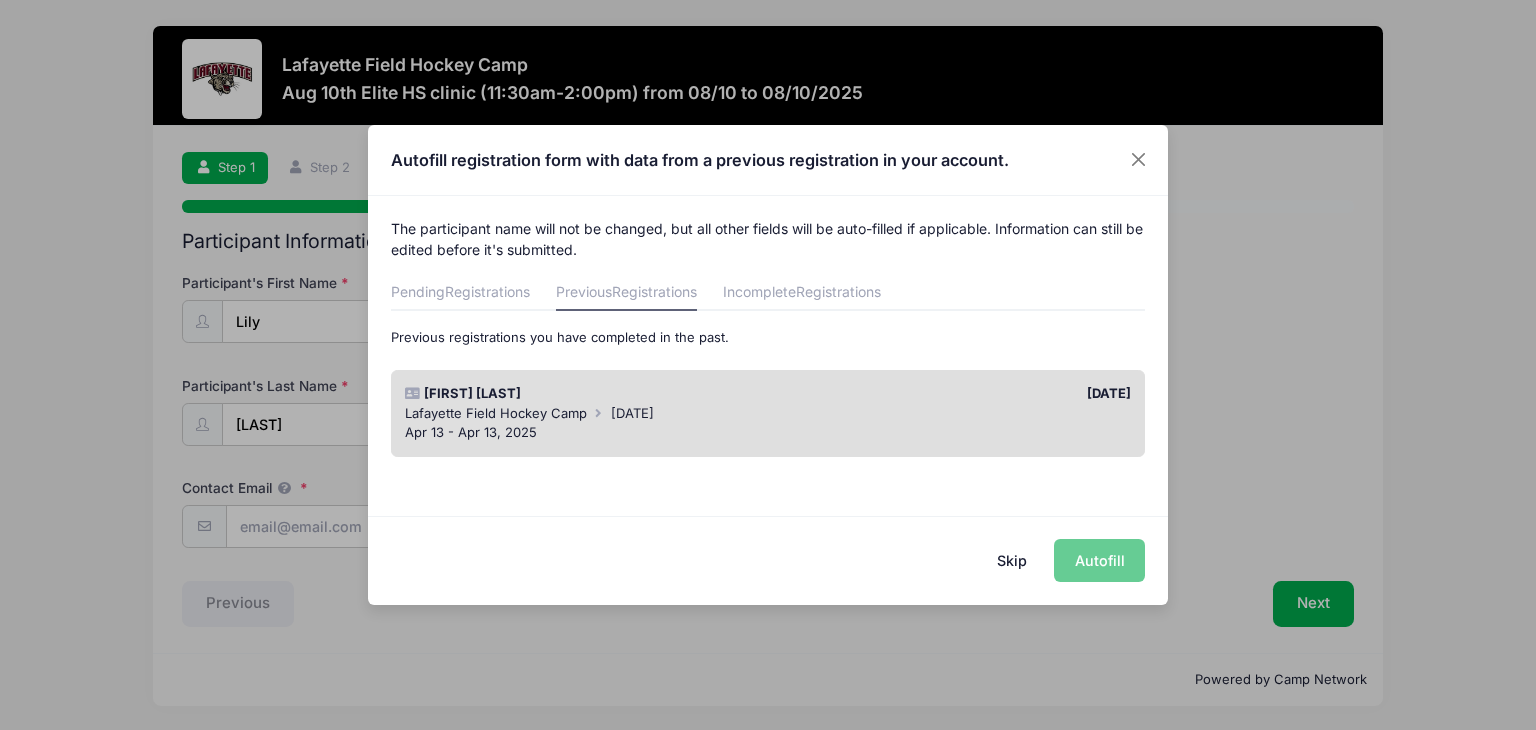 click on "Skip
Autofill" at bounding box center (768, 560) 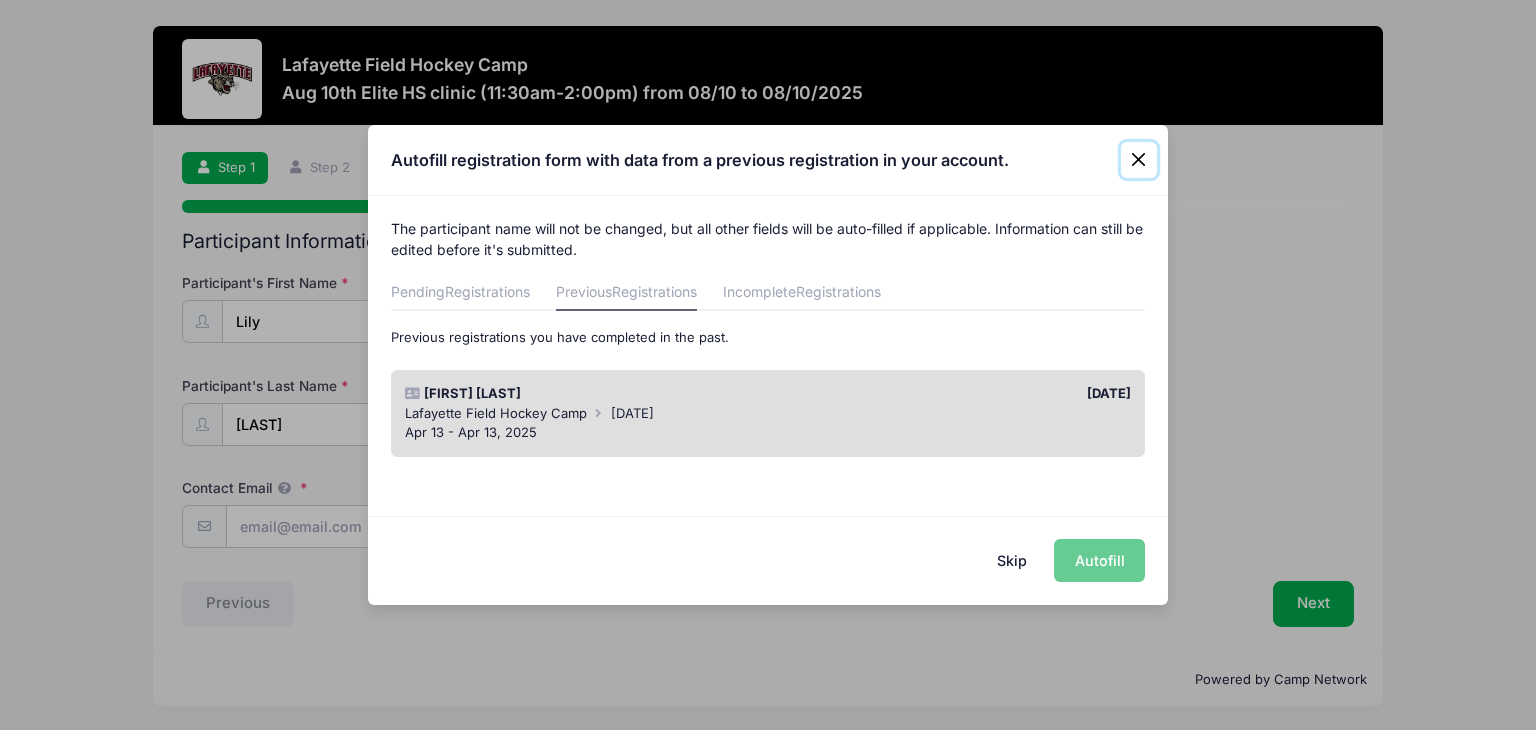 click at bounding box center [1139, 160] 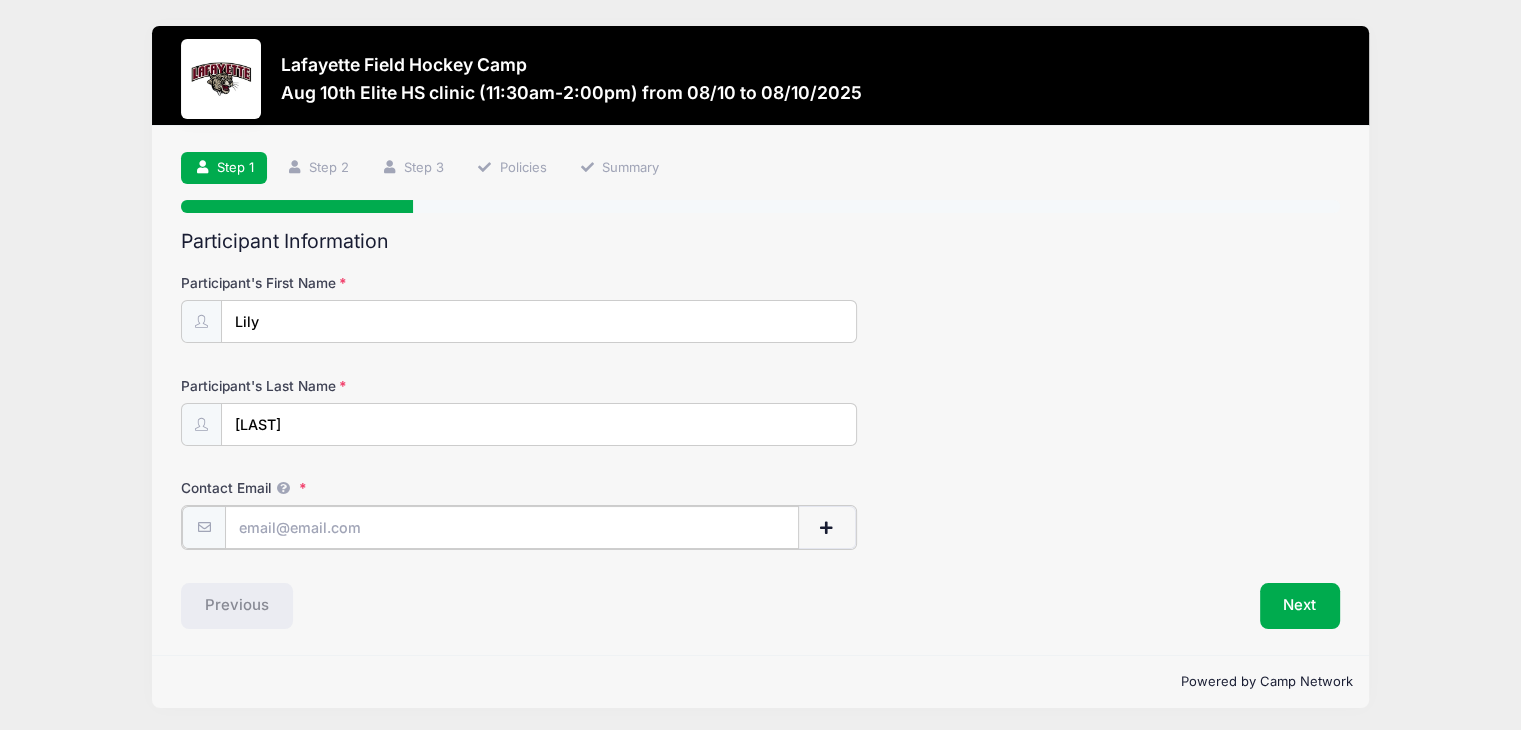 click on "Contact Email" at bounding box center [512, 527] 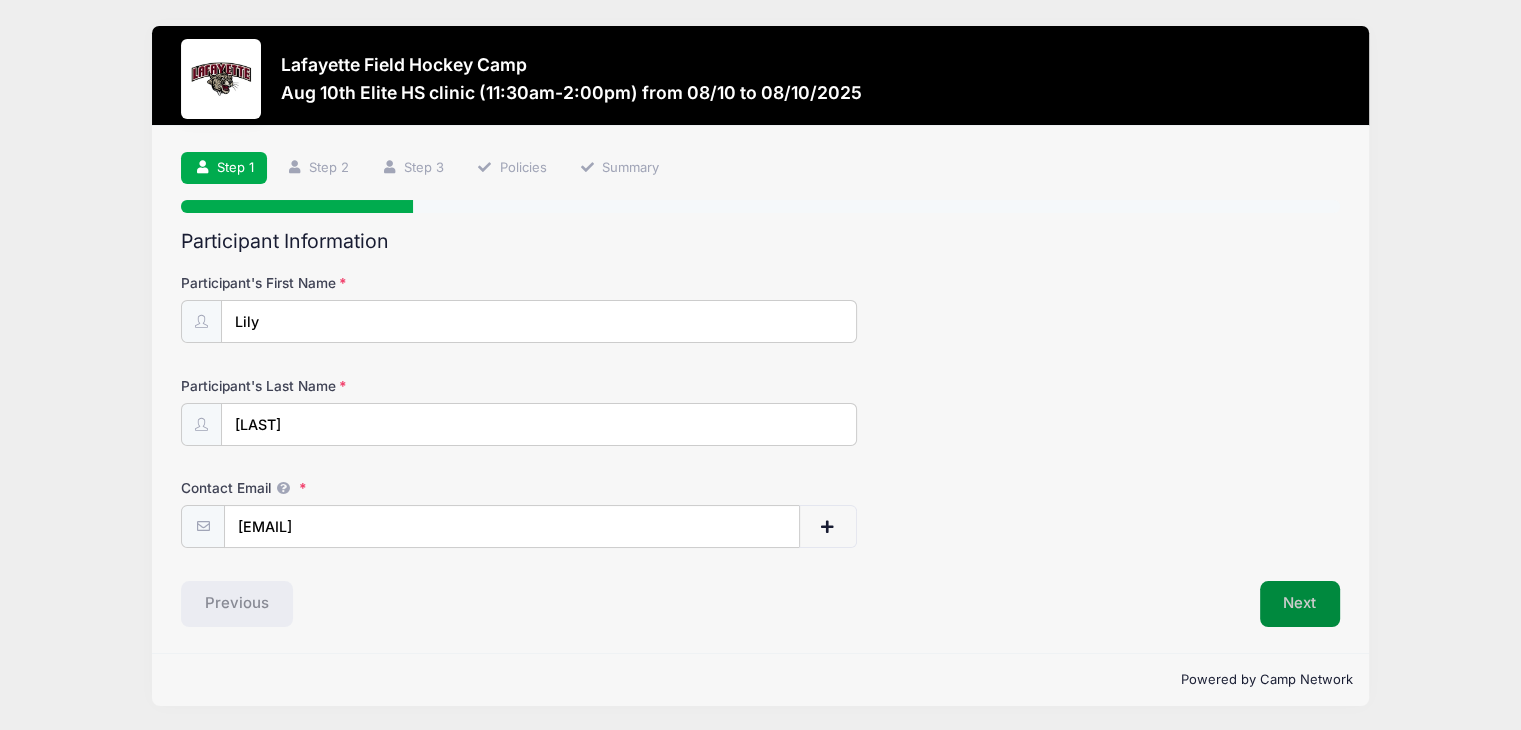 click on "Next" at bounding box center (1300, 604) 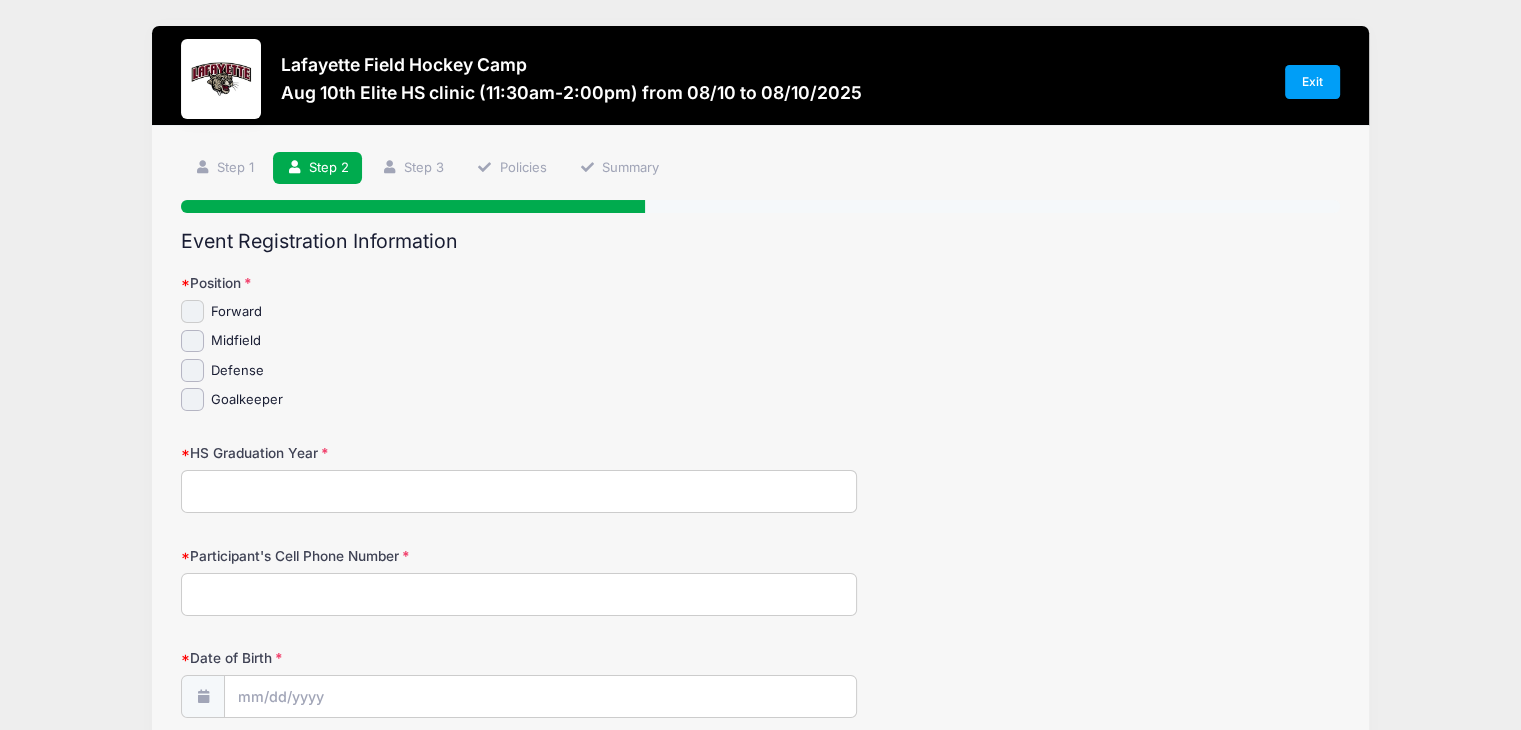 click on "Forward" at bounding box center [192, 311] 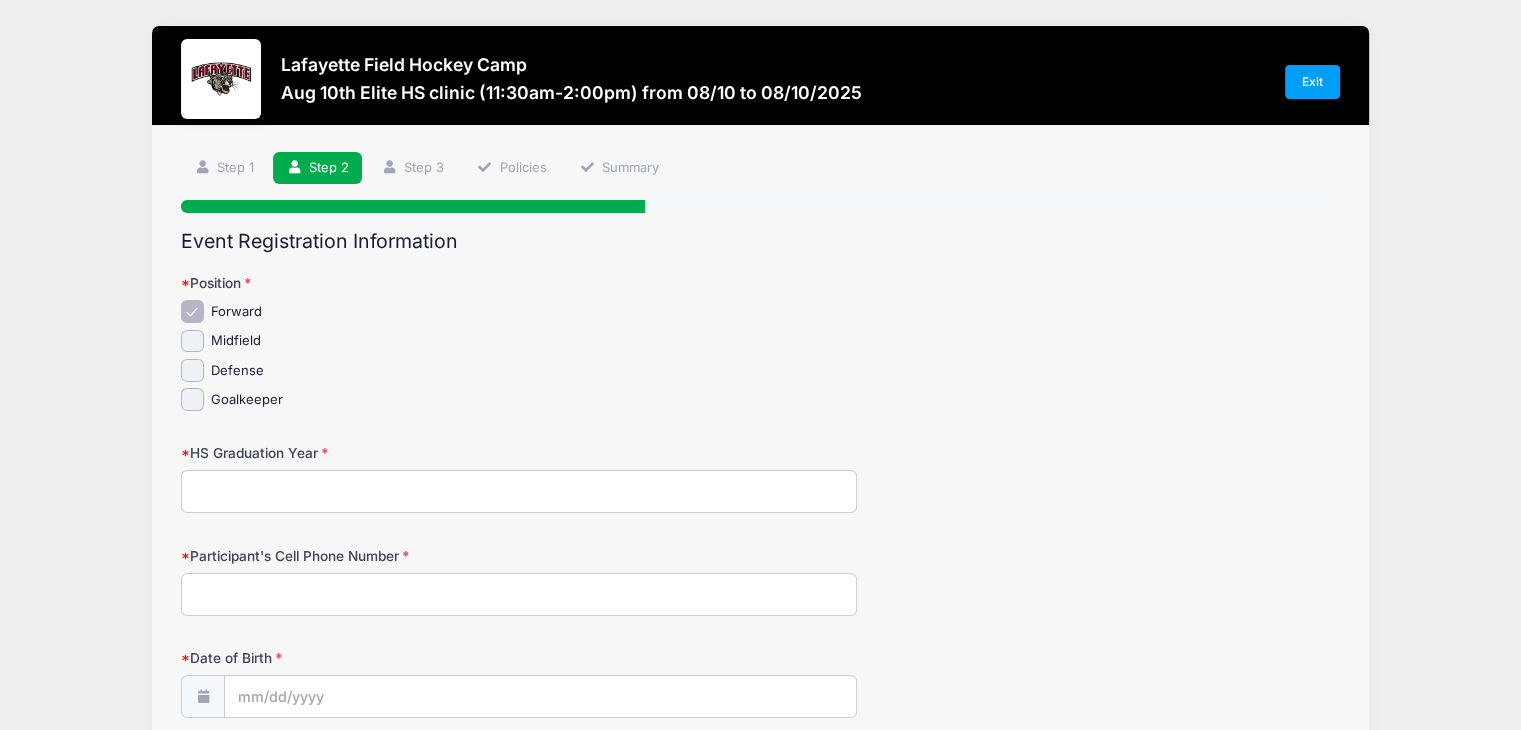 click on "HS Graduation Year" at bounding box center [519, 491] 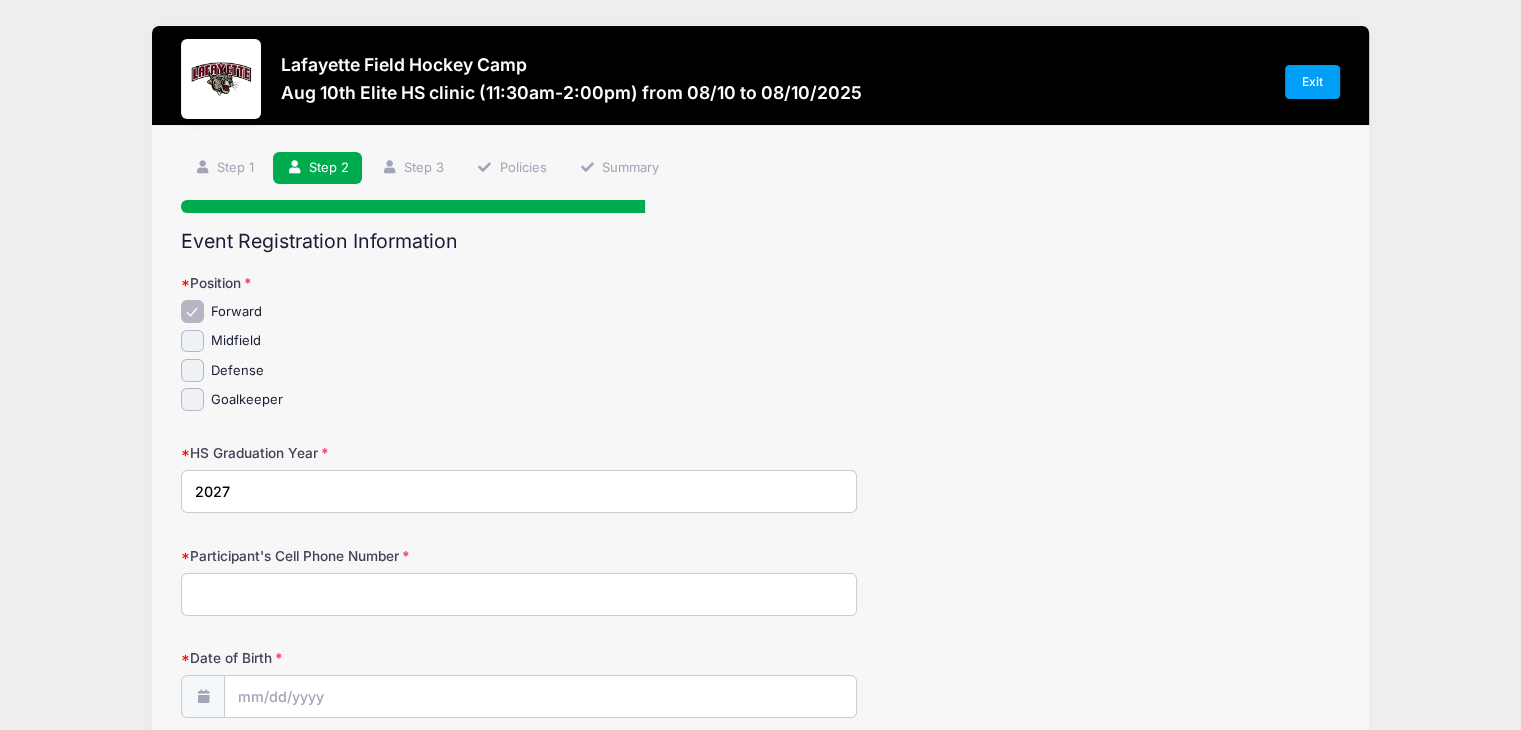 click on "Participant's Cell Phone Number" at bounding box center [519, 594] 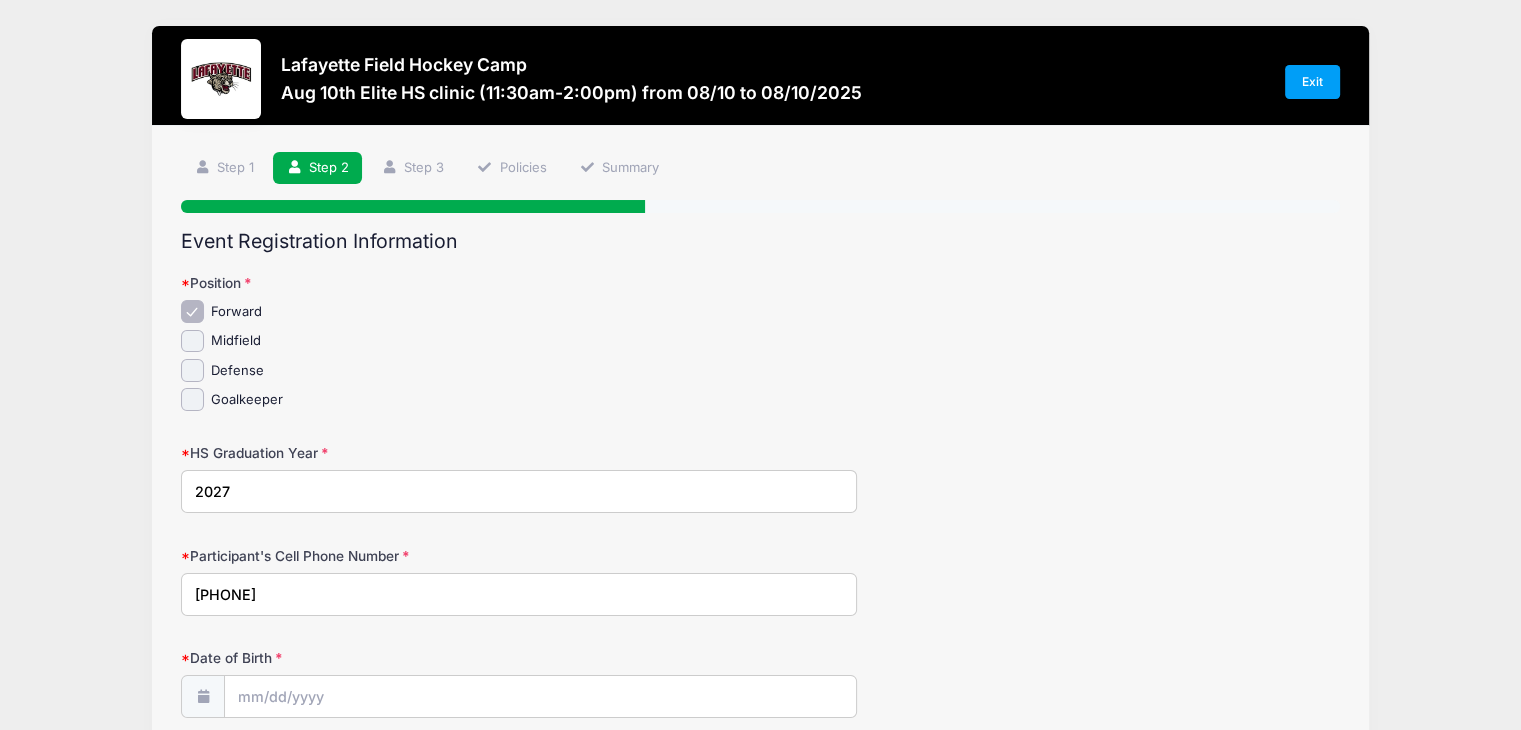 type on "[NUMBER] [STREET]" 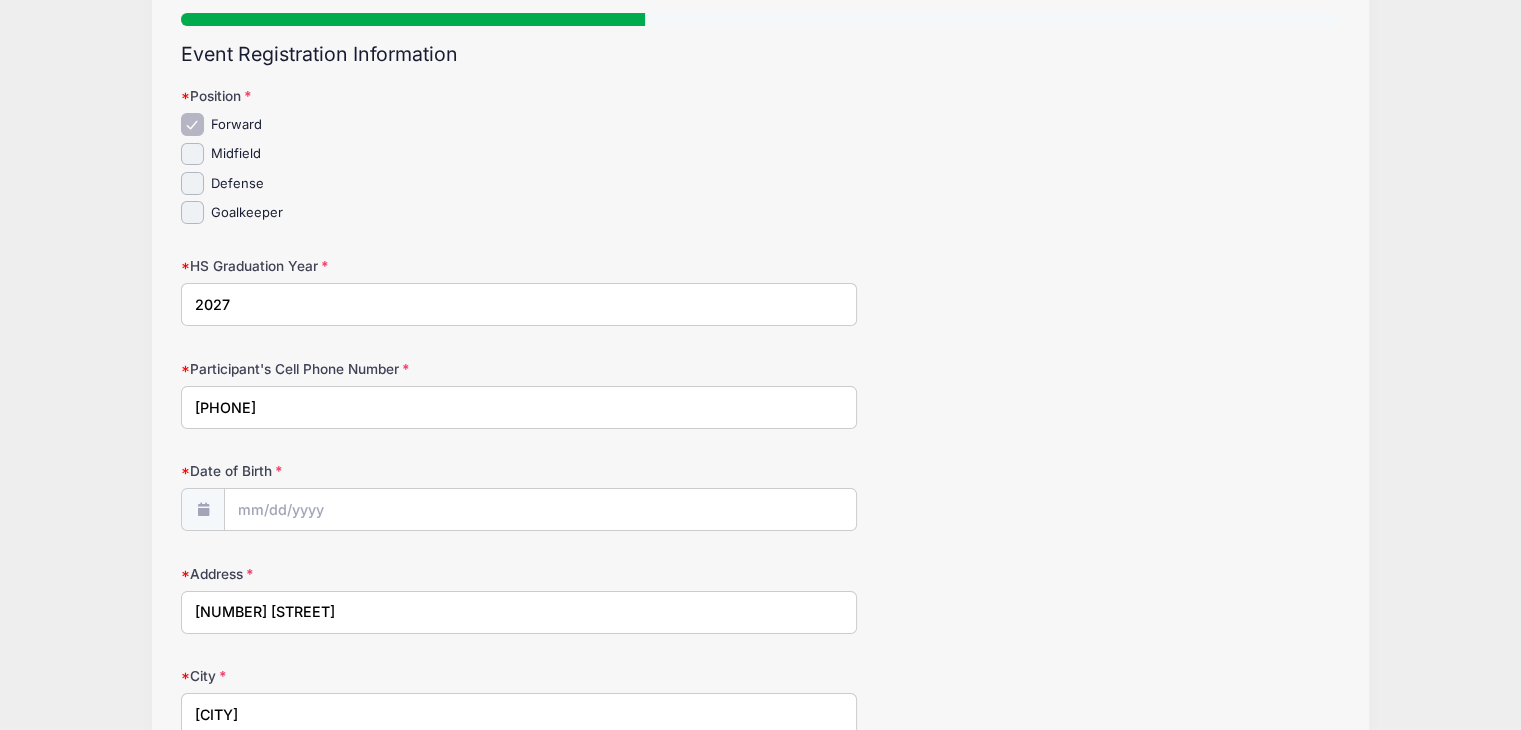 scroll, scrollTop: 200, scrollLeft: 0, axis: vertical 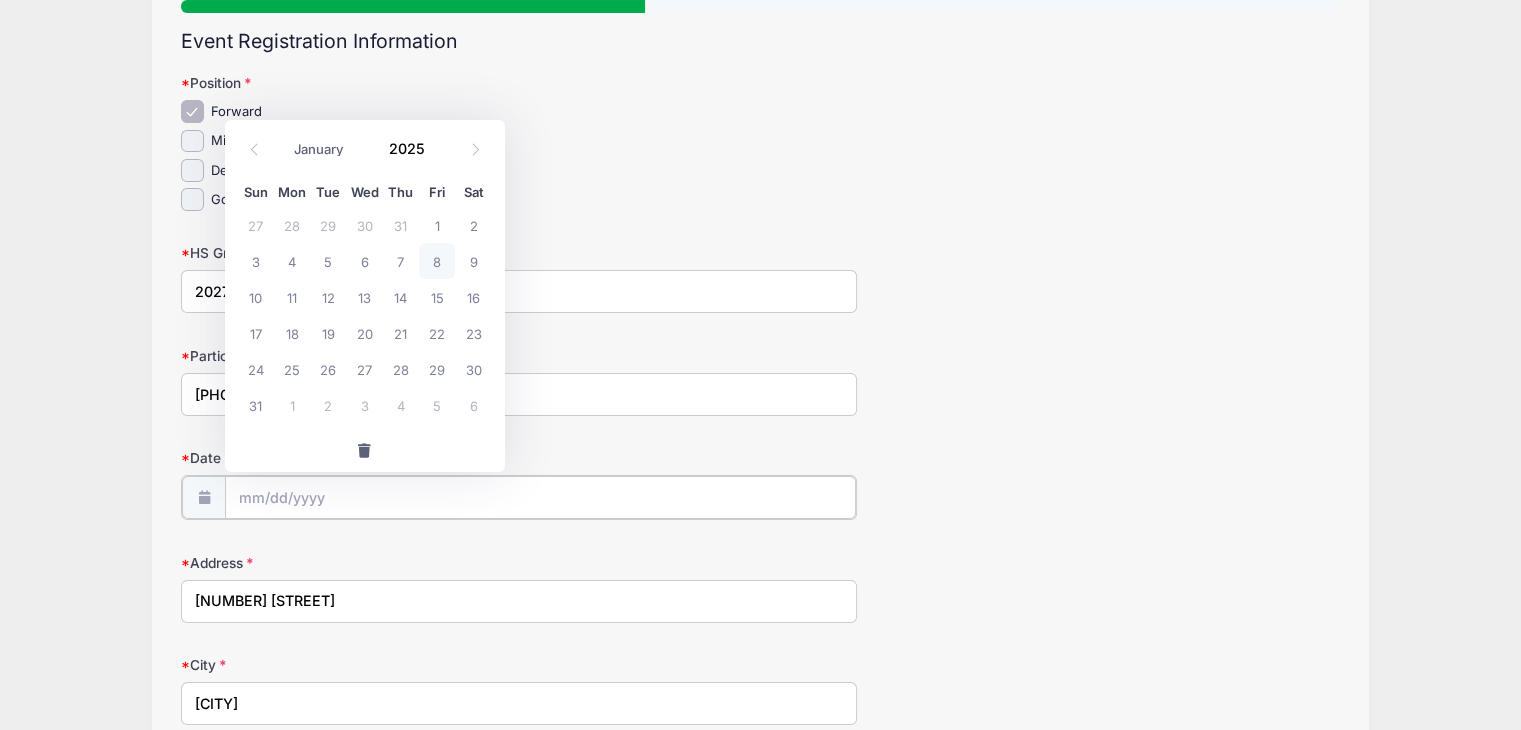 click on "Date of Birth" at bounding box center (540, 497) 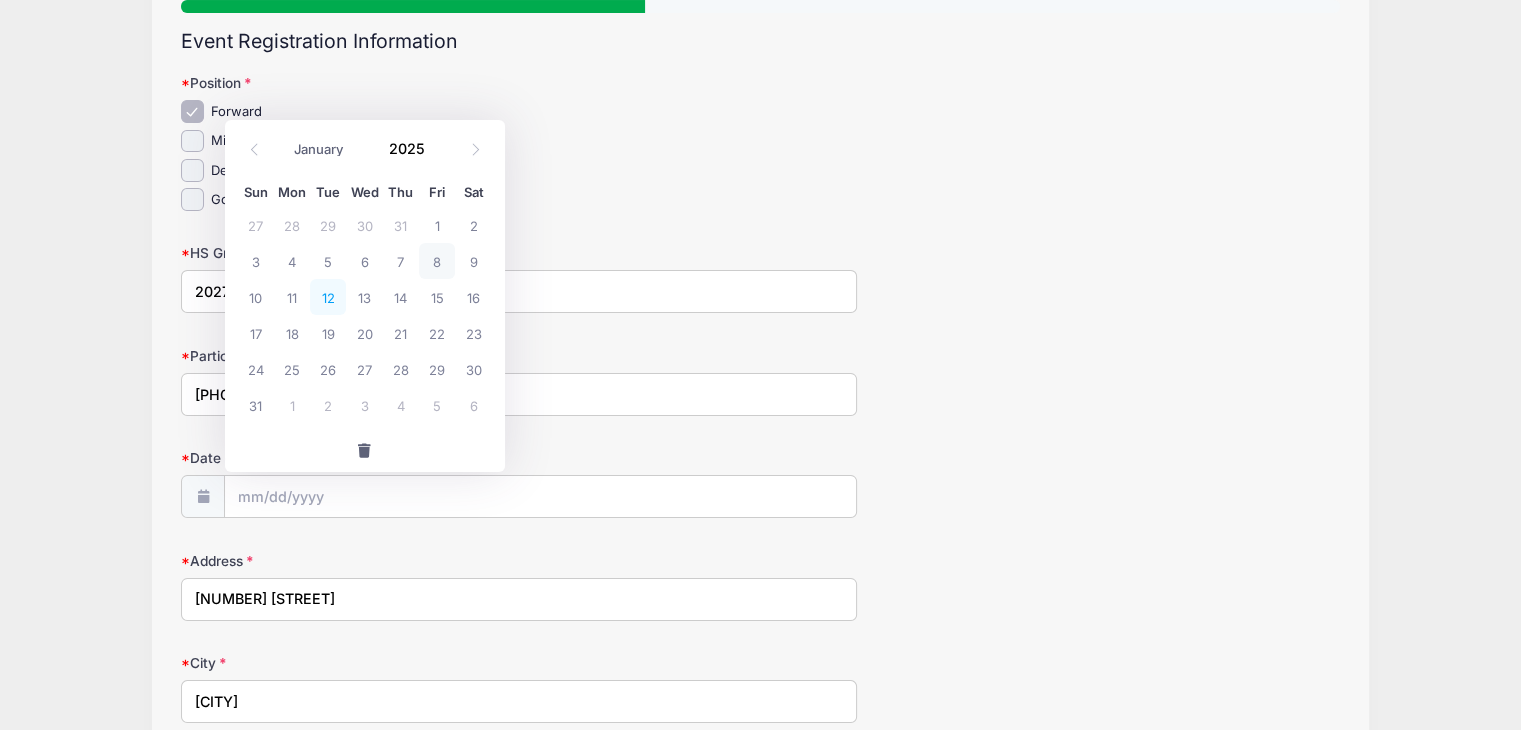 click on "12" at bounding box center (328, 297) 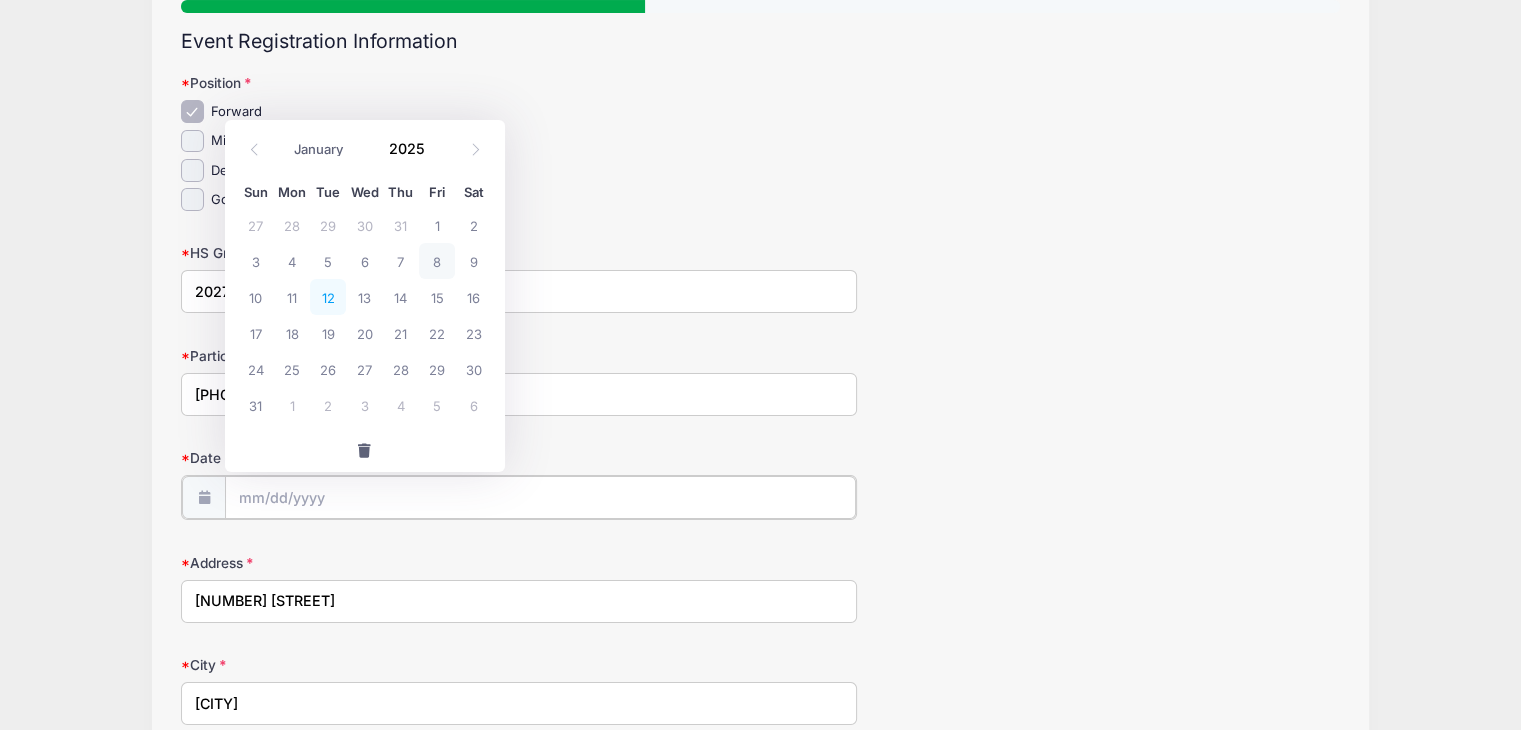 type on "08/12/2025" 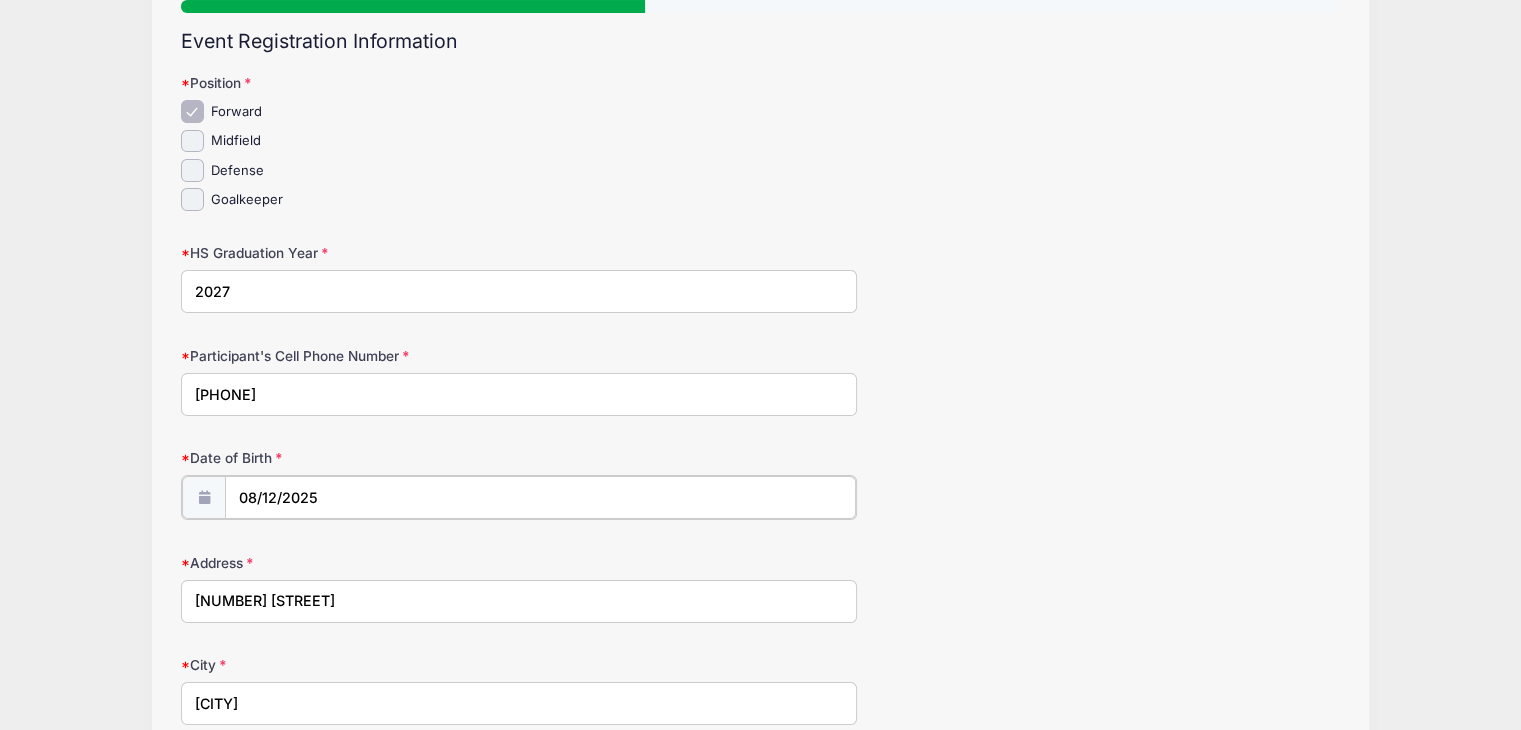 click on "08/12/2025" at bounding box center (540, 497) 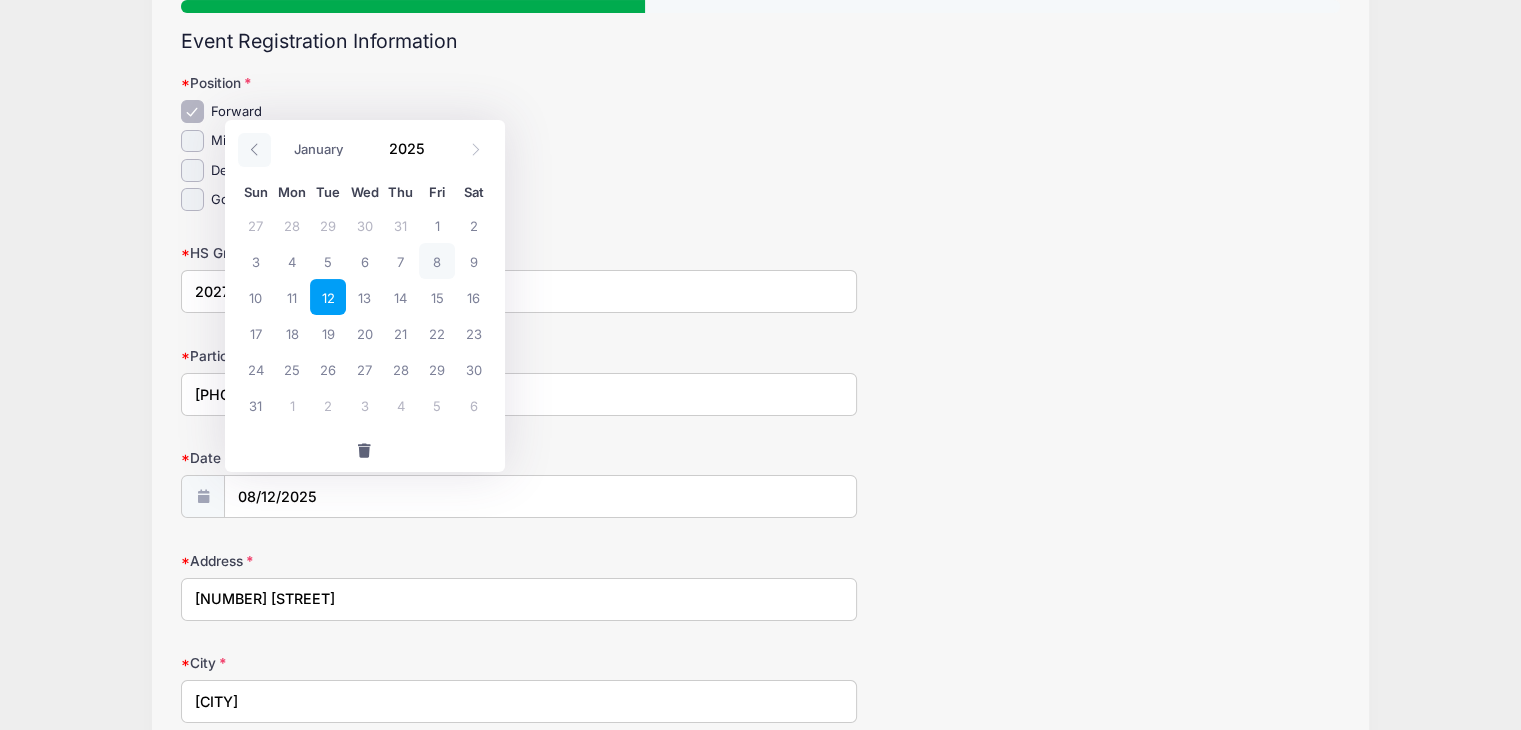click 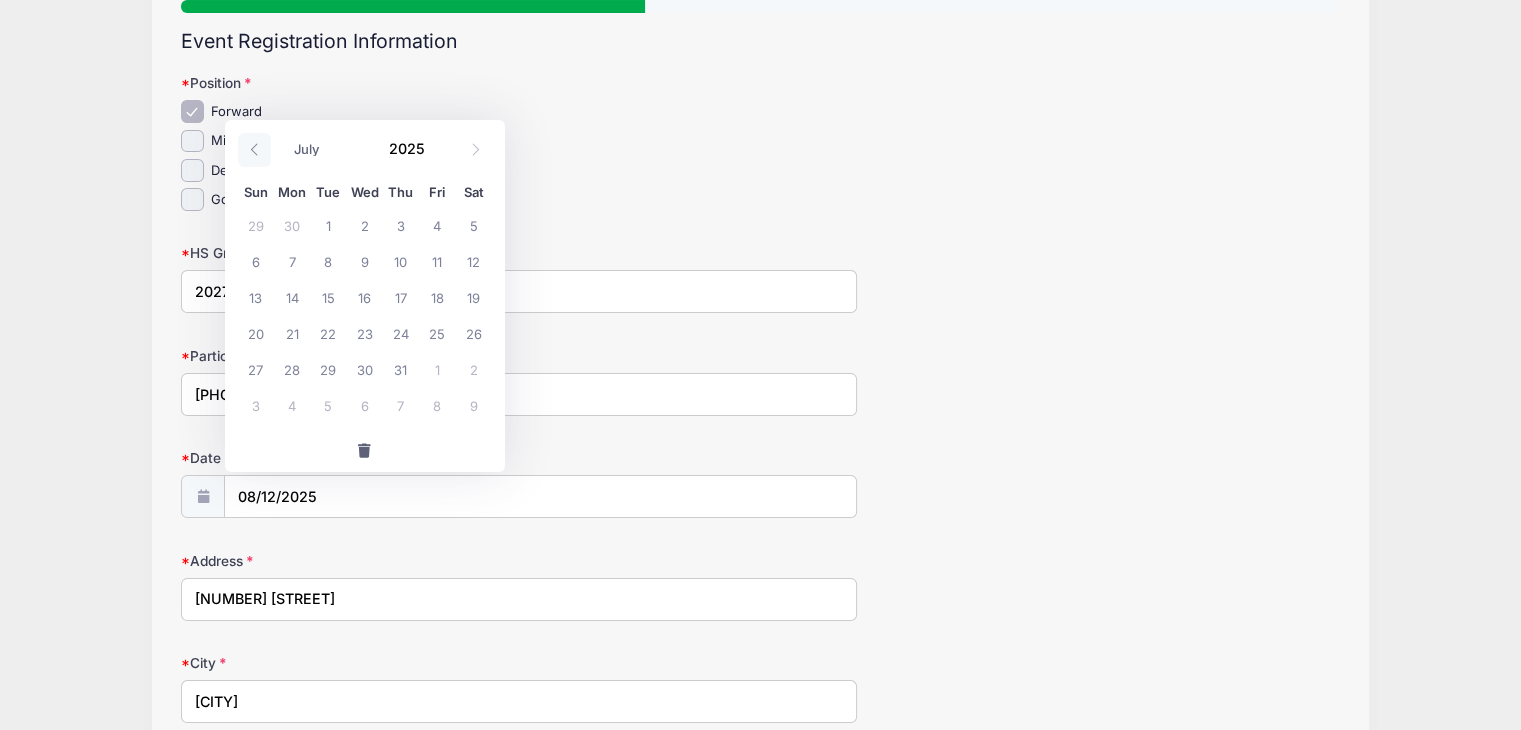 click 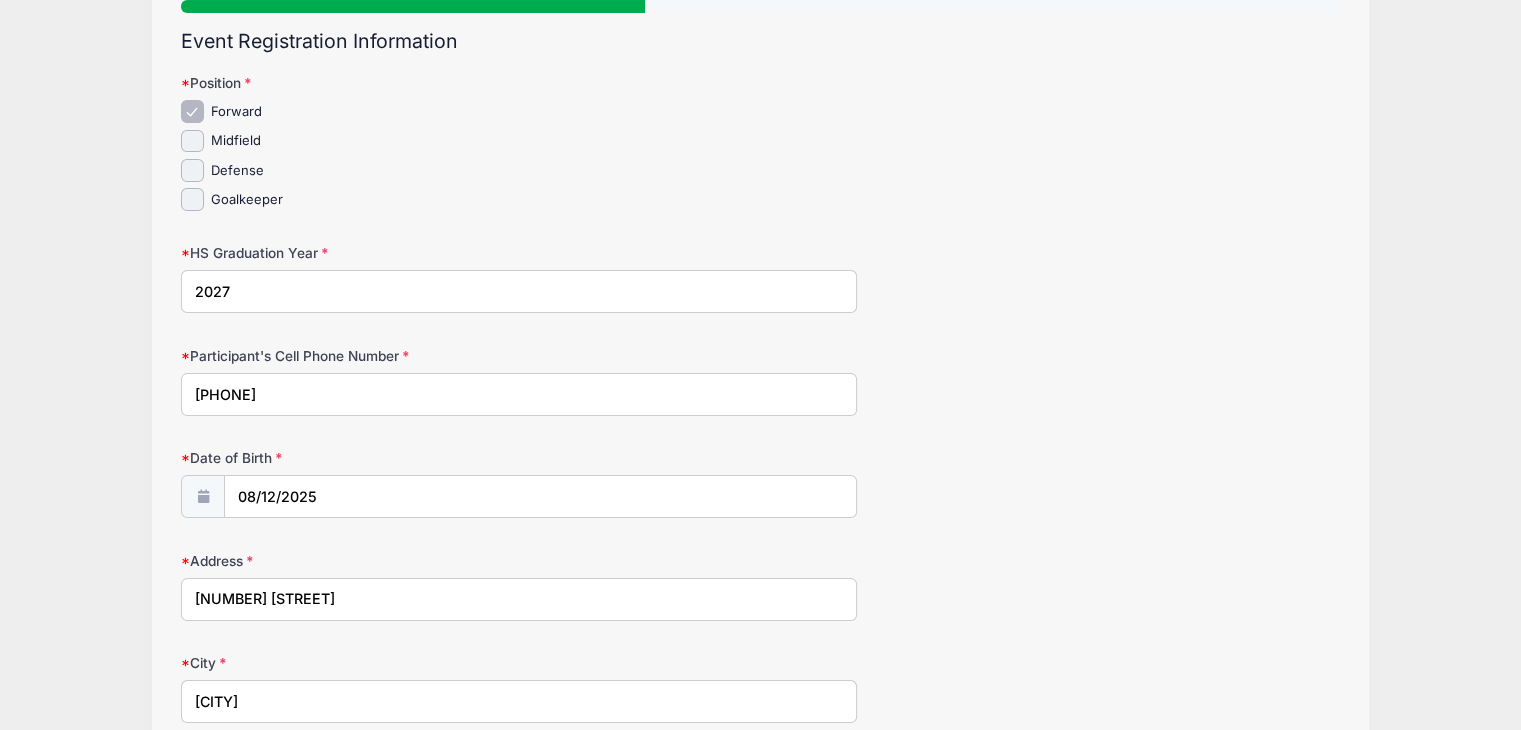 click at bounding box center (203, 496) 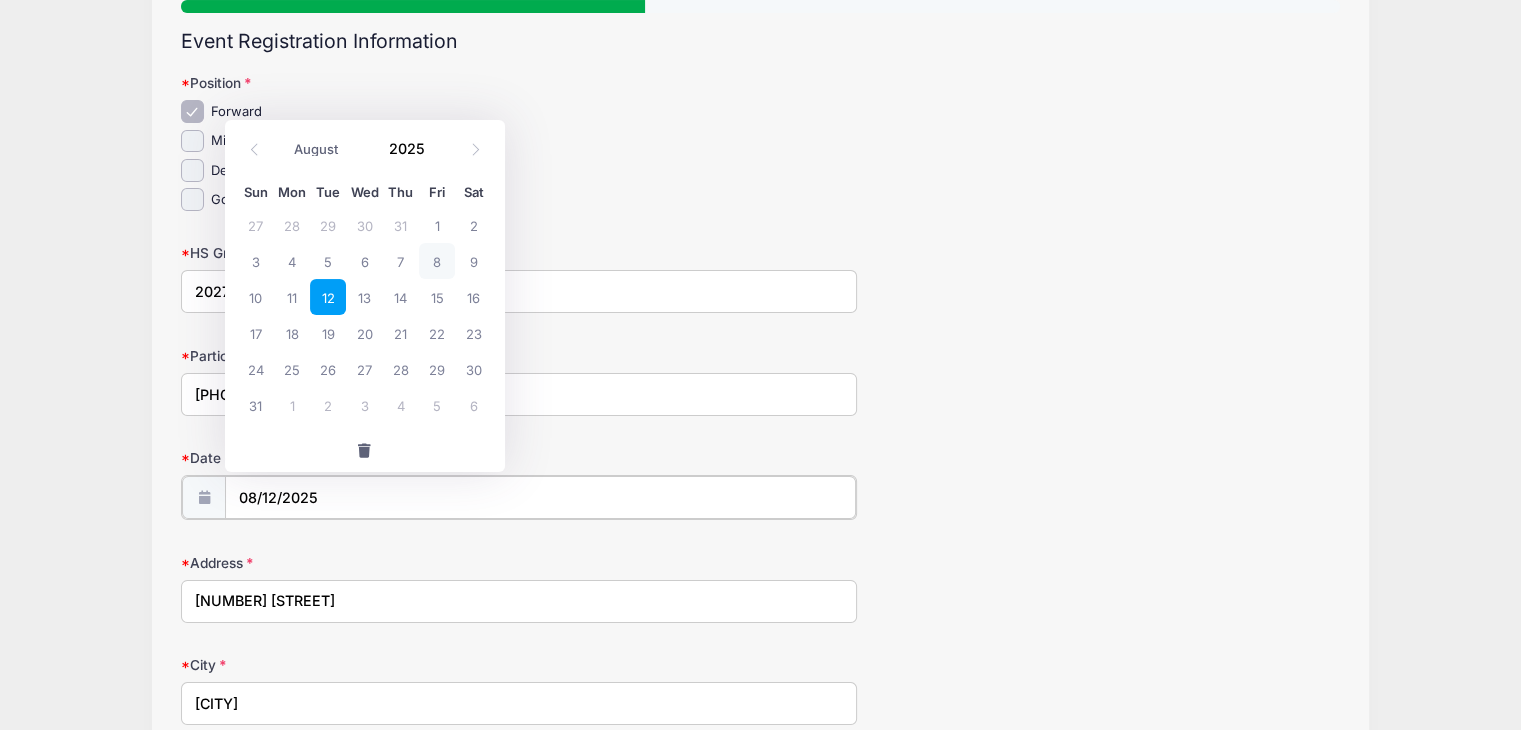 drag, startPoint x: 321, startPoint y: 496, endPoint x: 238, endPoint y: 497, distance: 83.00603 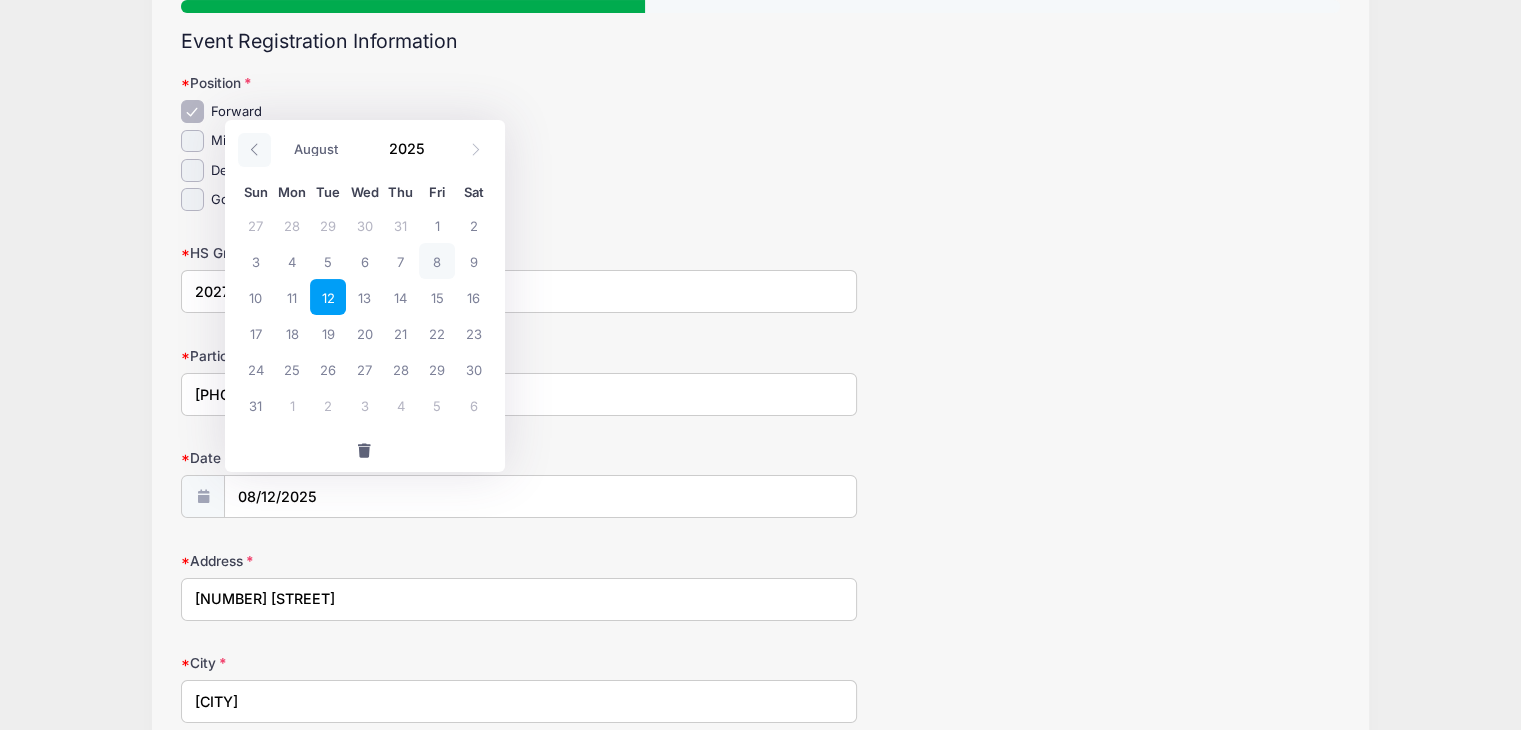 click 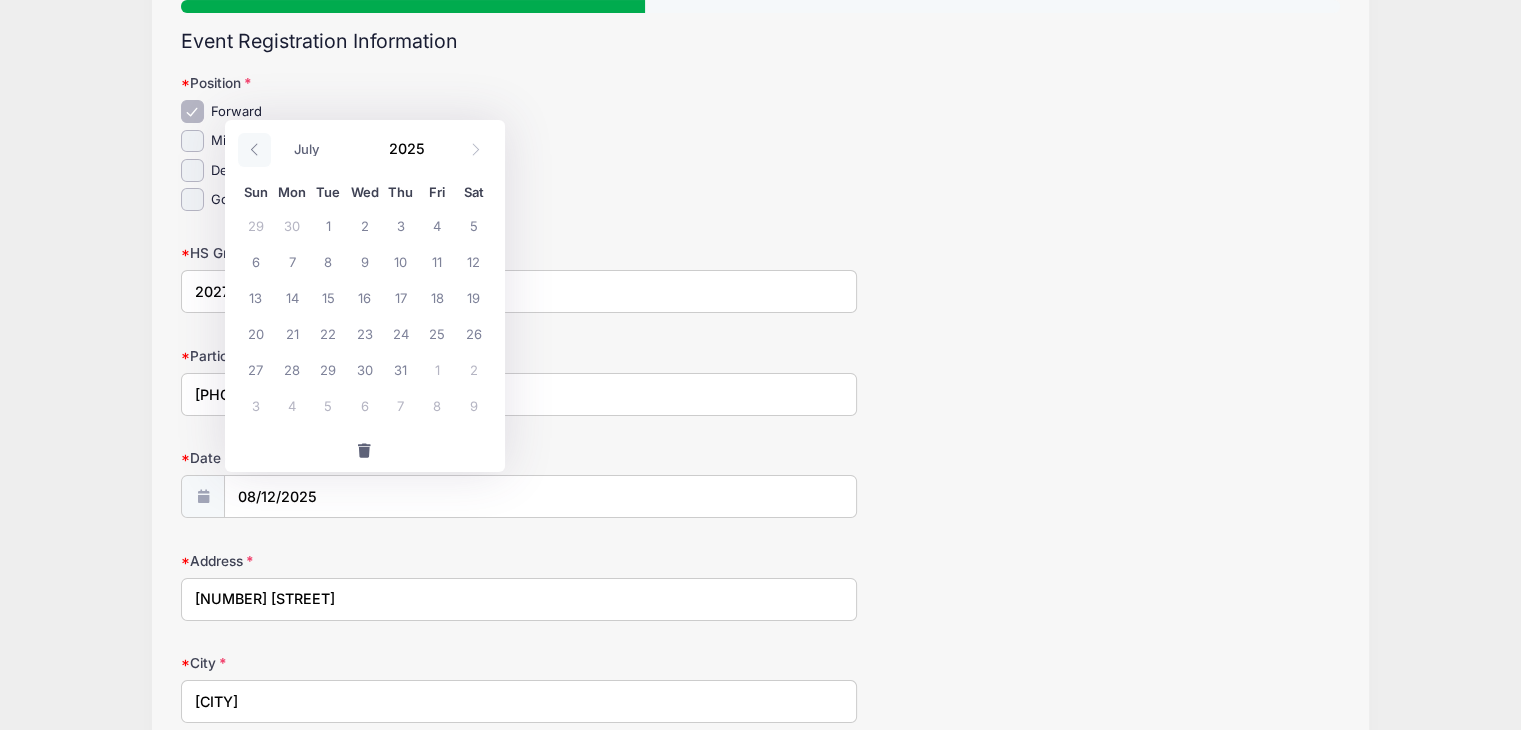 click 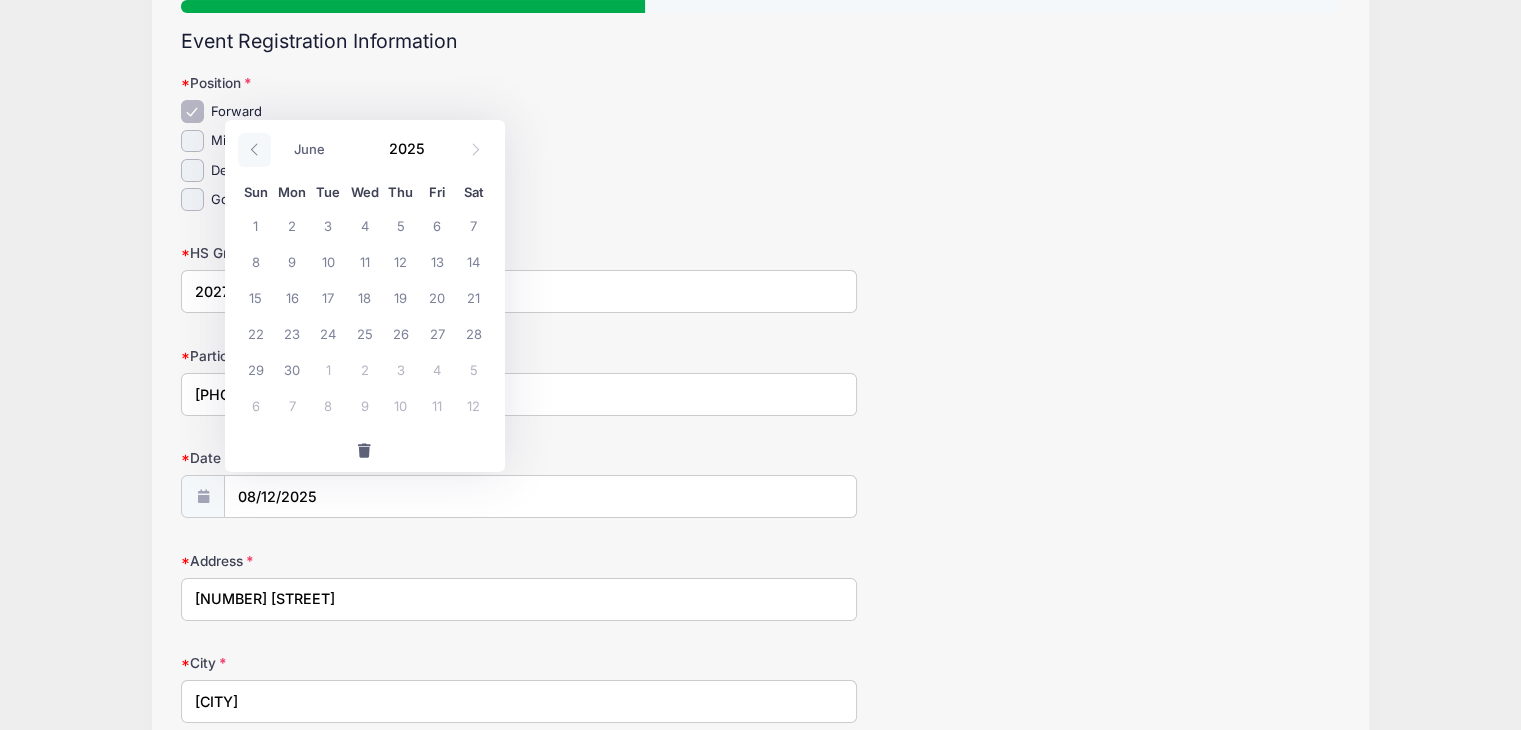 click 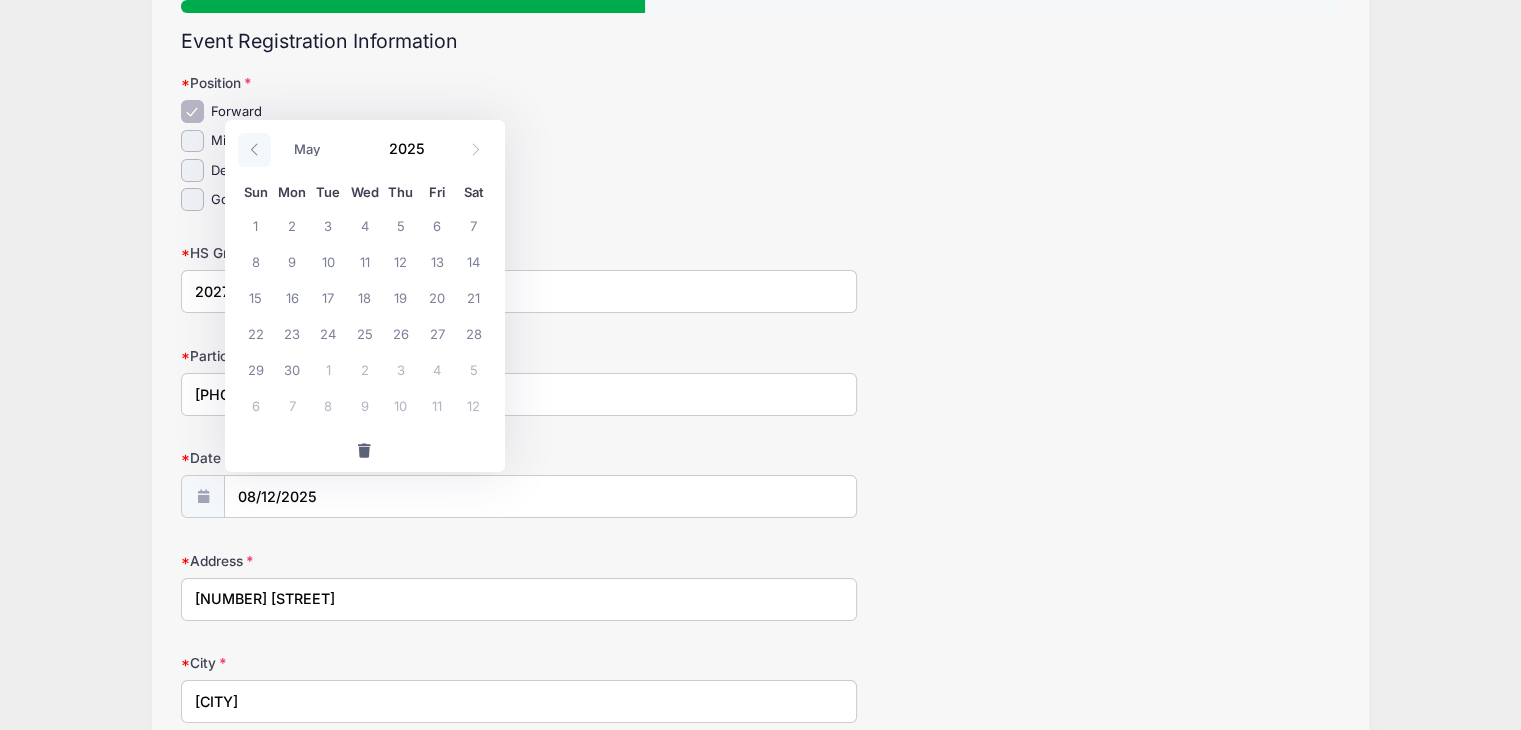 click 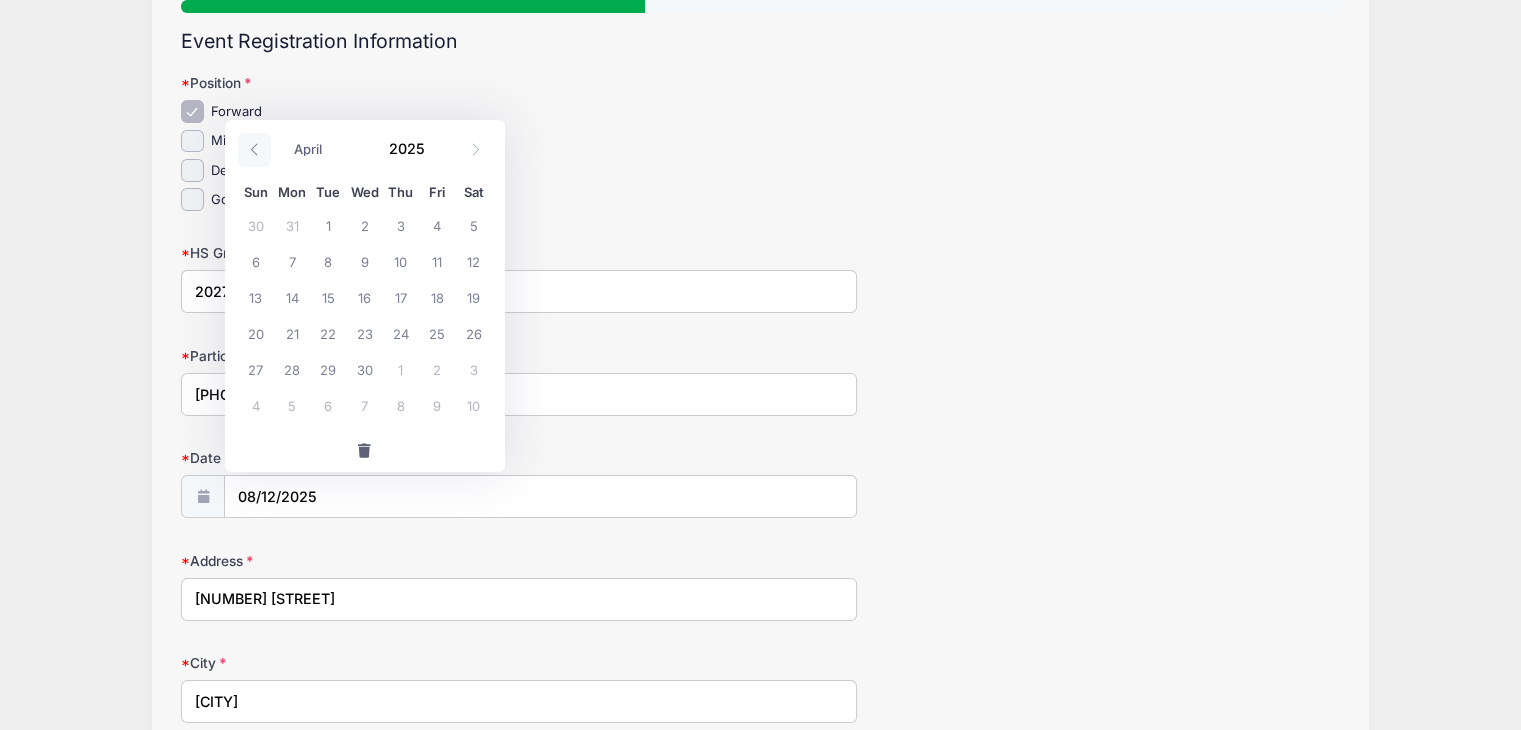 click 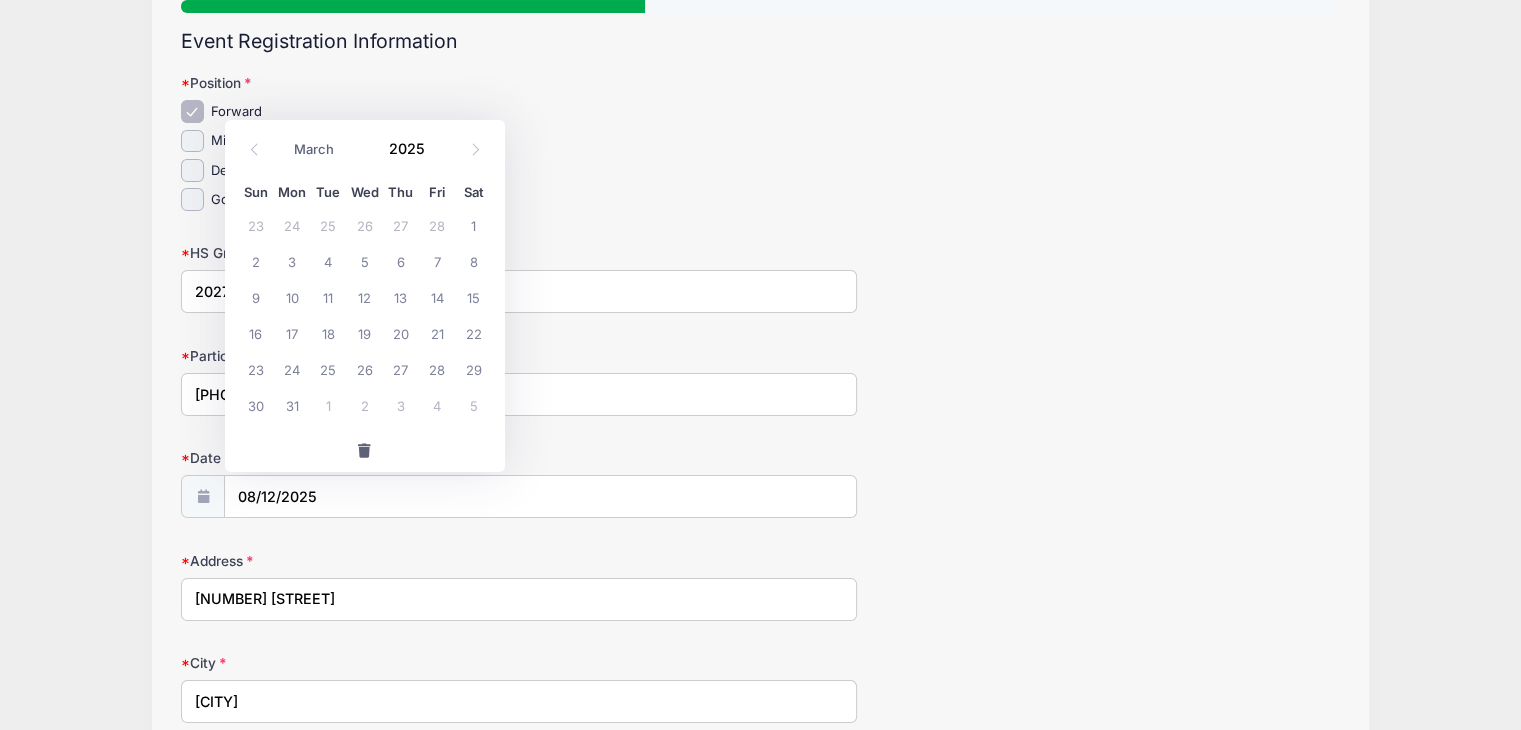 click at bounding box center (365, 451) 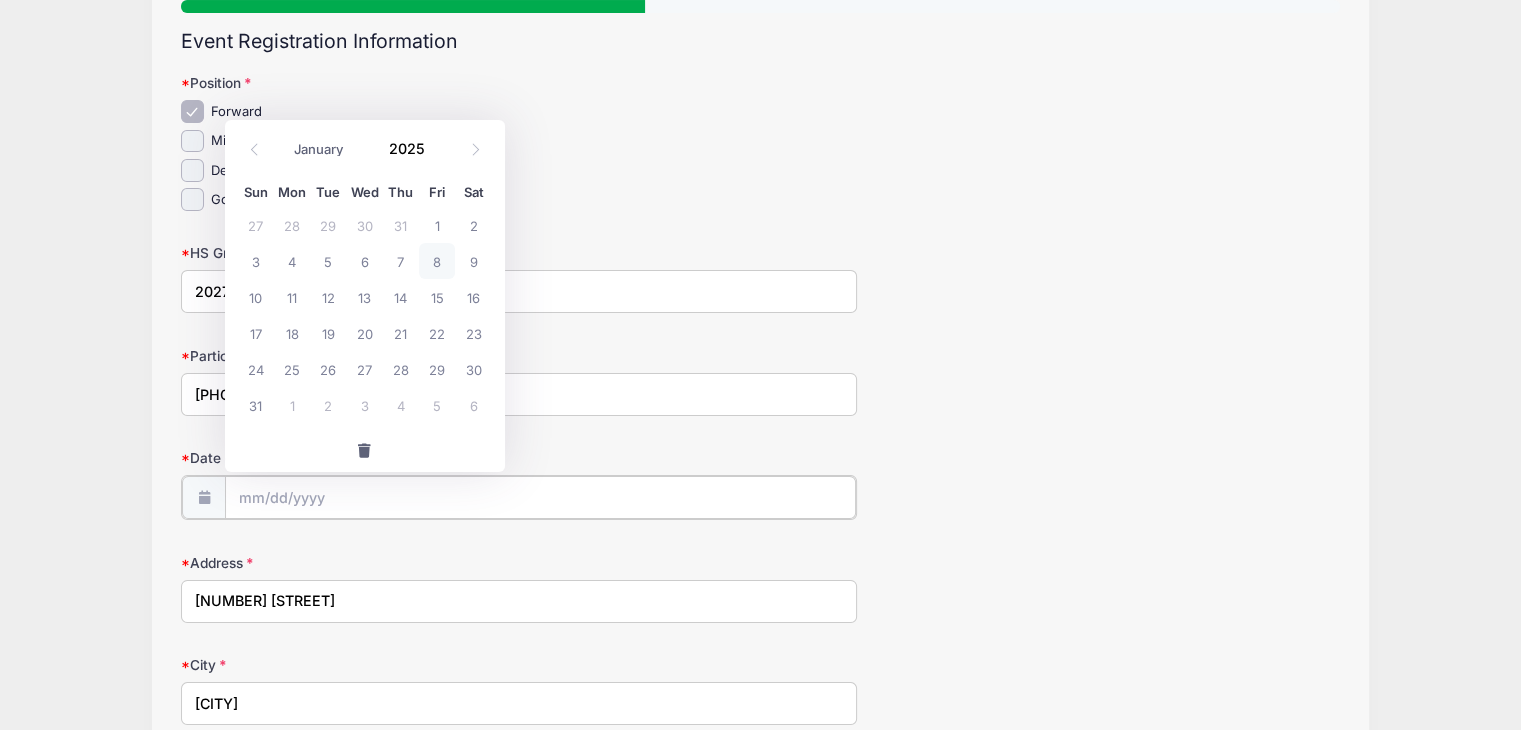 click on "Date of Birth" at bounding box center (540, 497) 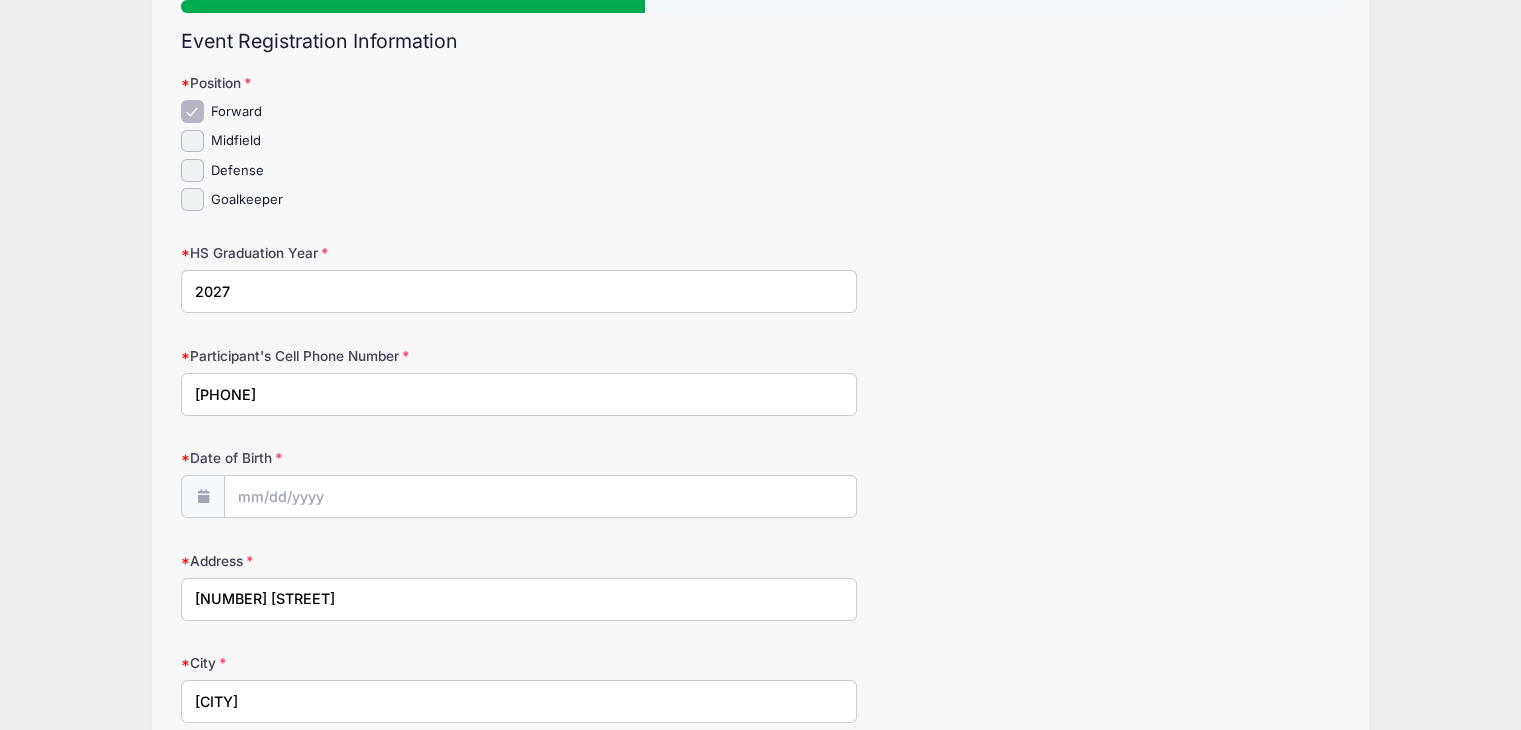 click at bounding box center [203, 496] 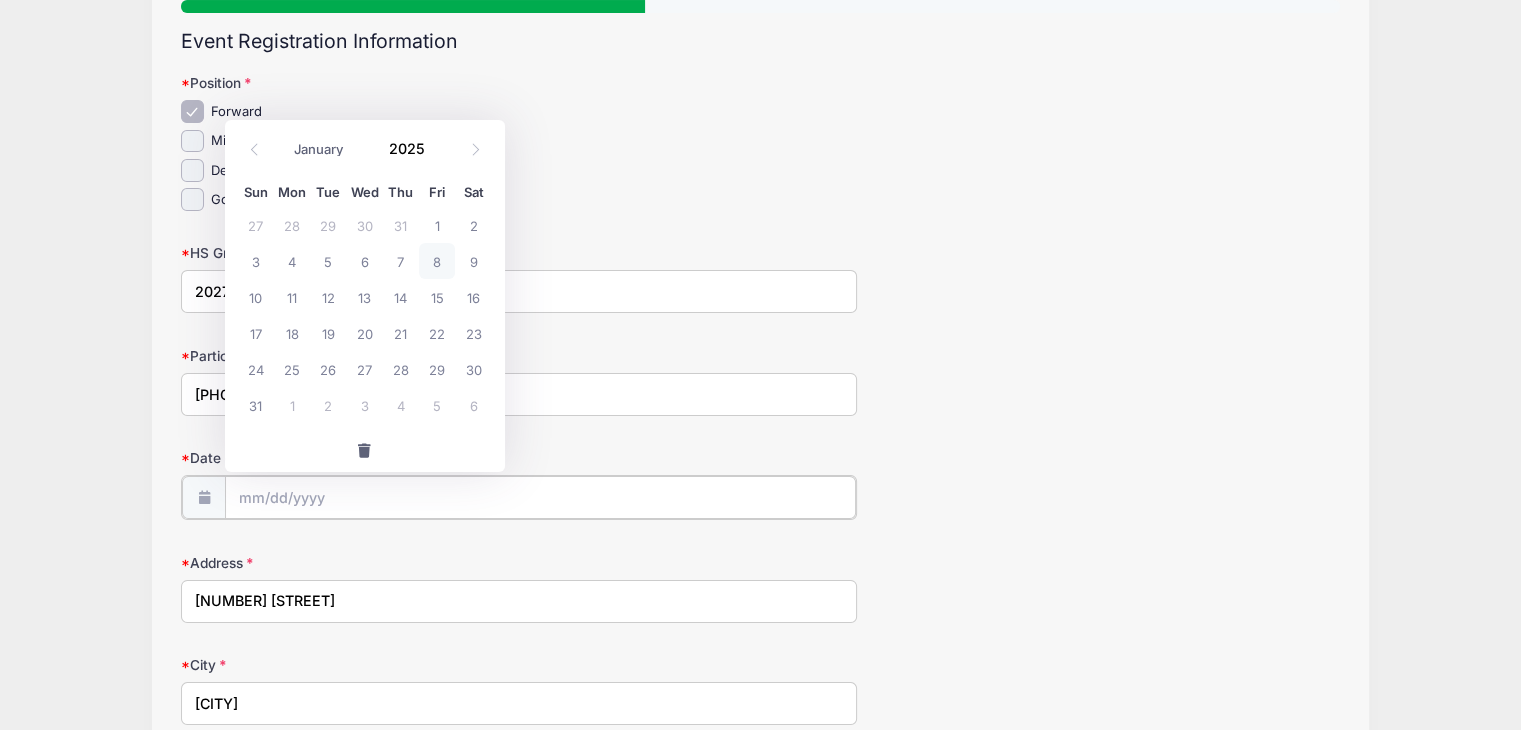 click on "Date of Birth" at bounding box center (540, 497) 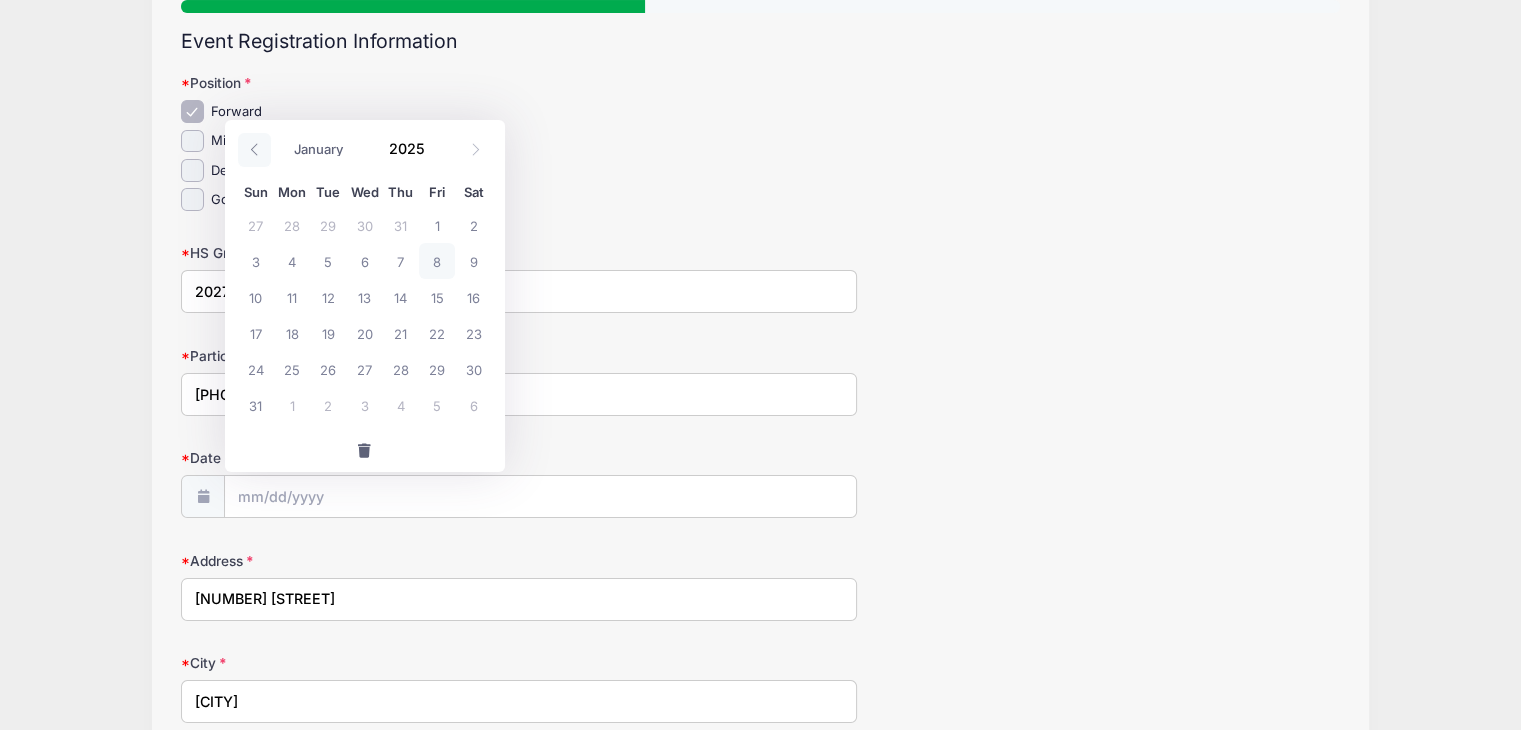 click 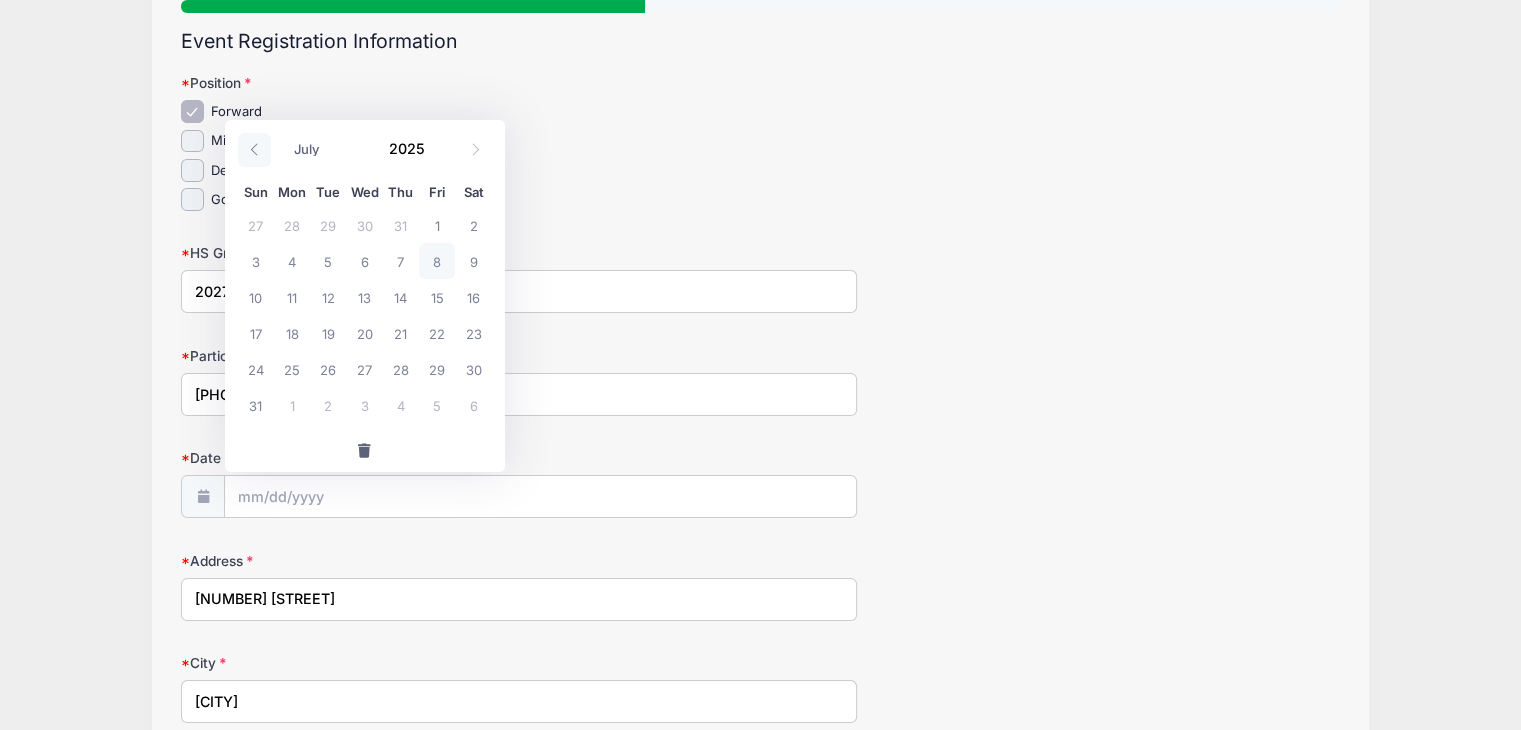 click 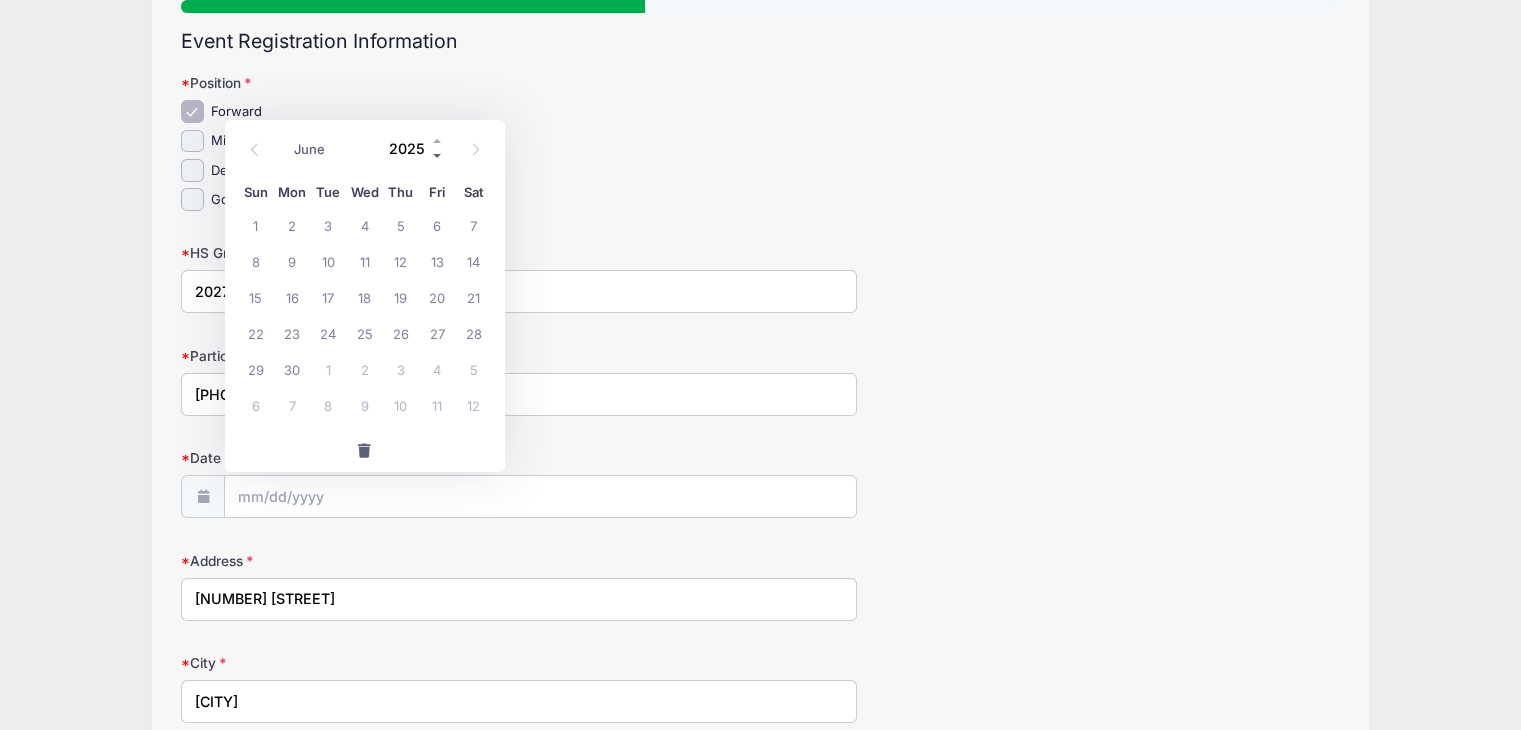 click at bounding box center [438, 156] 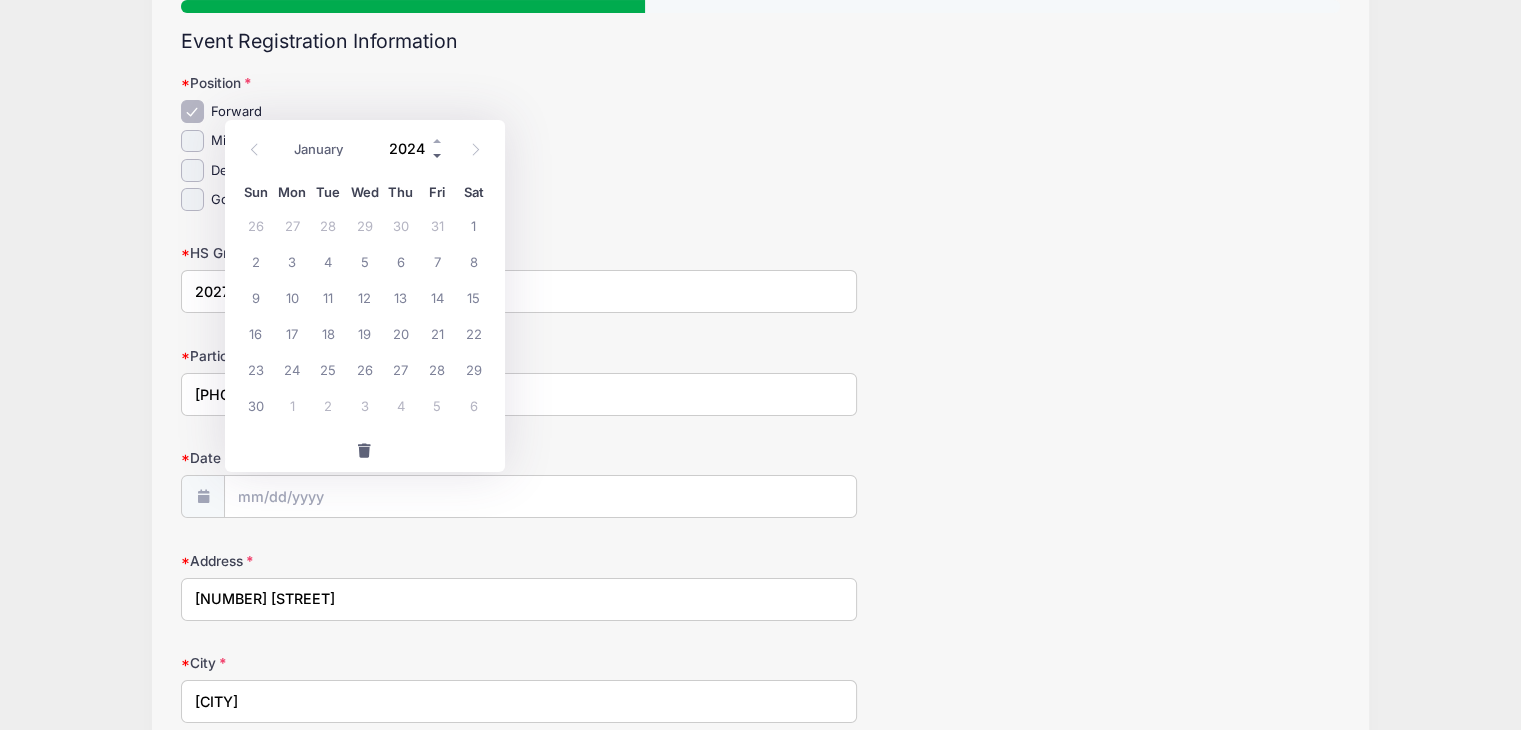 click at bounding box center [438, 156] 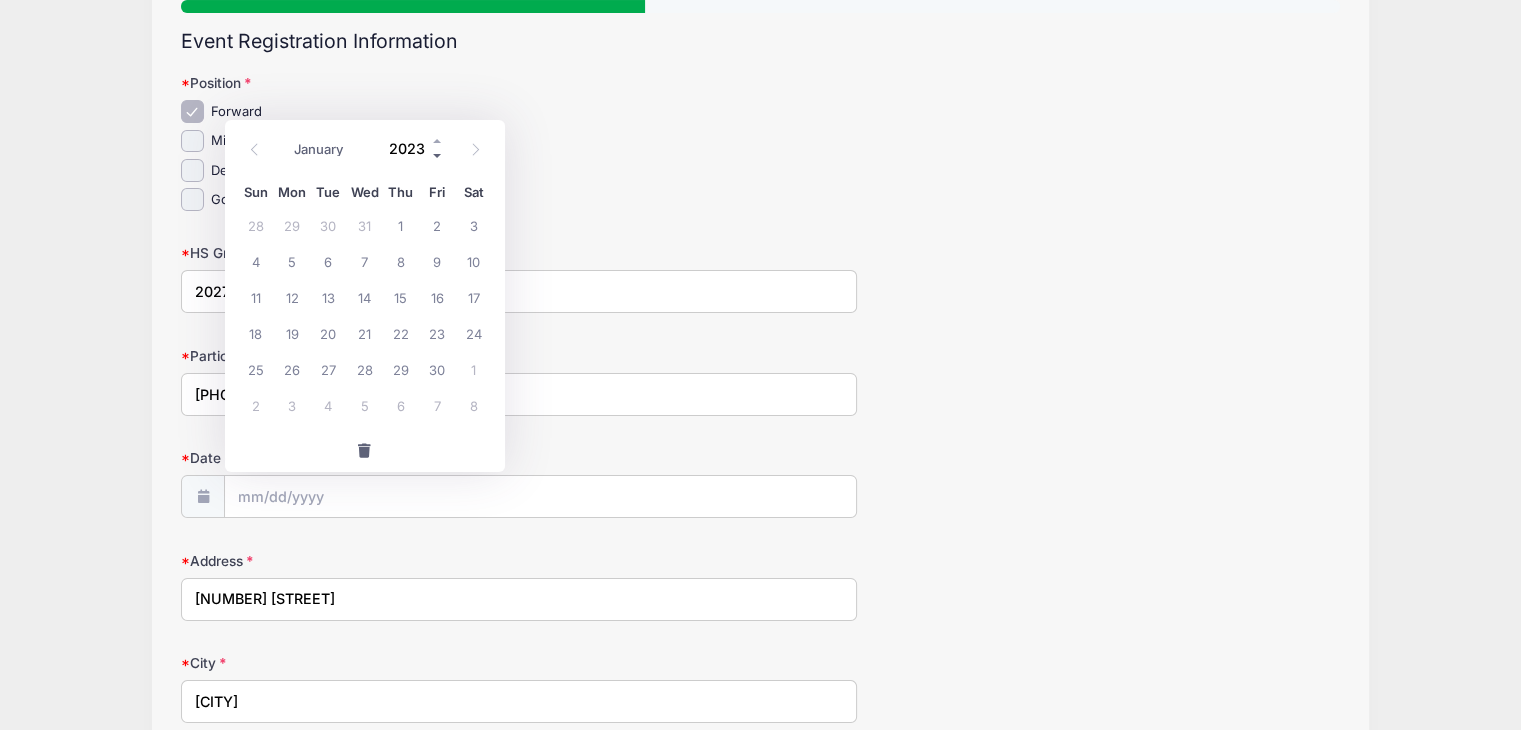 click at bounding box center [438, 156] 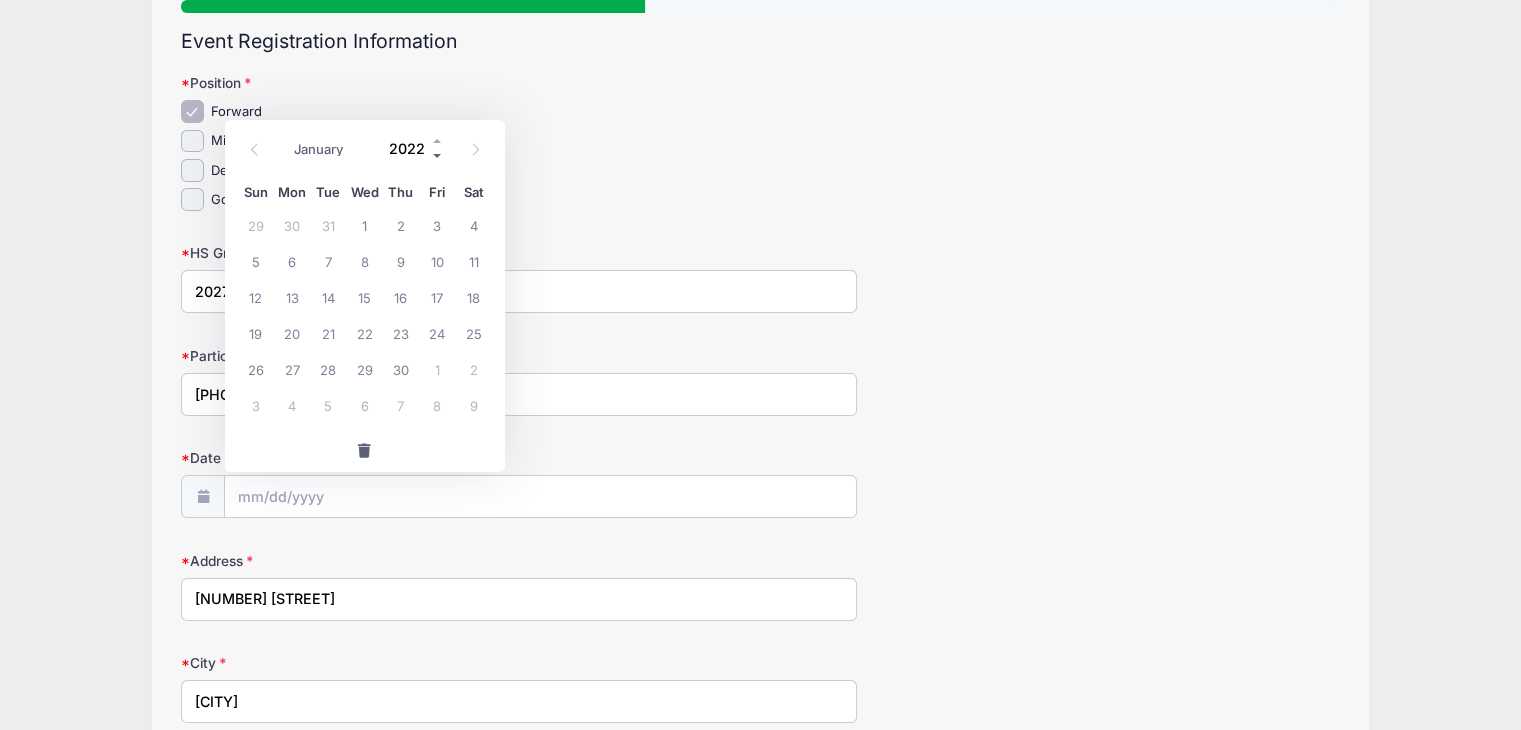 click at bounding box center [438, 156] 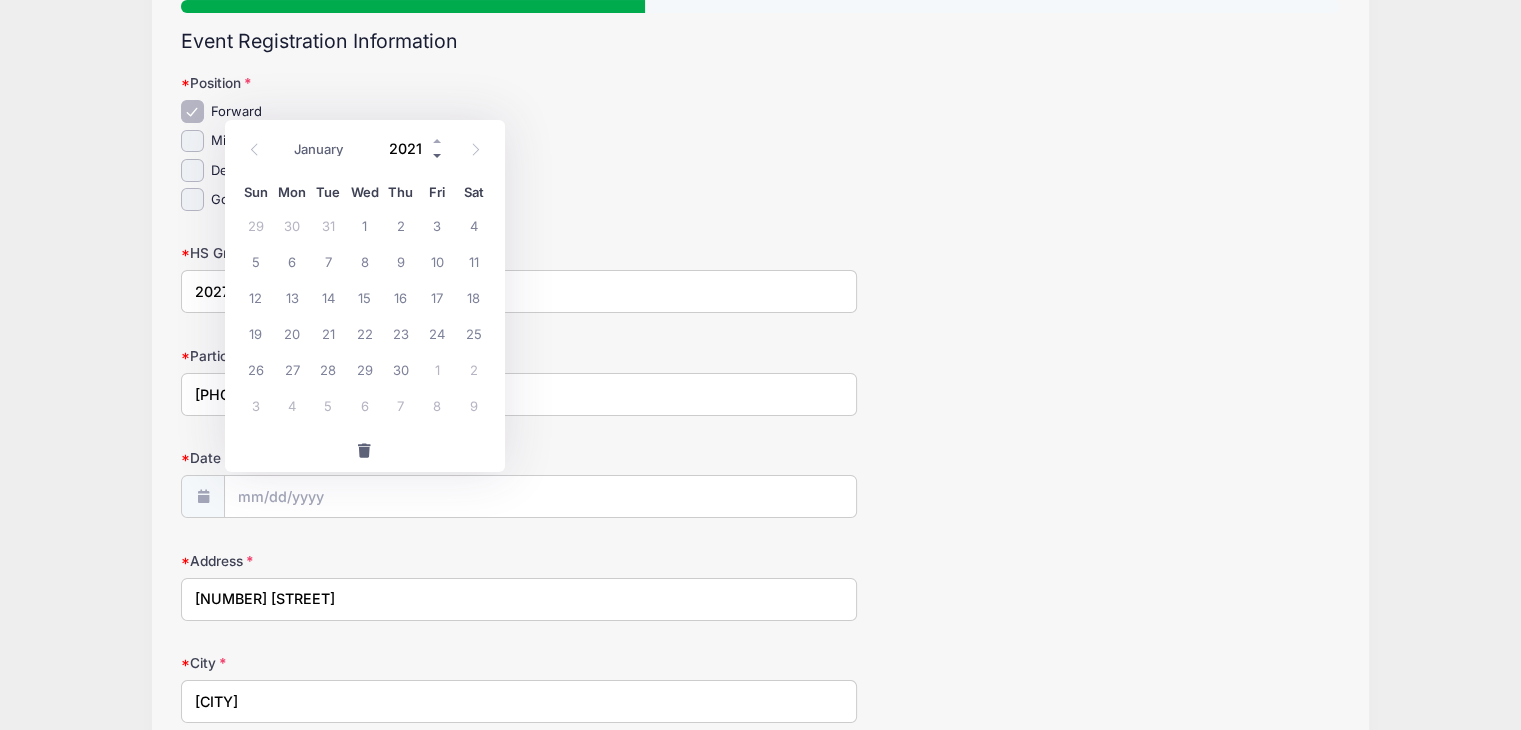 click at bounding box center [438, 156] 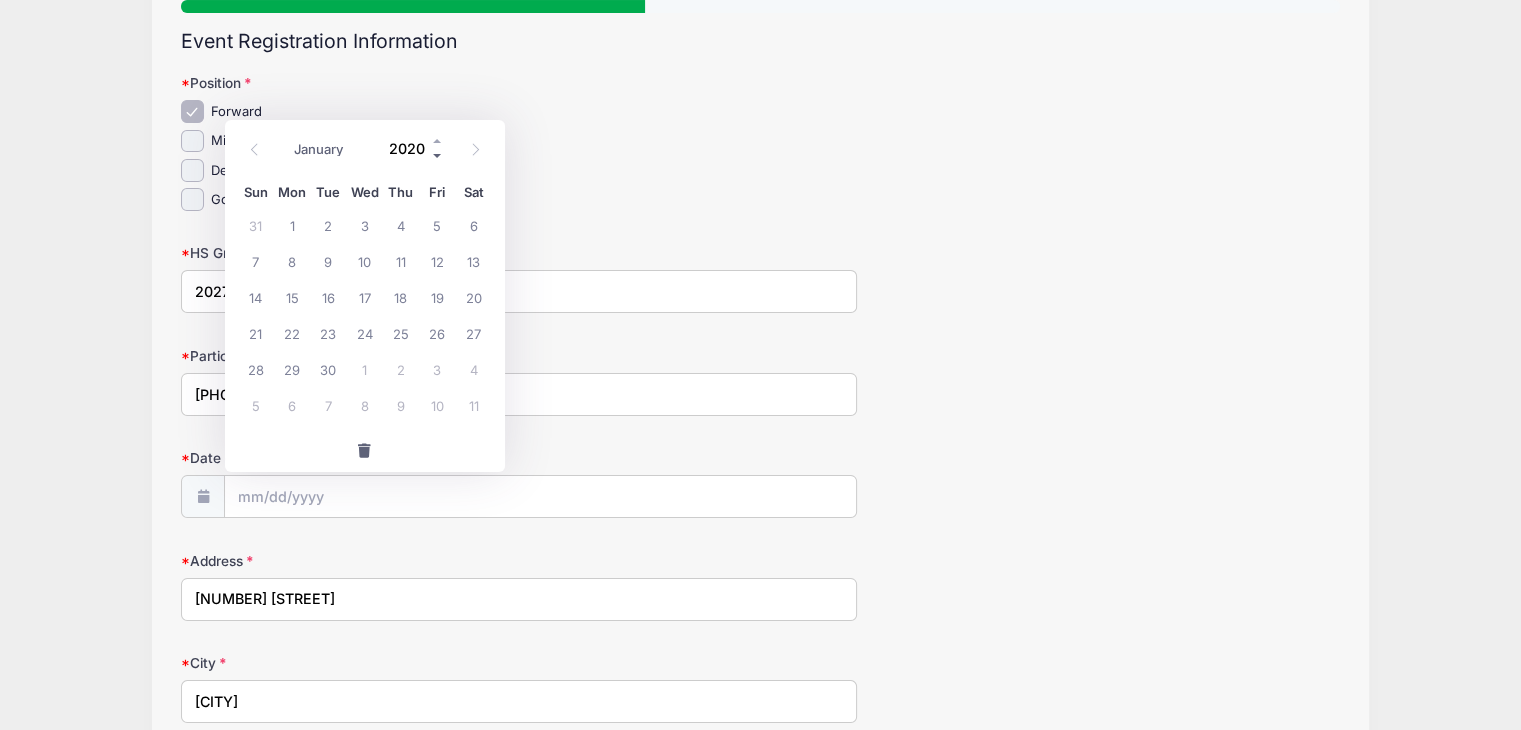 click at bounding box center [438, 156] 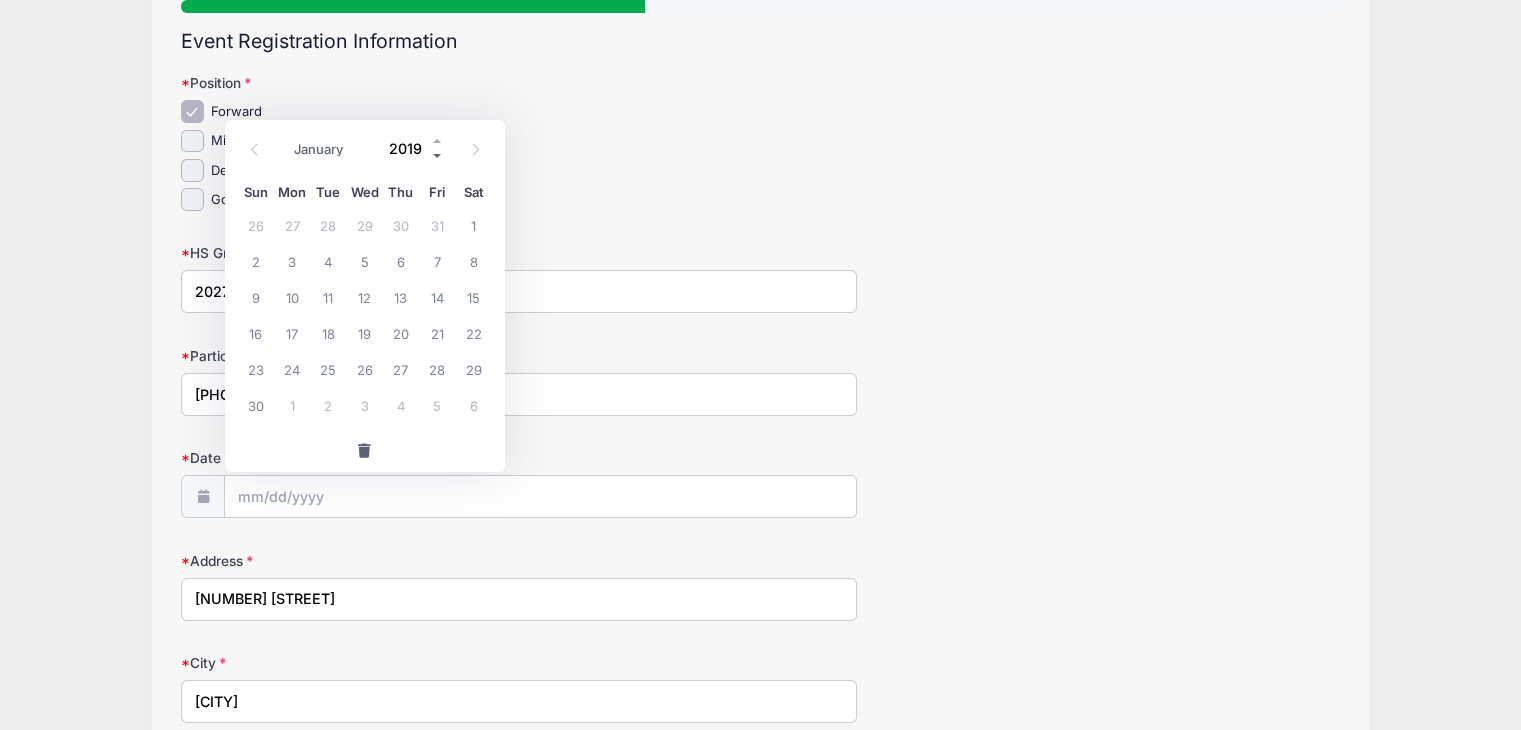 click at bounding box center (438, 156) 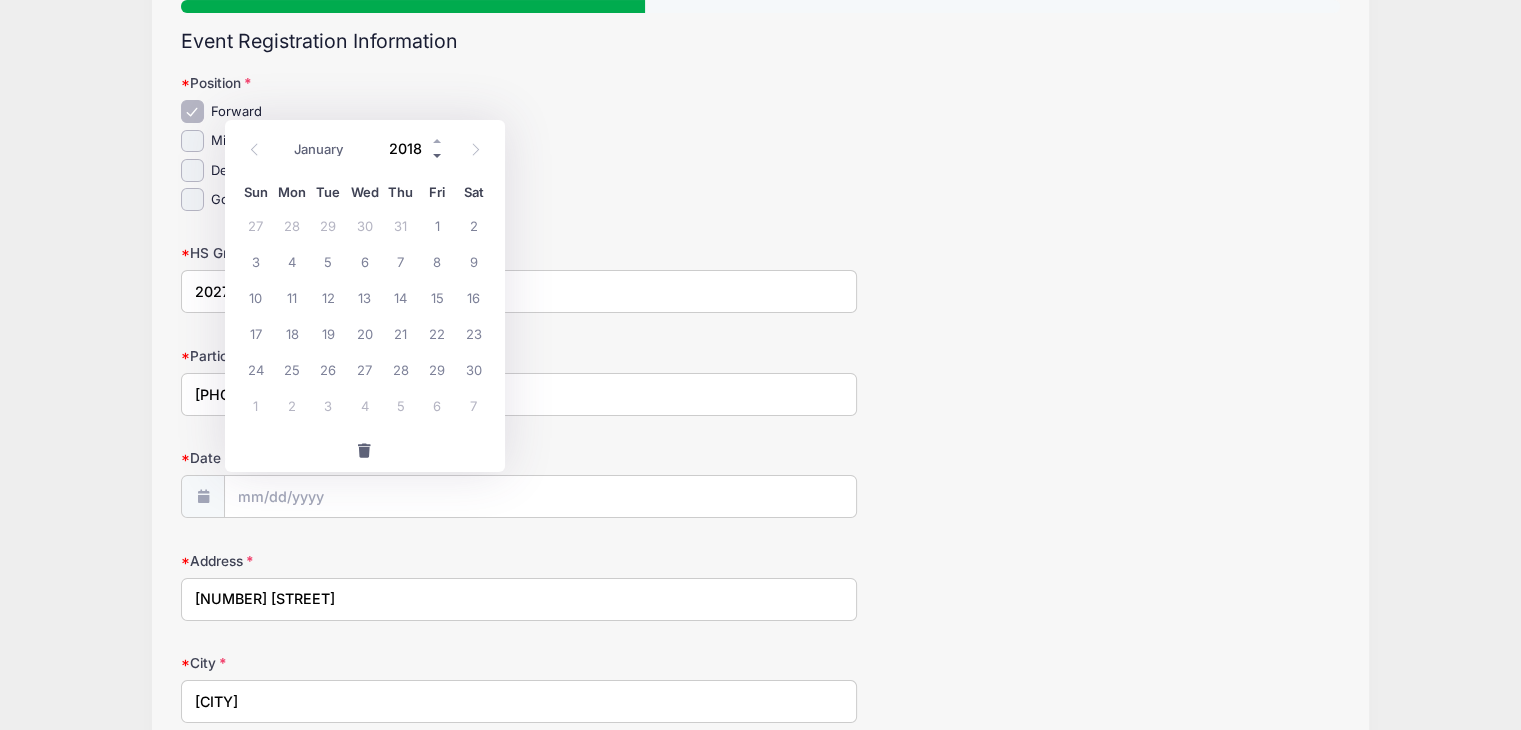 click at bounding box center [438, 156] 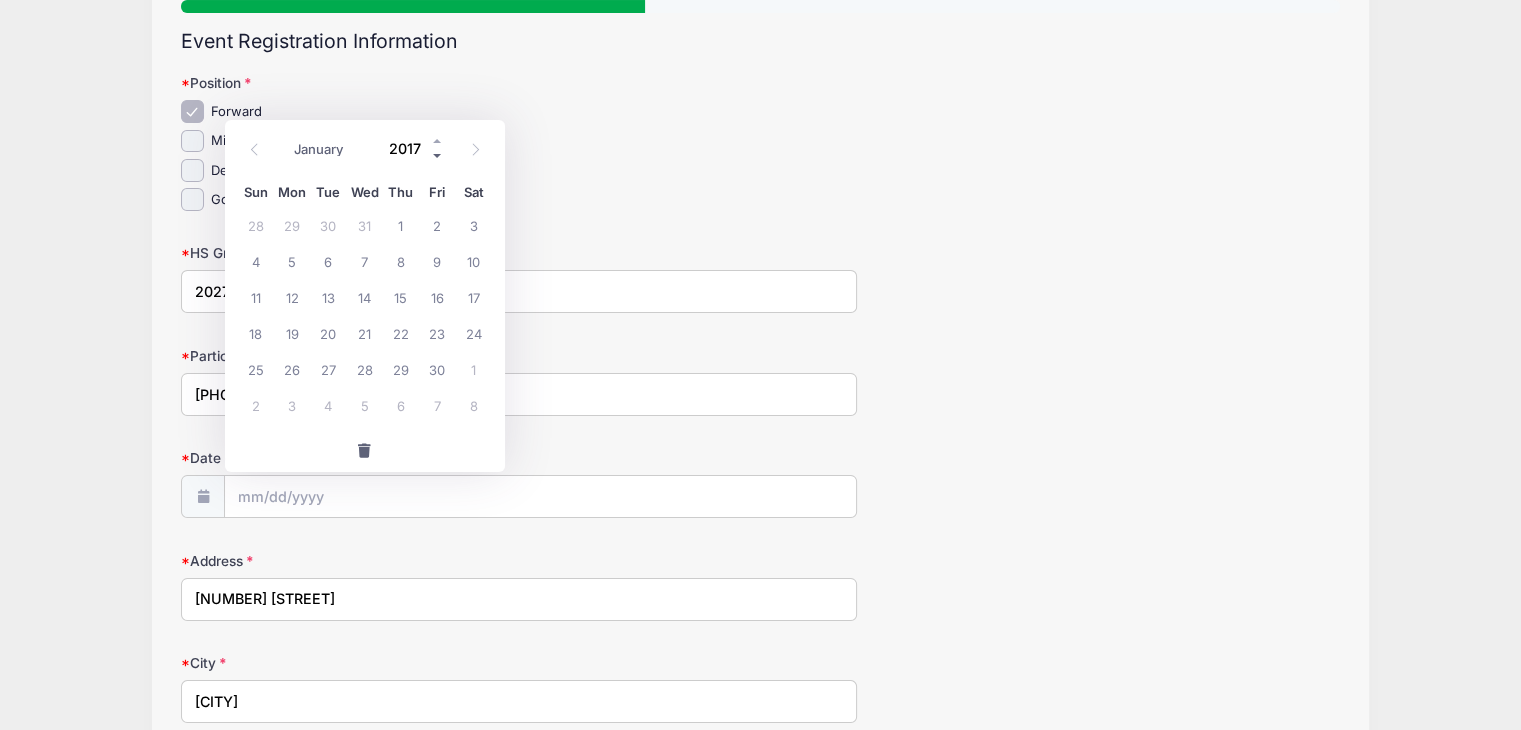 click at bounding box center [438, 156] 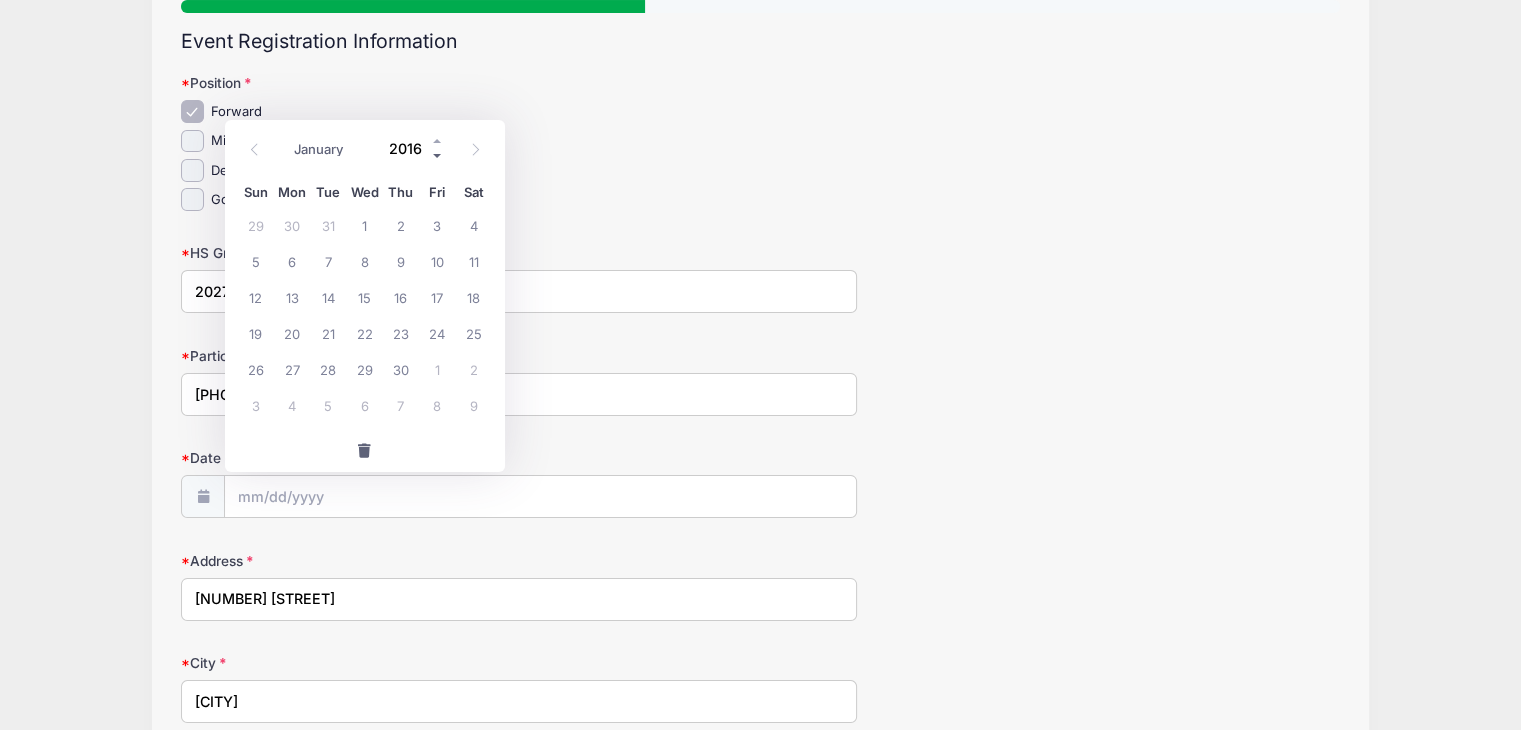 click at bounding box center [438, 156] 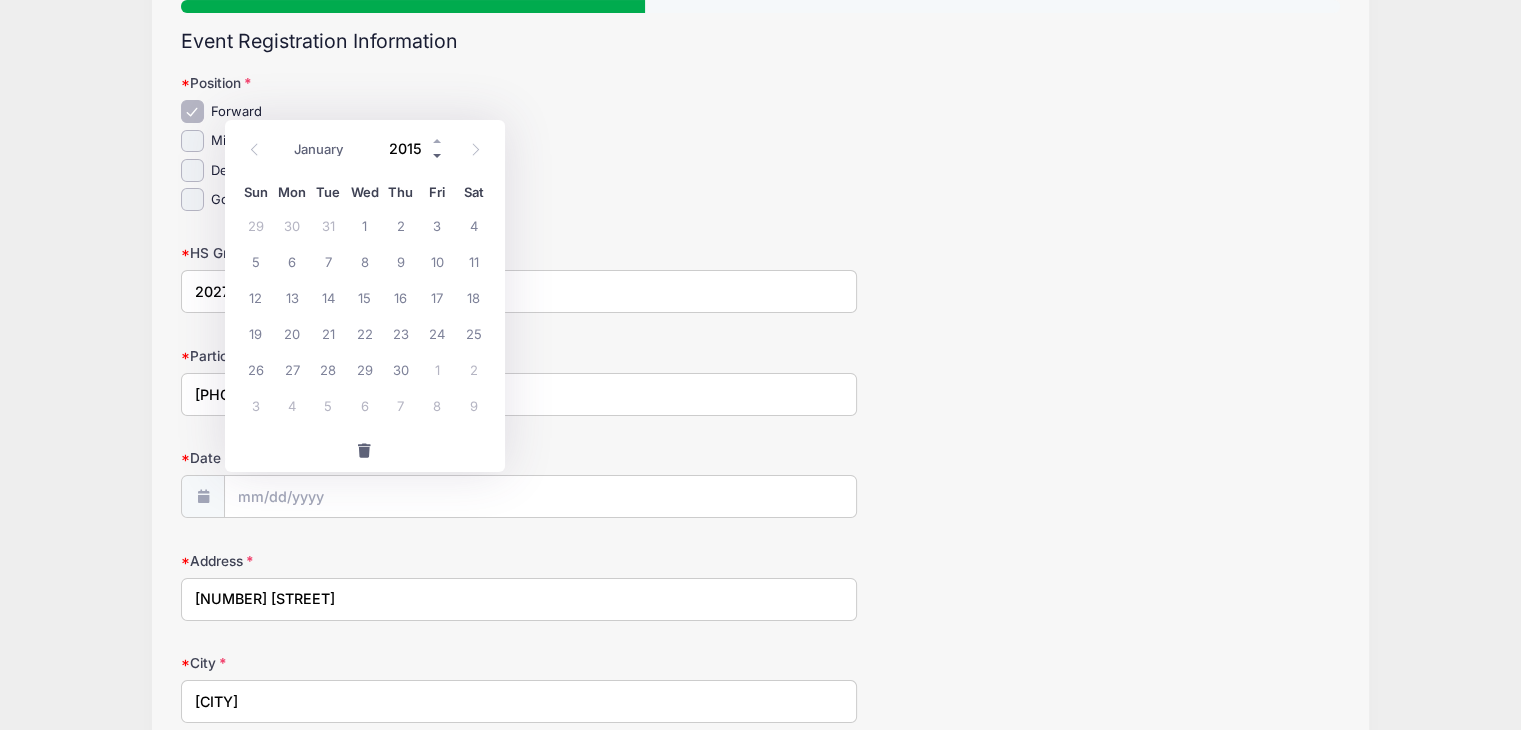 click at bounding box center [438, 156] 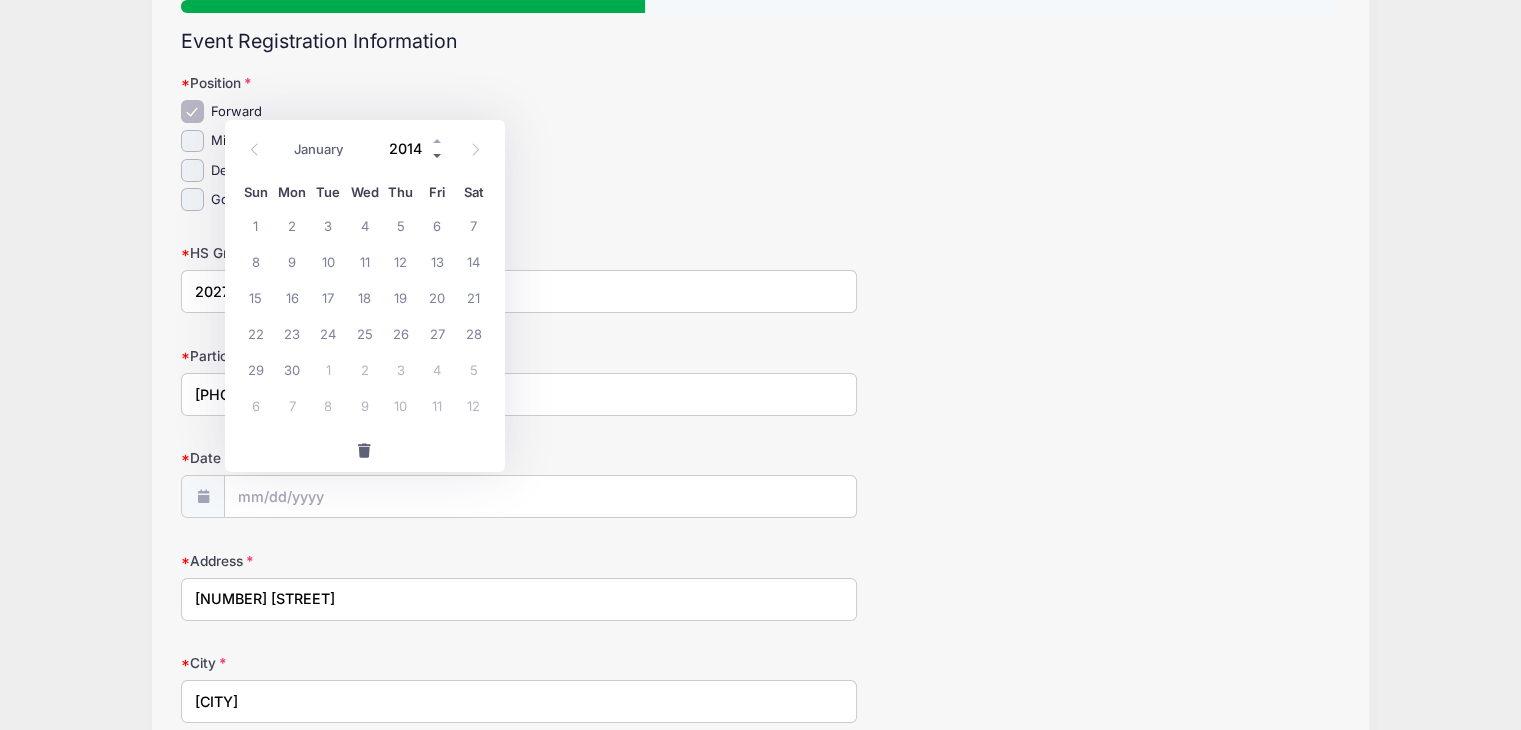 click at bounding box center [438, 156] 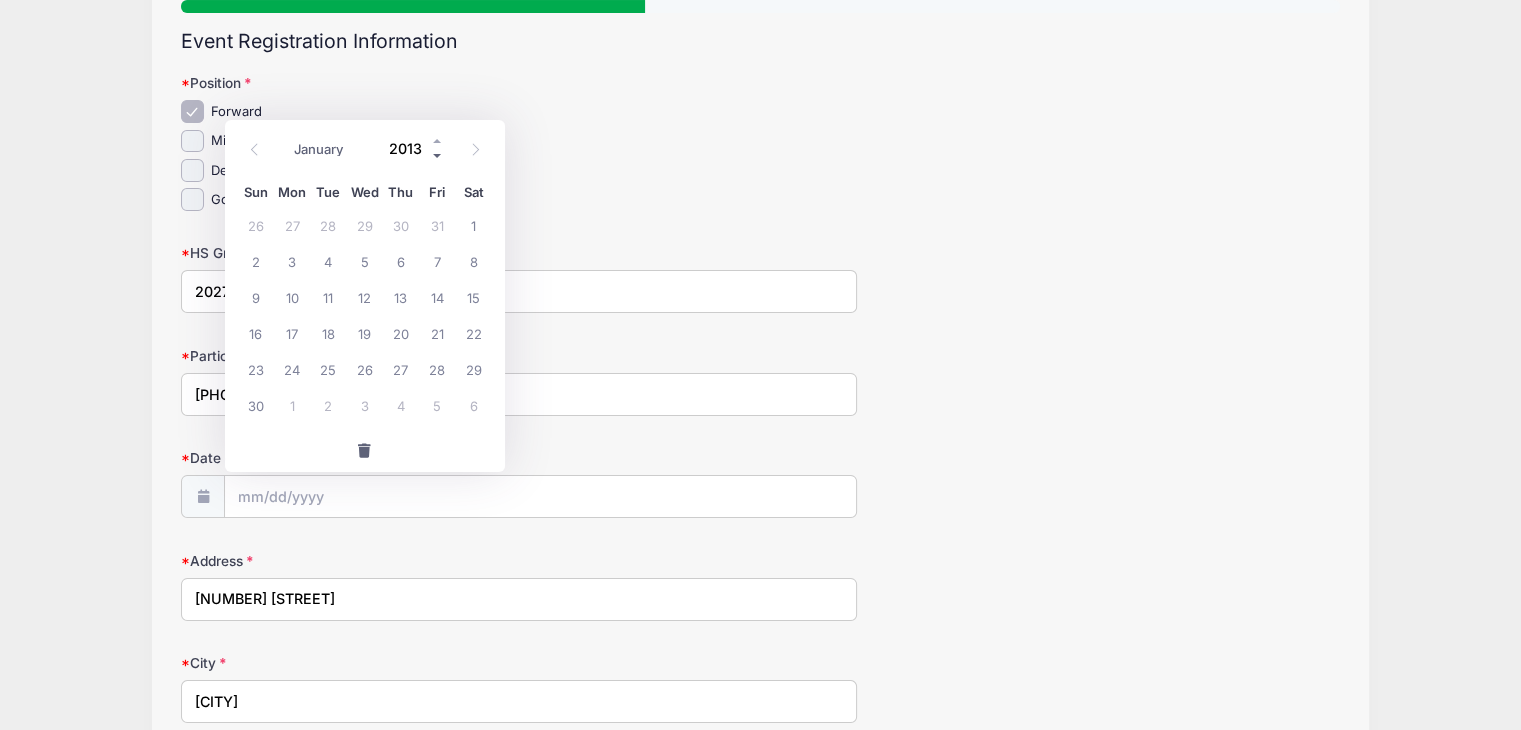 click at bounding box center (438, 156) 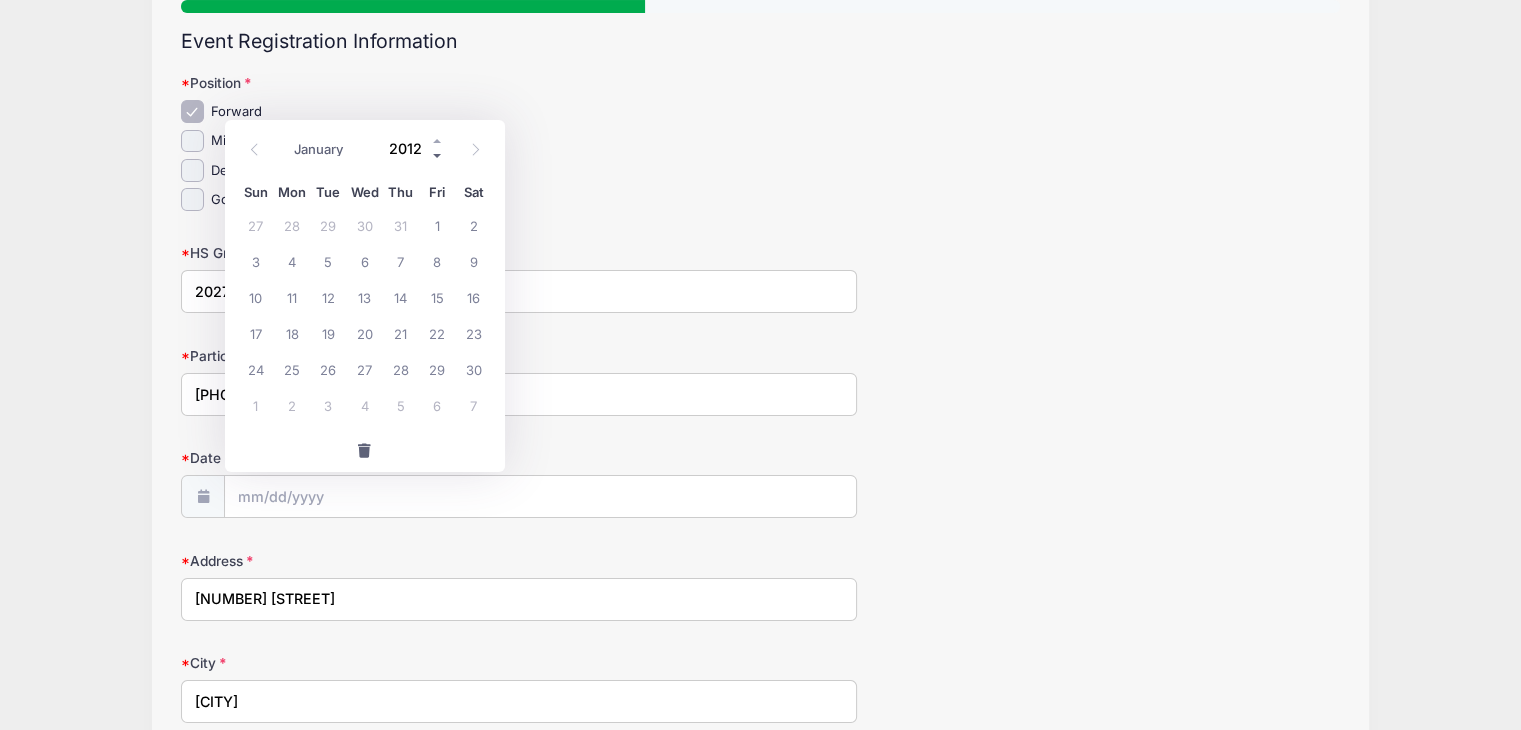 click at bounding box center [438, 156] 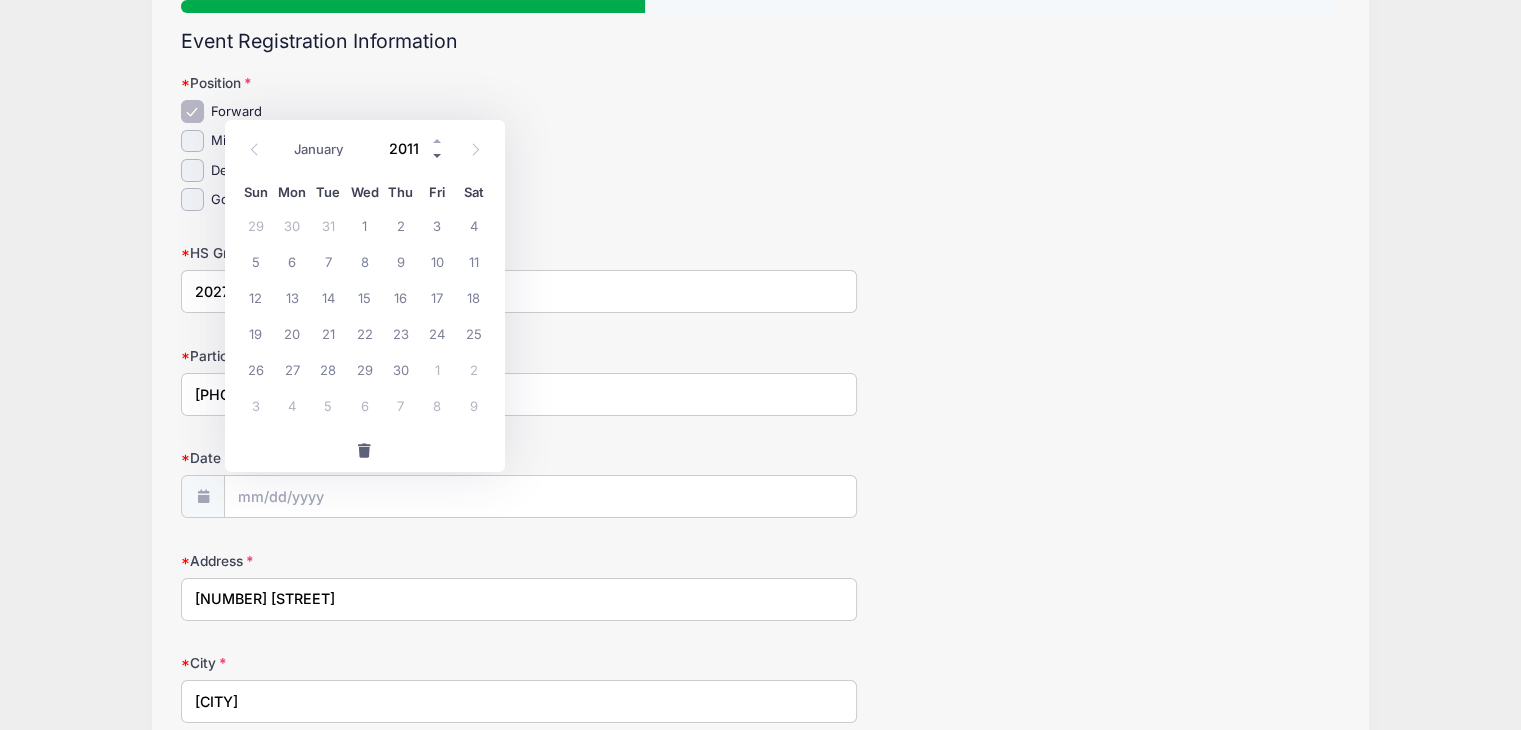 click at bounding box center (438, 156) 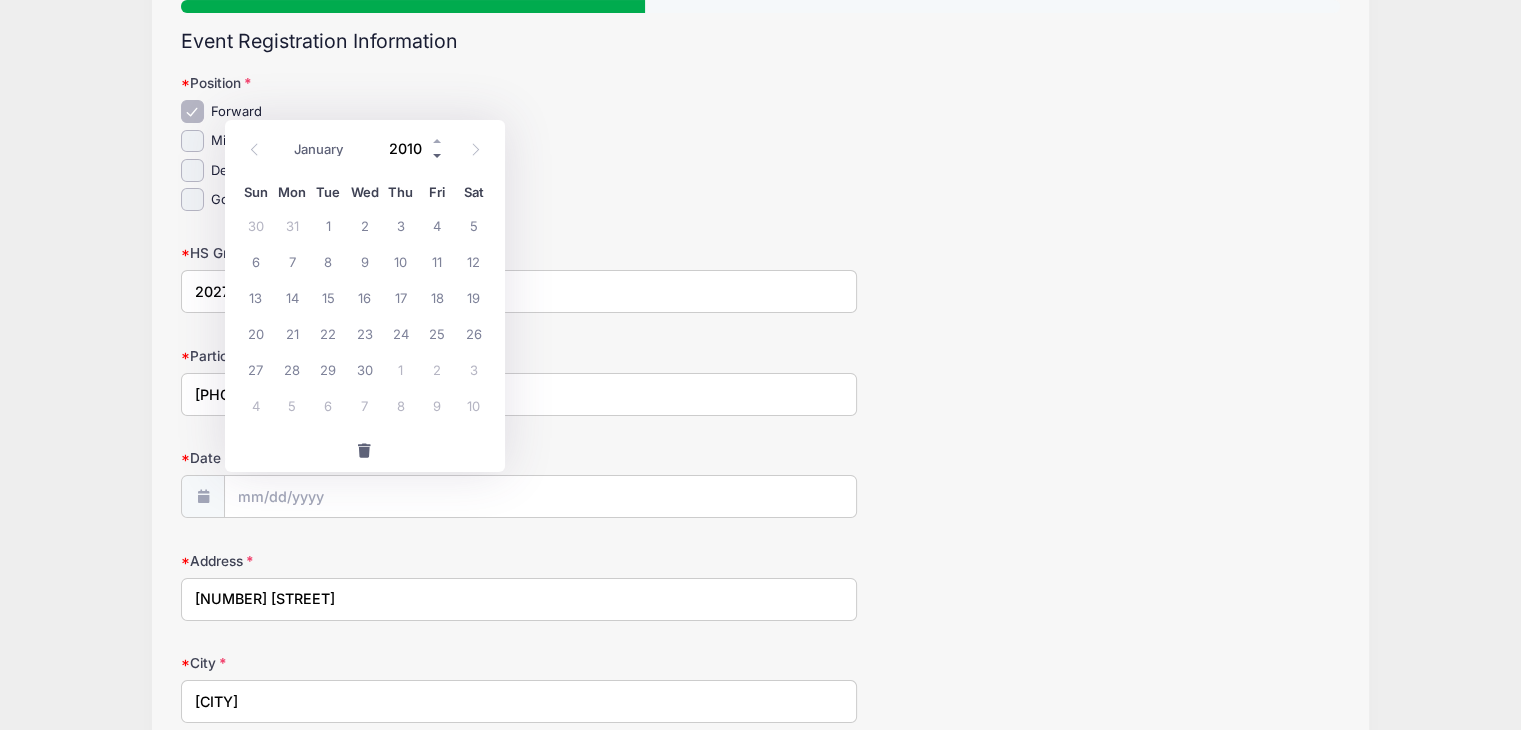 click at bounding box center [438, 156] 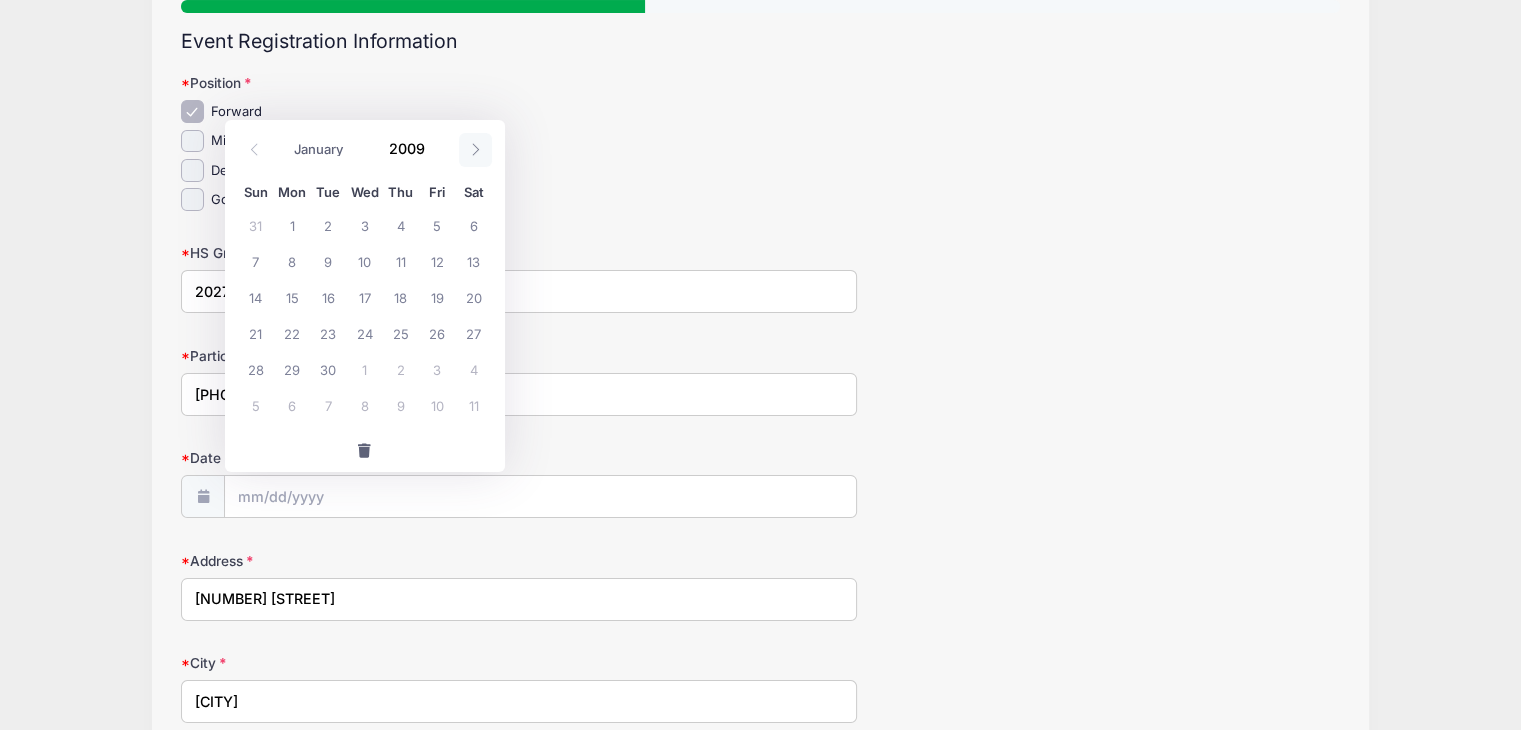 click 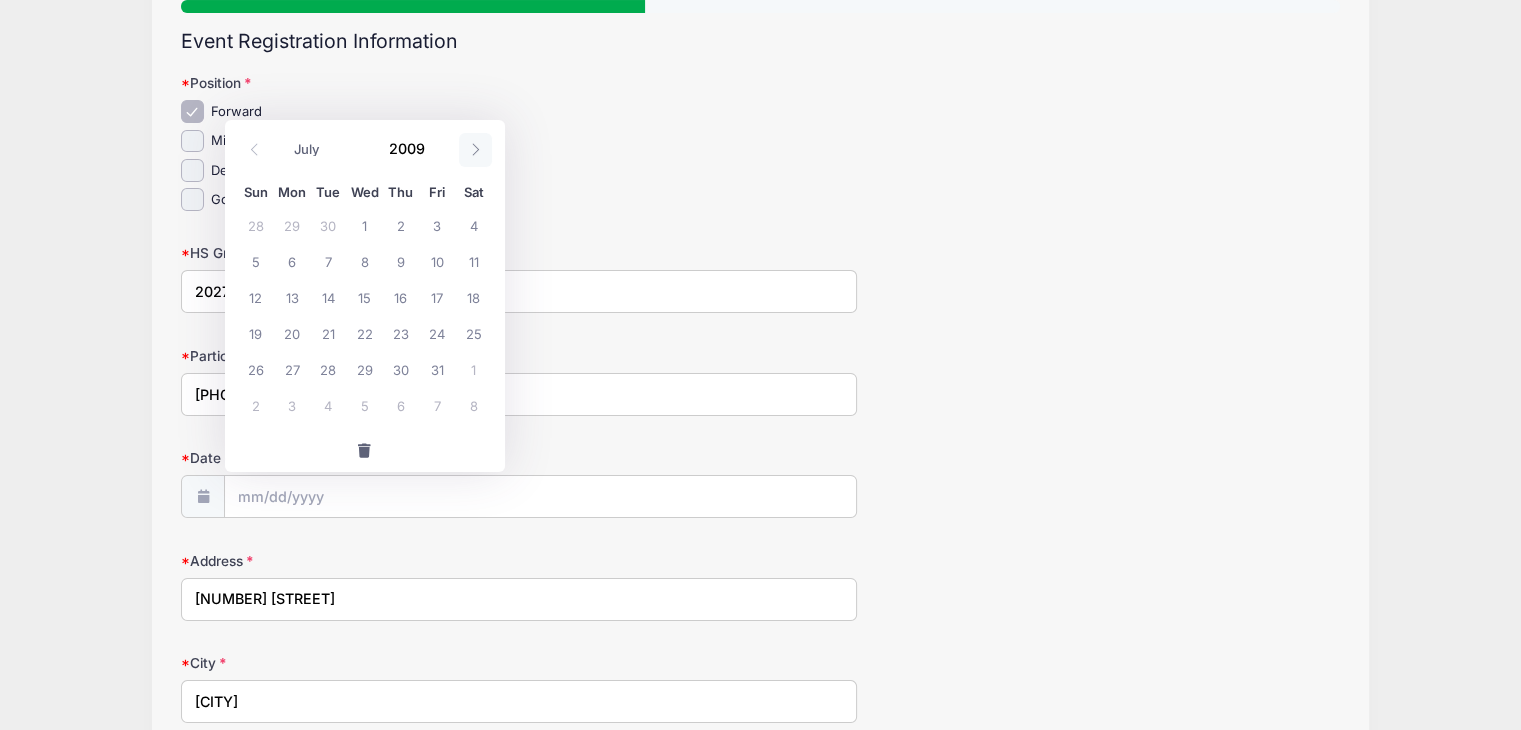 click 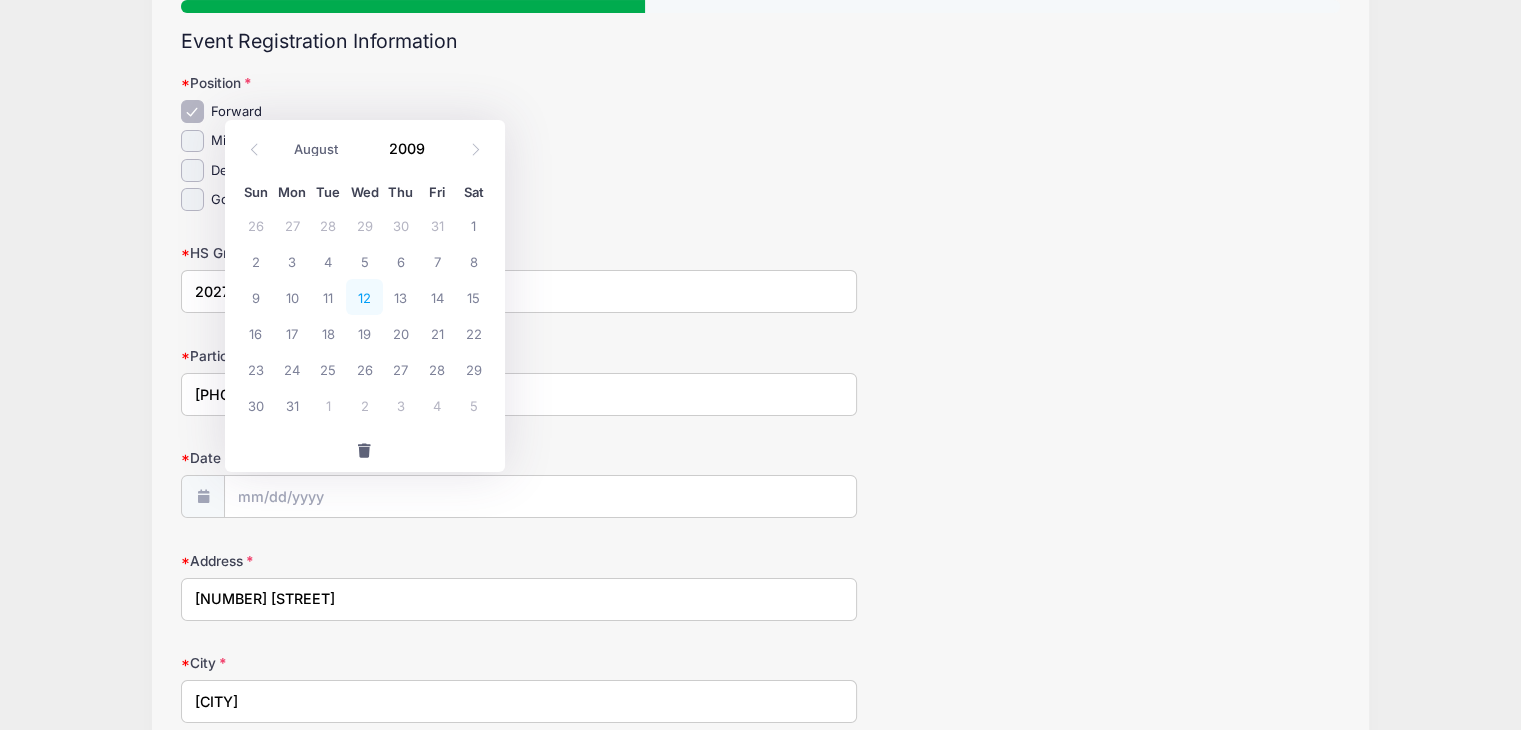 click on "12" at bounding box center (364, 297) 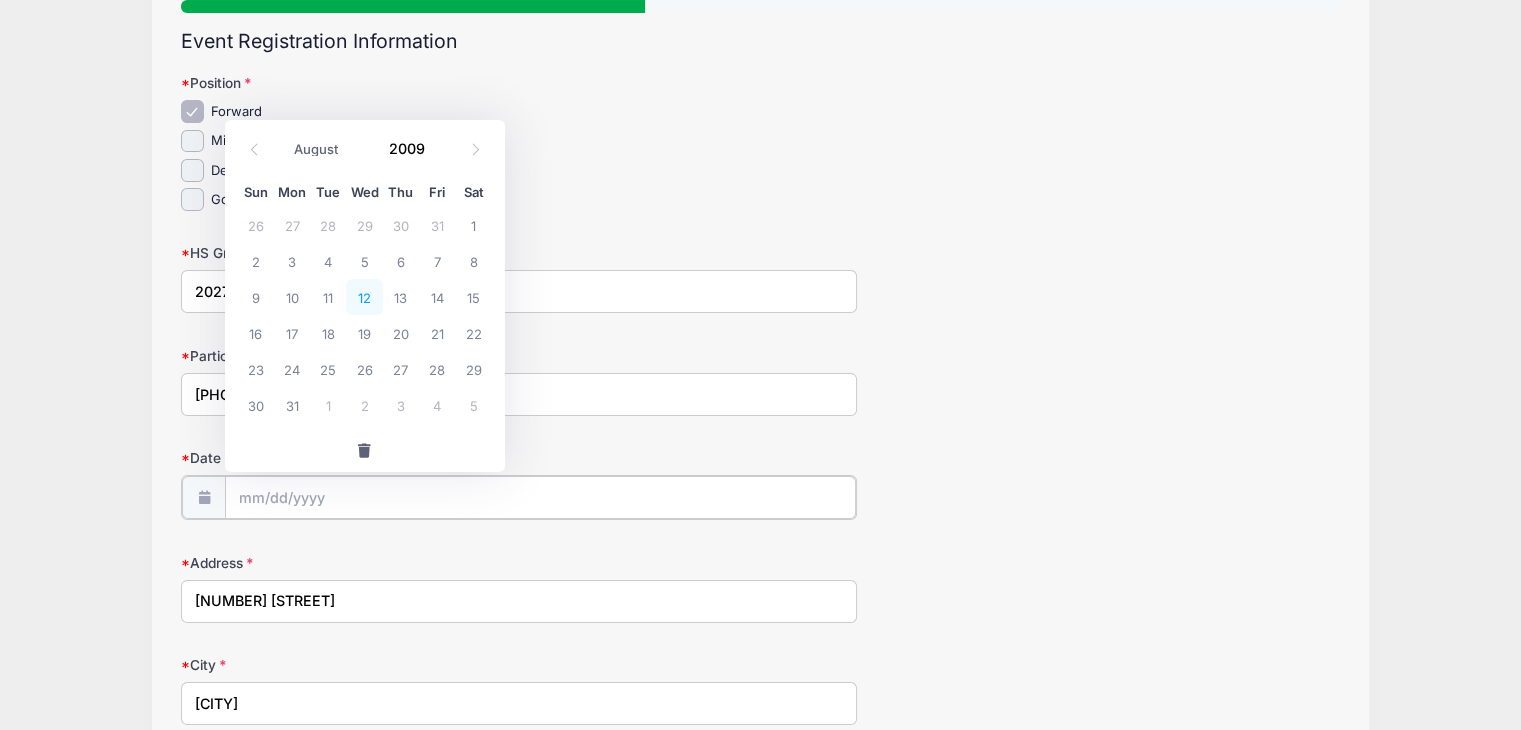 type on "[DATE]" 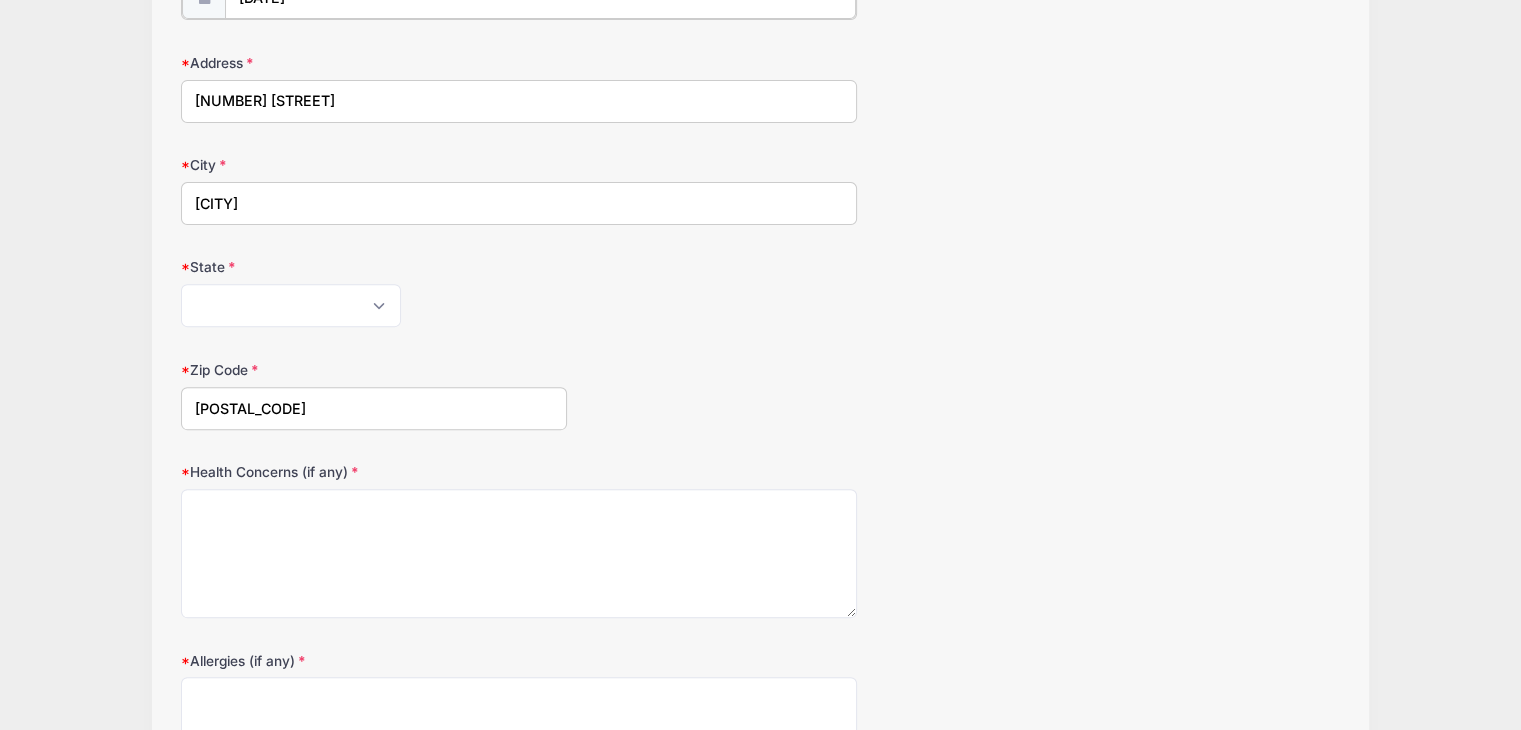 scroll, scrollTop: 800, scrollLeft: 0, axis: vertical 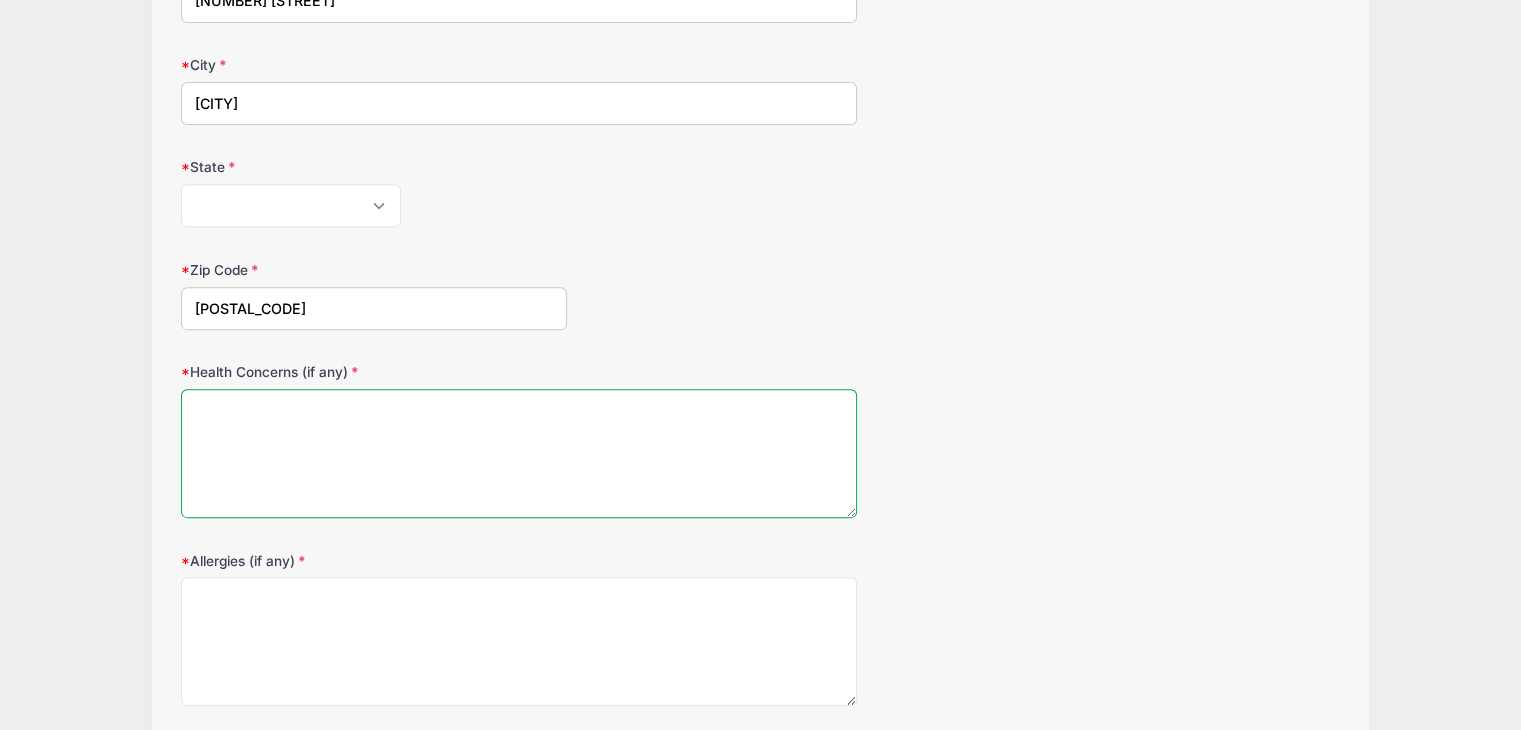 click on "Health Concerns (if any)" at bounding box center (519, 453) 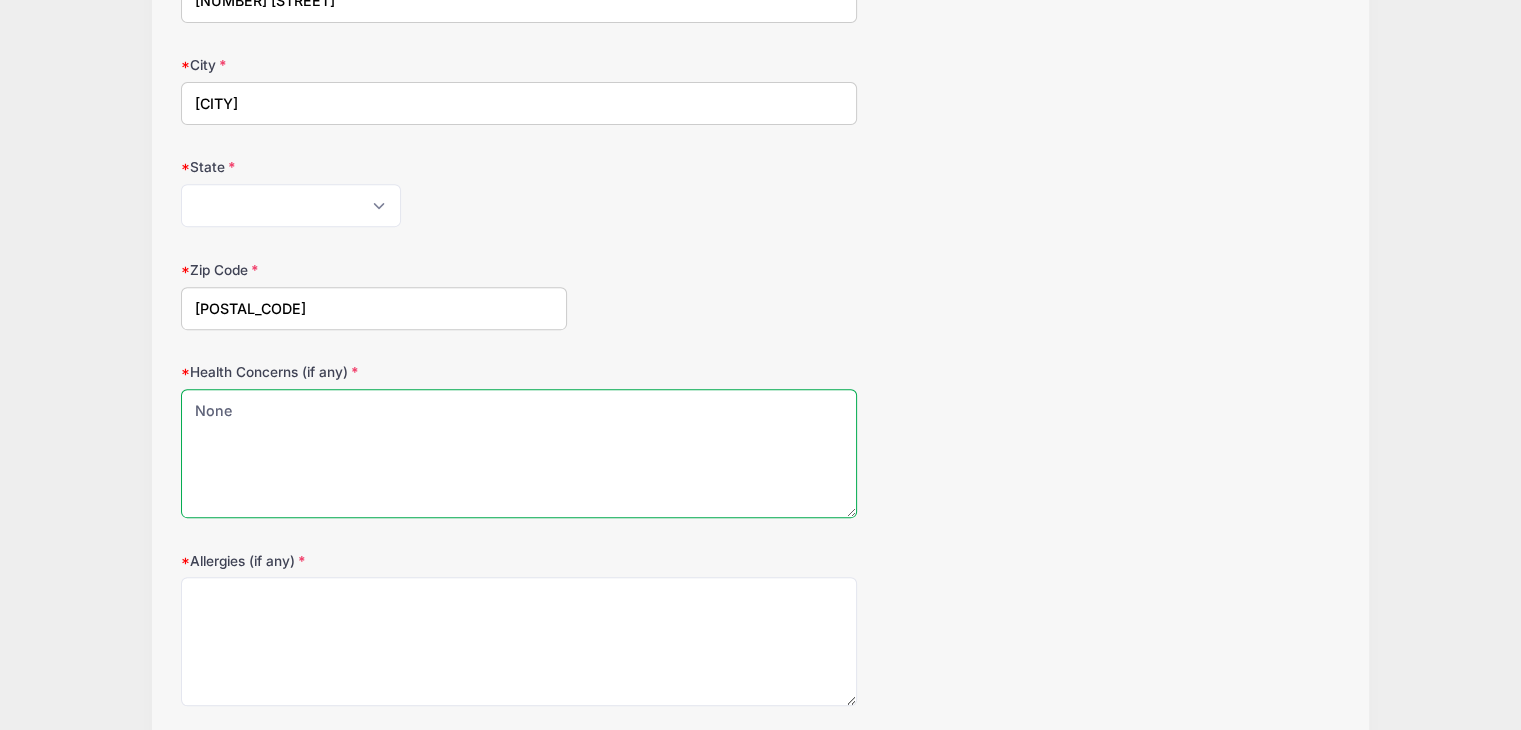 type on "None" 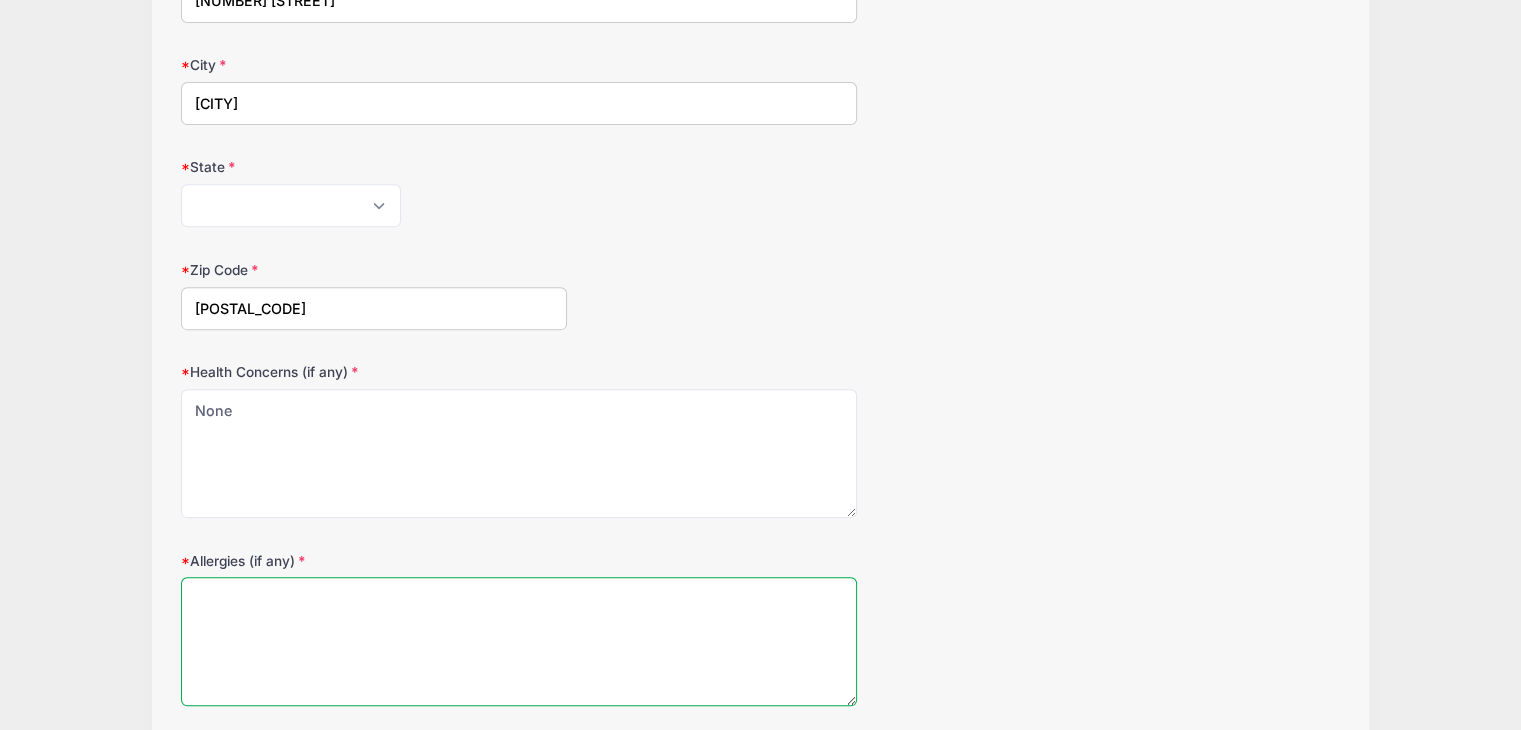 click on "Allergies (if any)" at bounding box center [519, 641] 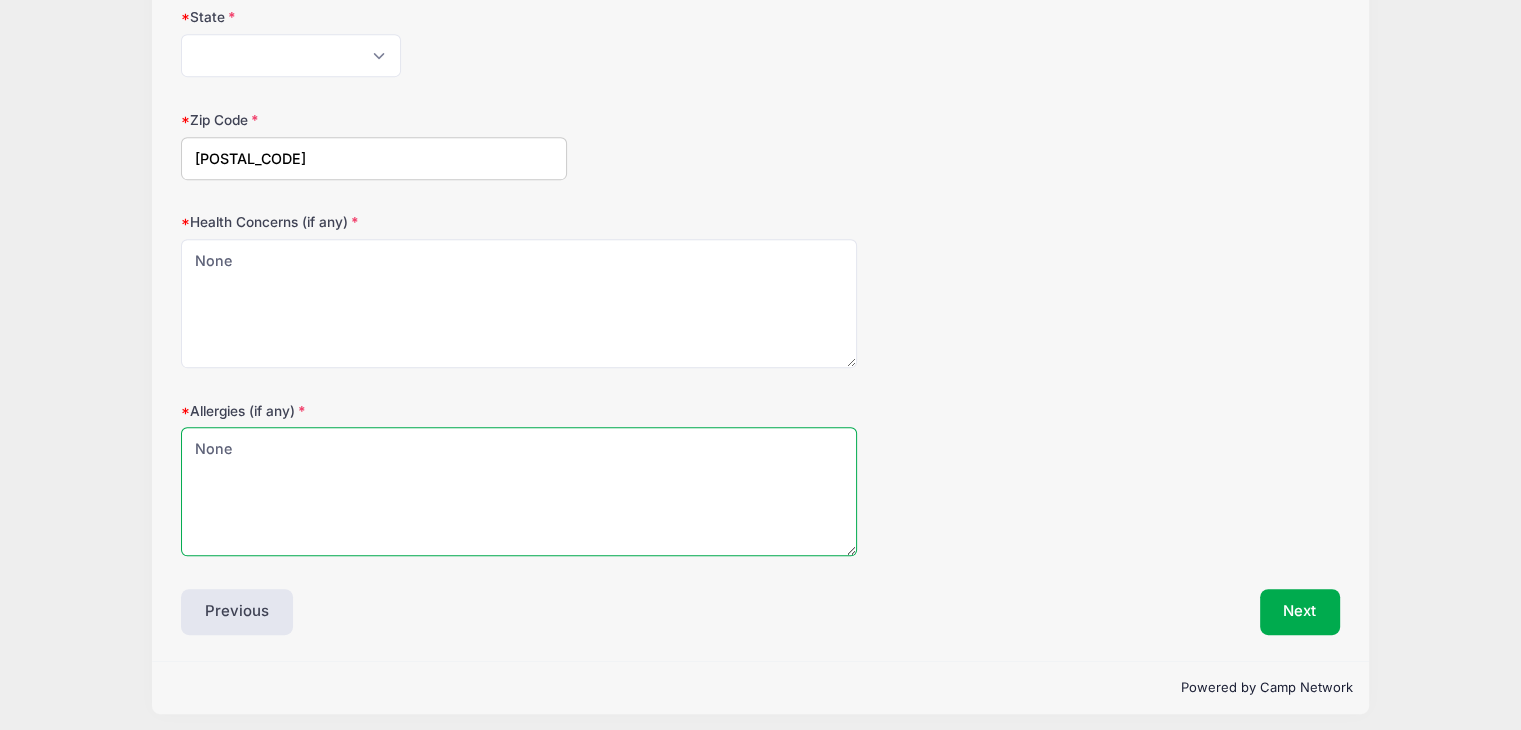 scroll, scrollTop: 953, scrollLeft: 0, axis: vertical 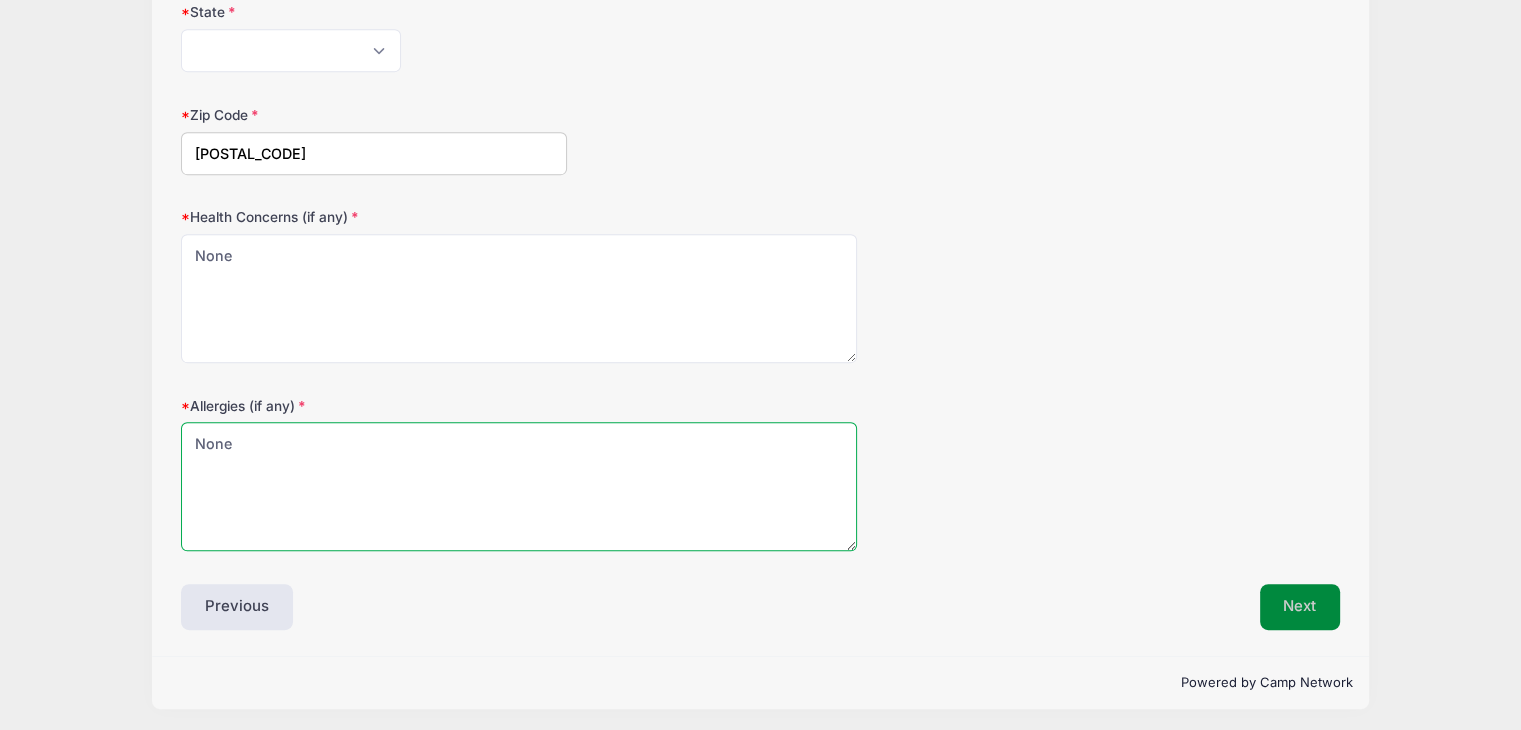 type on "None" 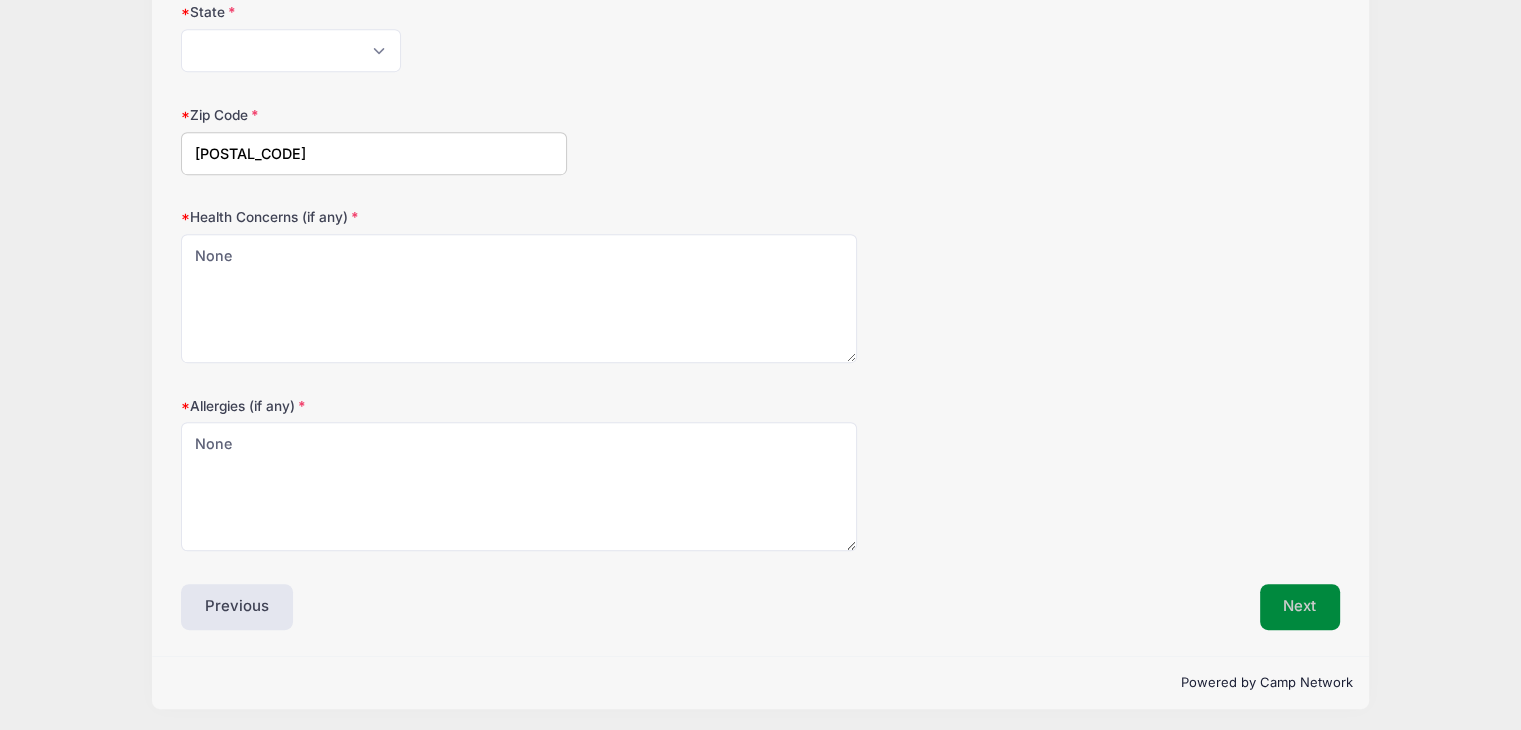 click on "Next" at bounding box center (1300, 607) 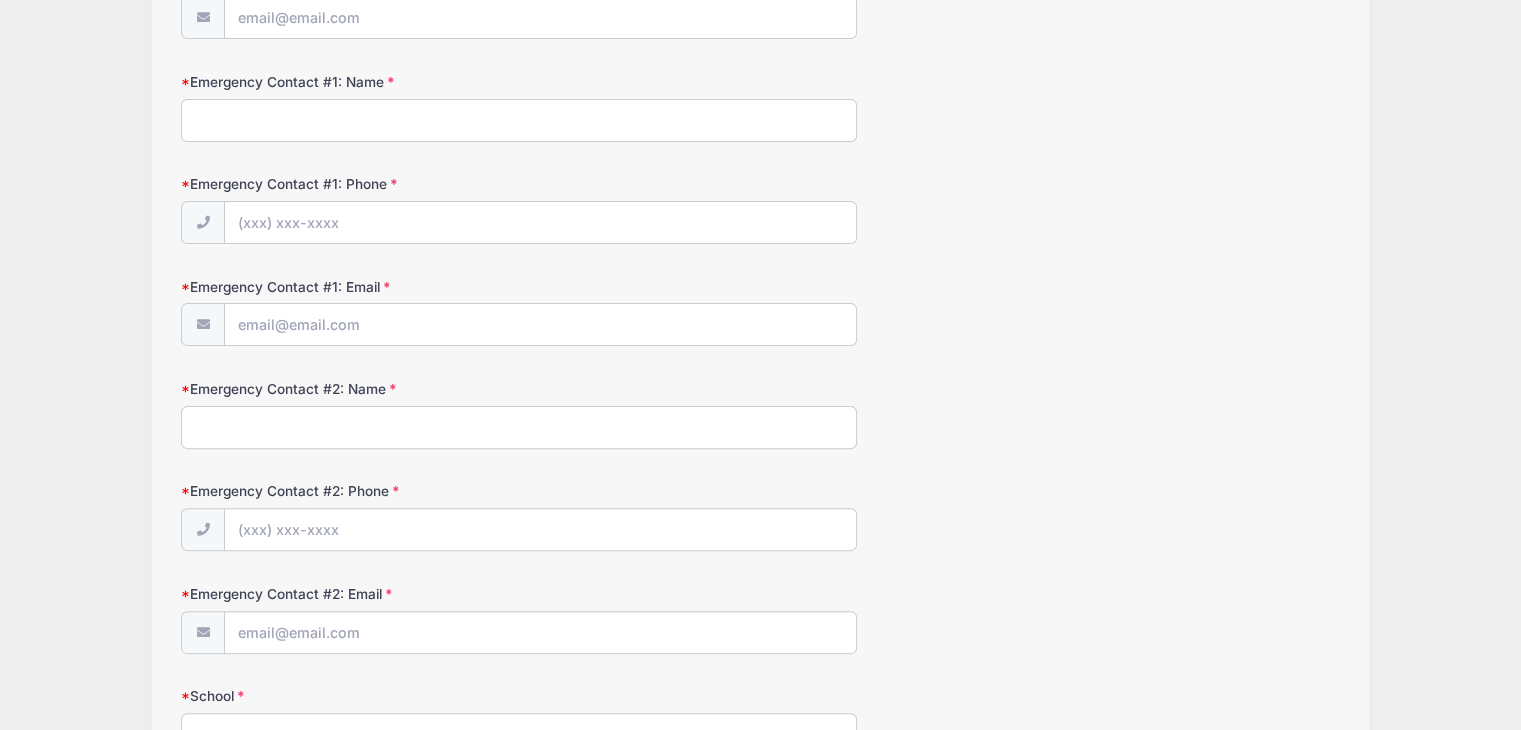 scroll, scrollTop: 0, scrollLeft: 0, axis: both 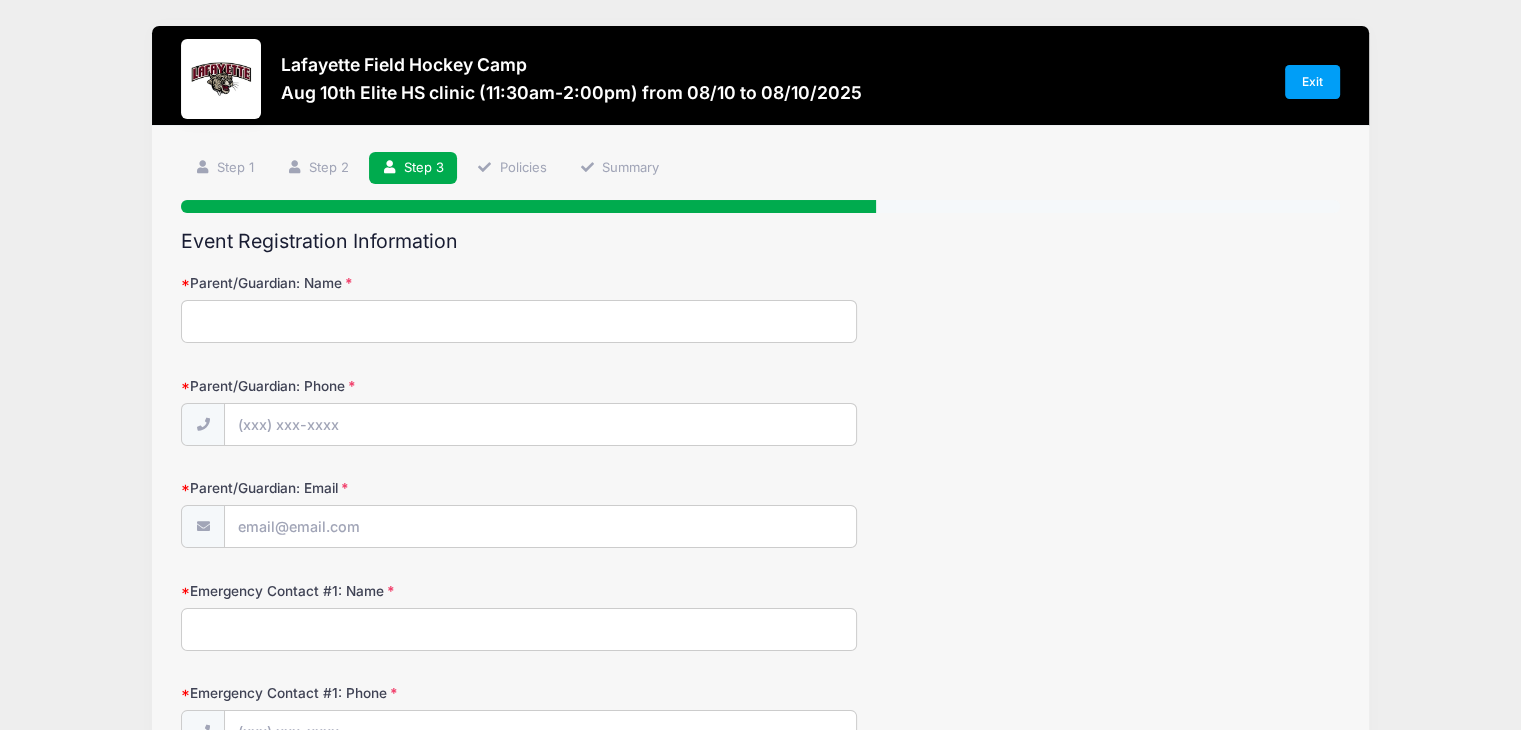 click on "Parent/Guardian: Name" at bounding box center [519, 321] 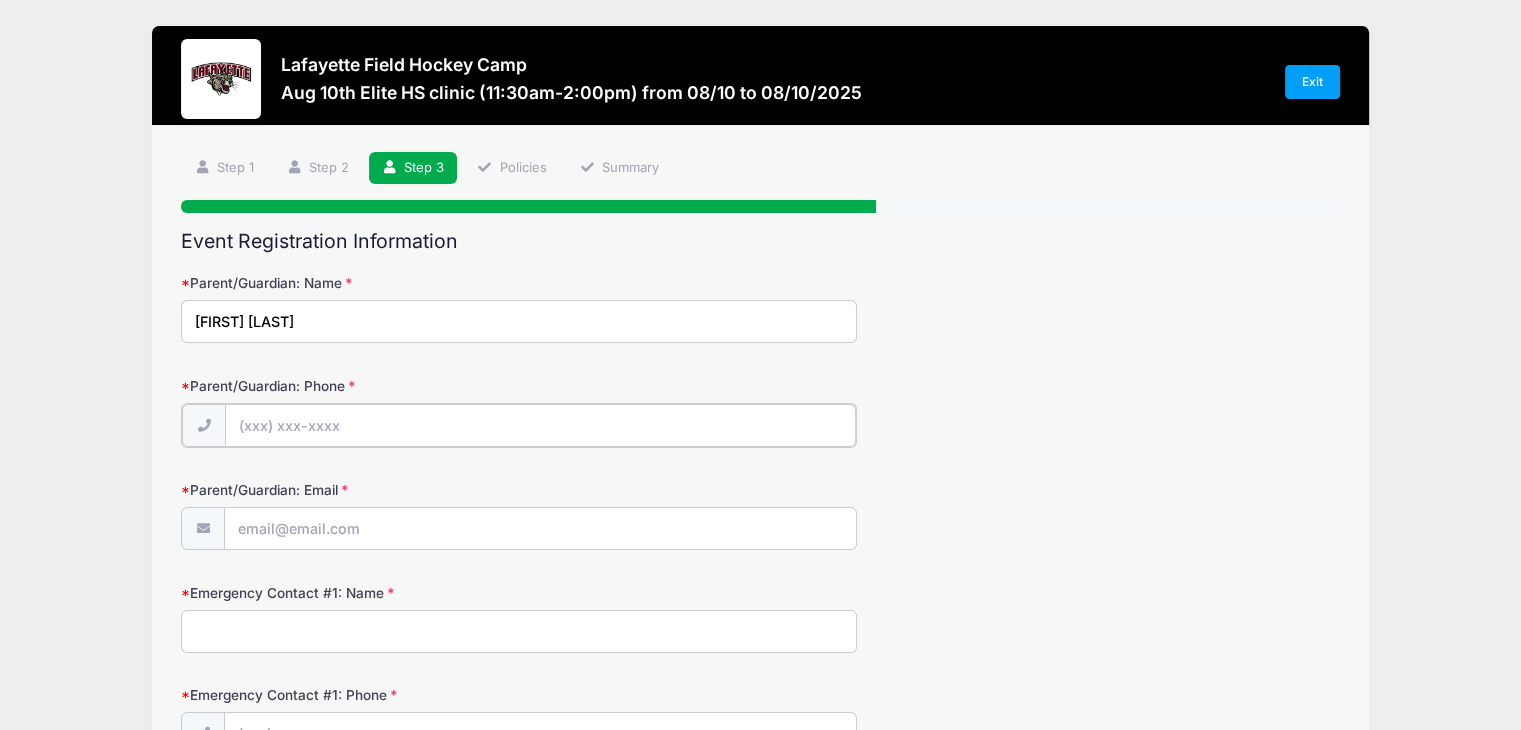 type on "([PHONE])" 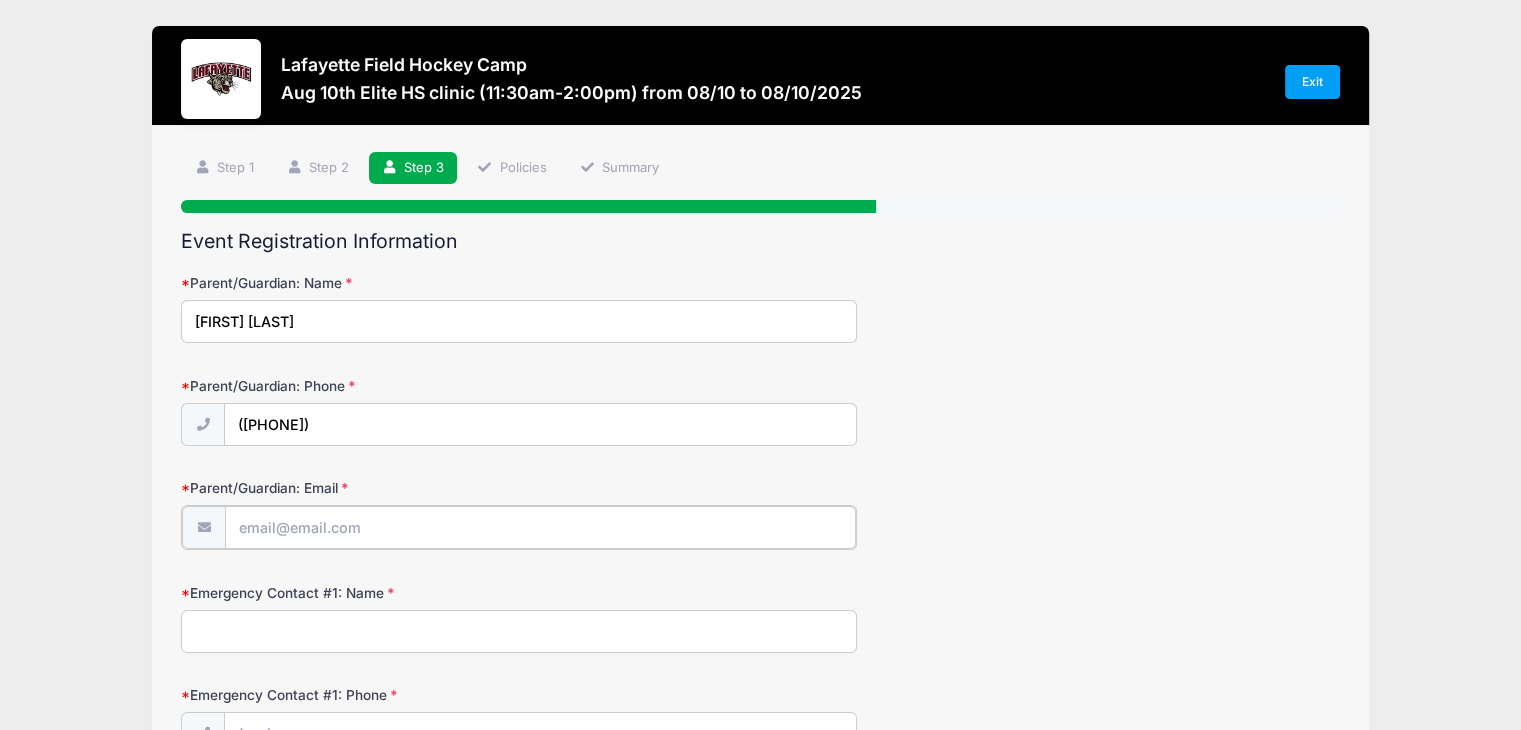 type on "[EMAIL]" 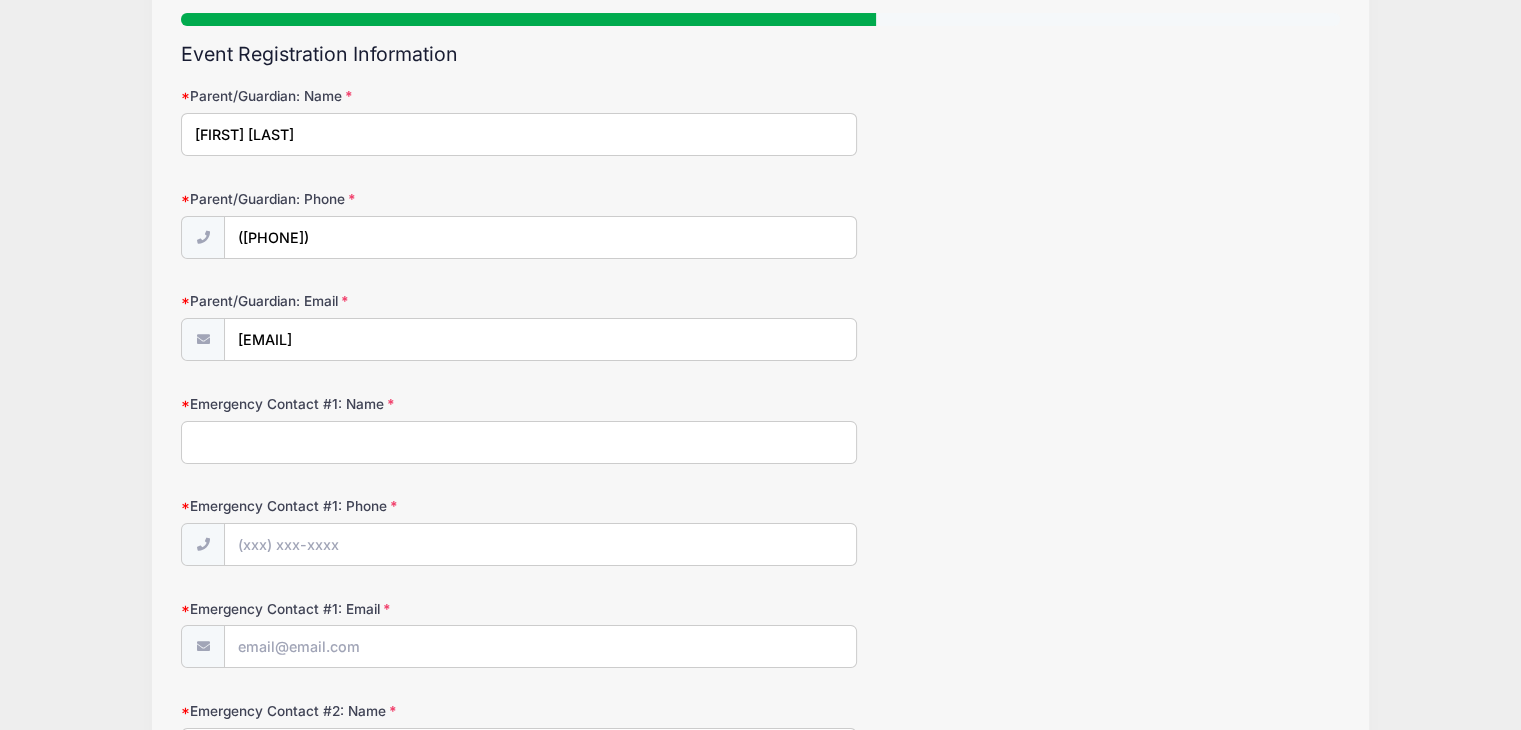 scroll, scrollTop: 200, scrollLeft: 0, axis: vertical 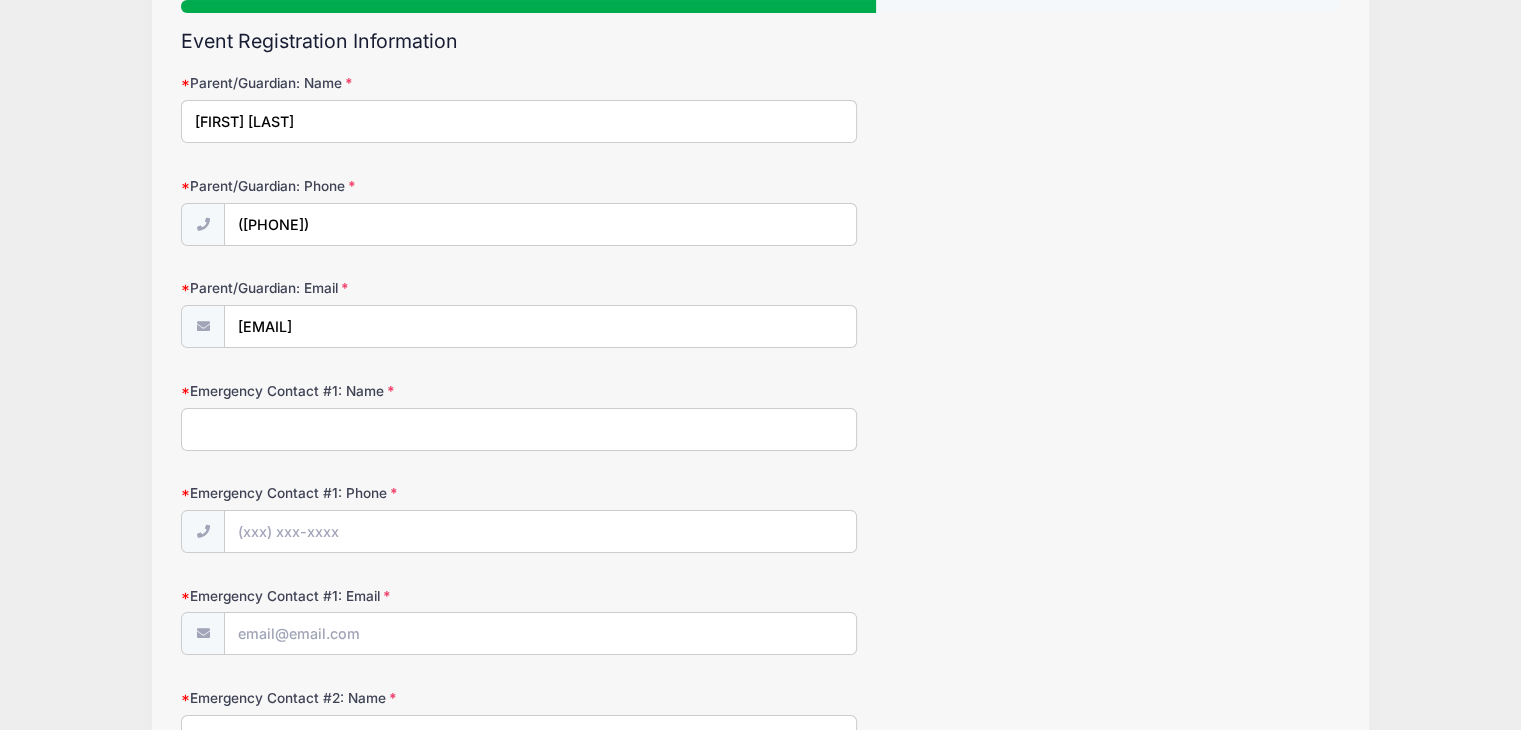 click on "Emergency Contact #1: Name" at bounding box center (519, 429) 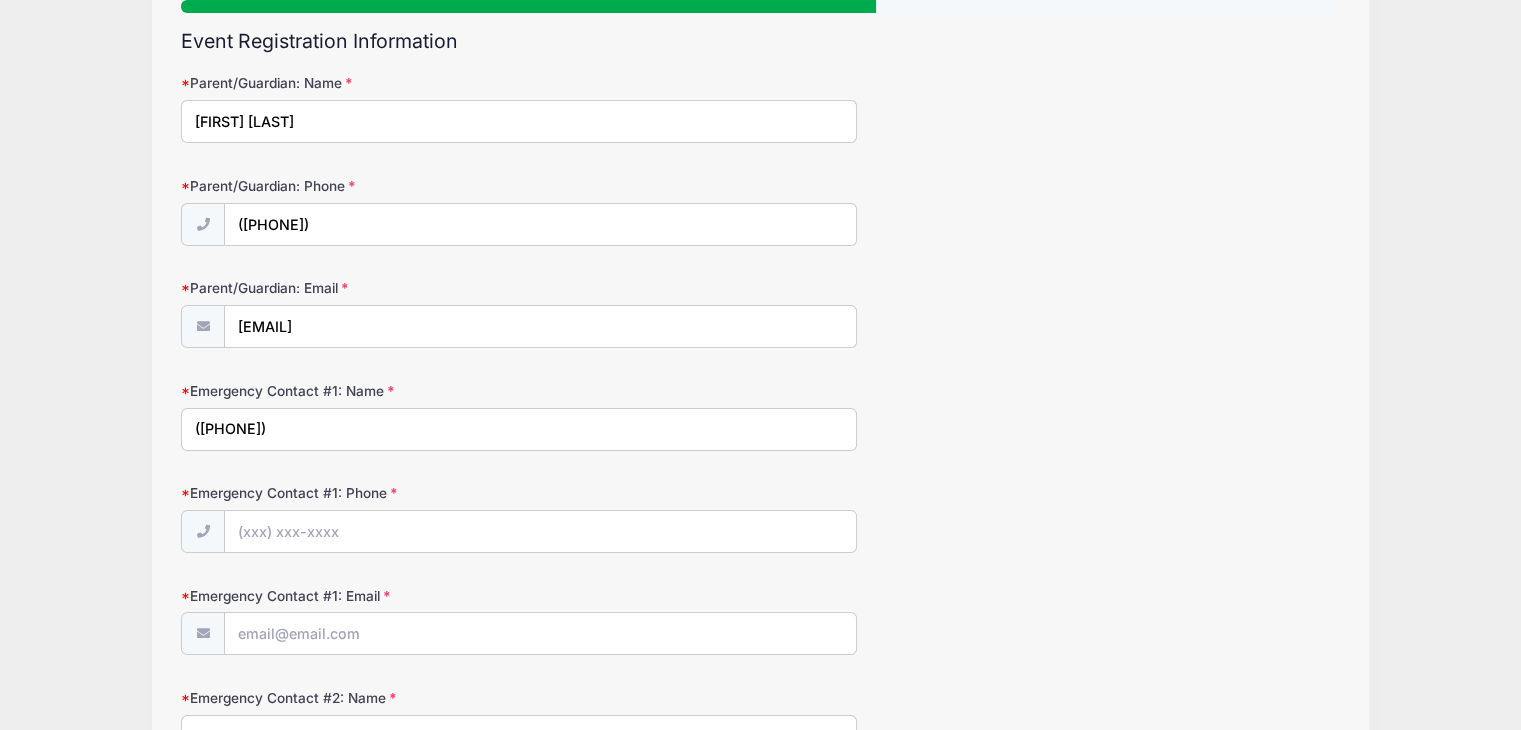 drag, startPoint x: 321, startPoint y: 438, endPoint x: 180, endPoint y: 432, distance: 141.12761 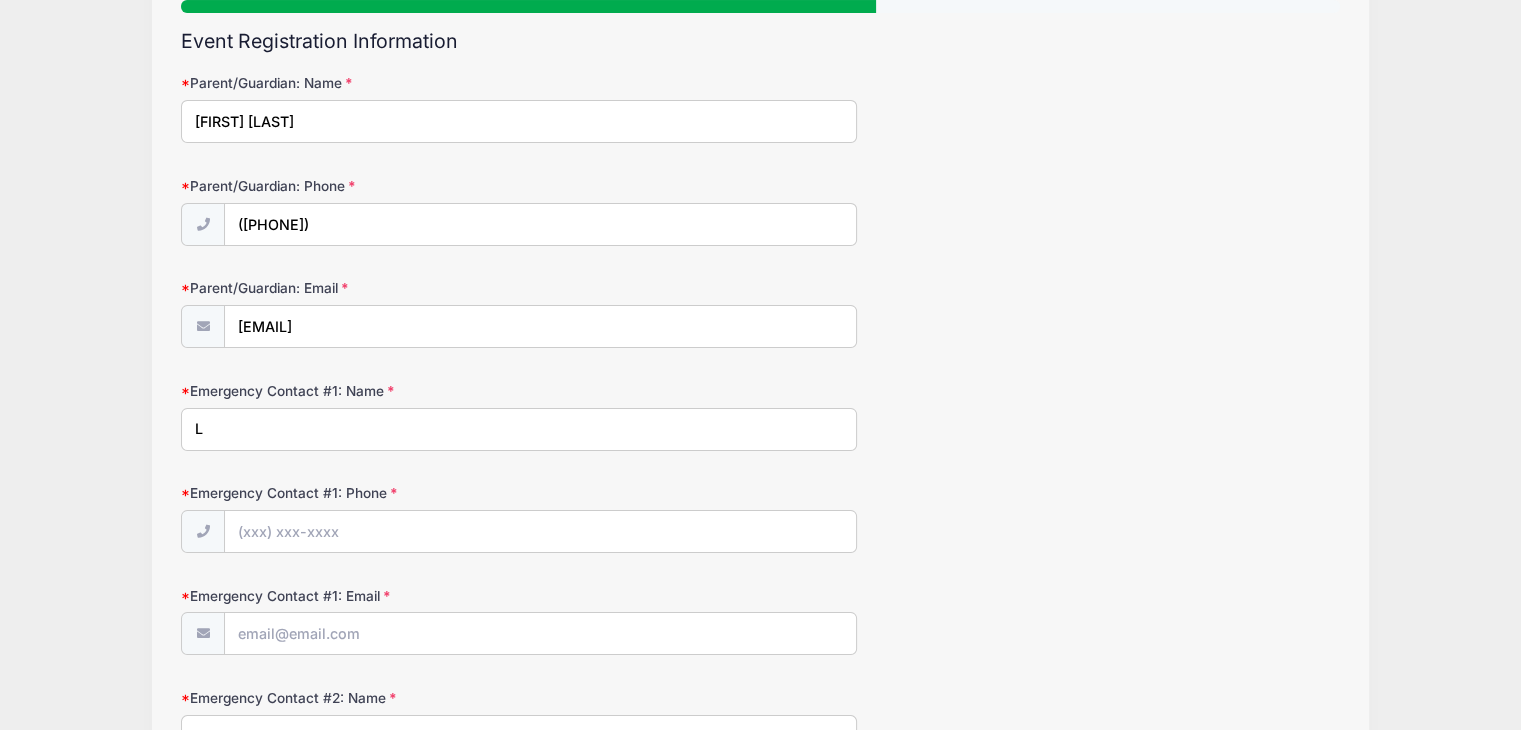 type on "[FIRST] [LAST]" 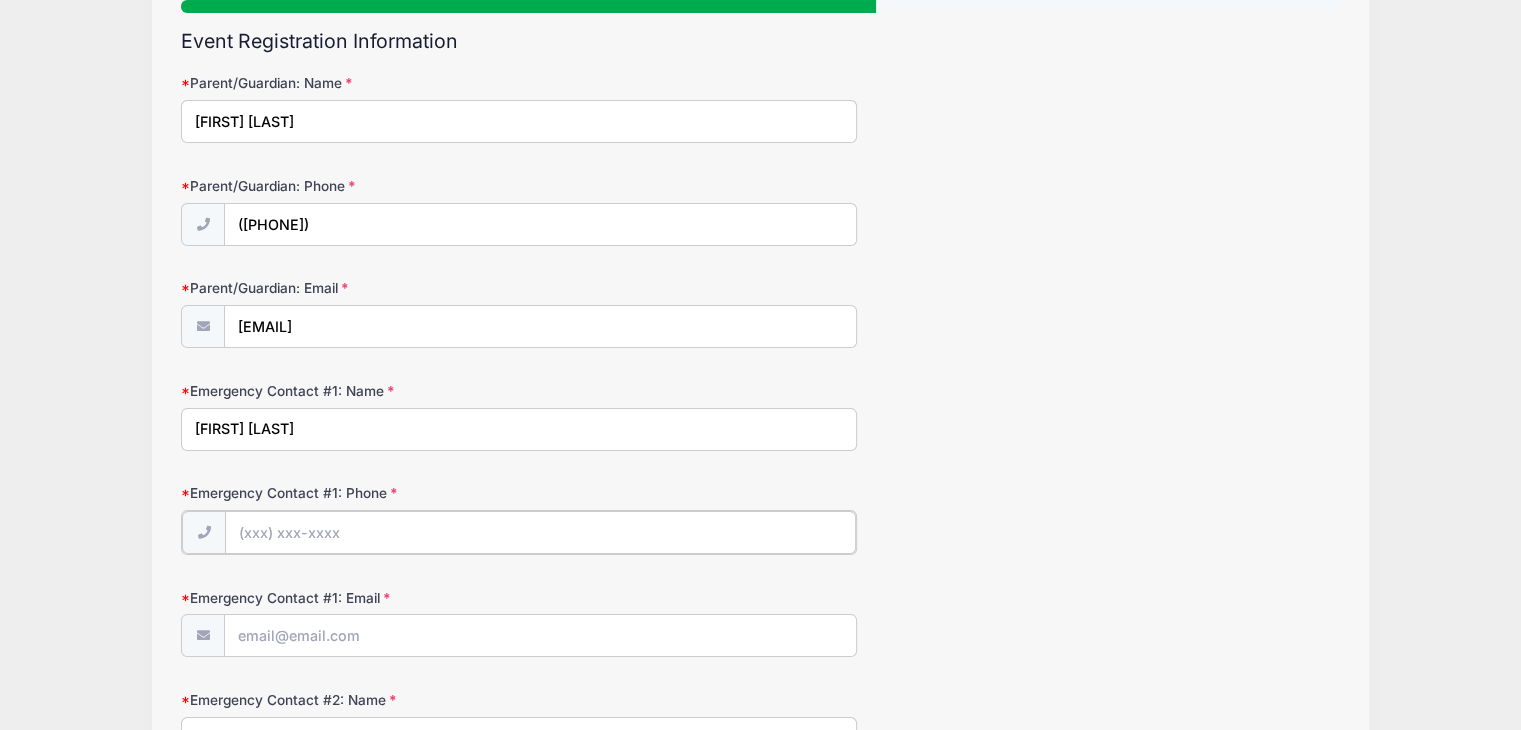 type on "([PHONE])" 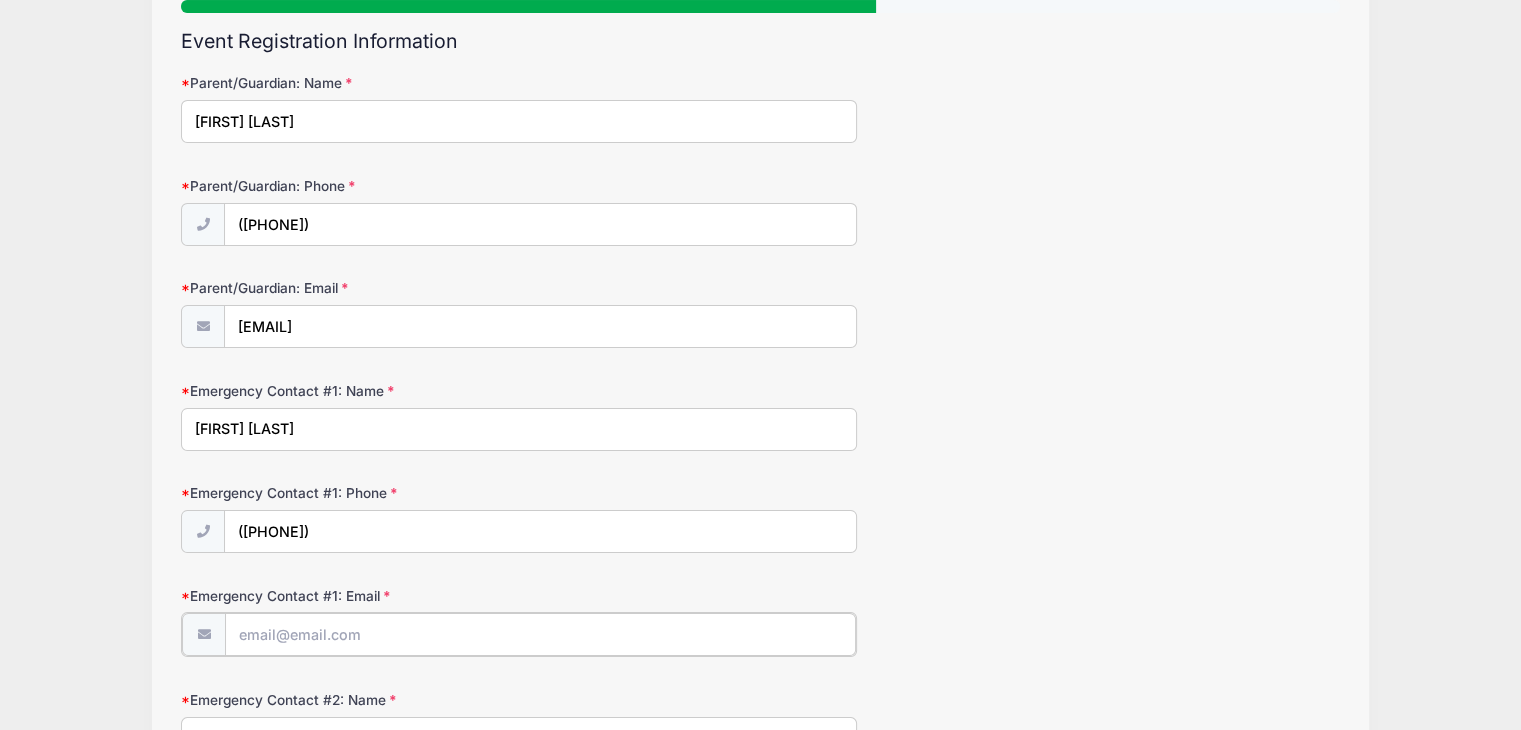 type on "[EMAIL]" 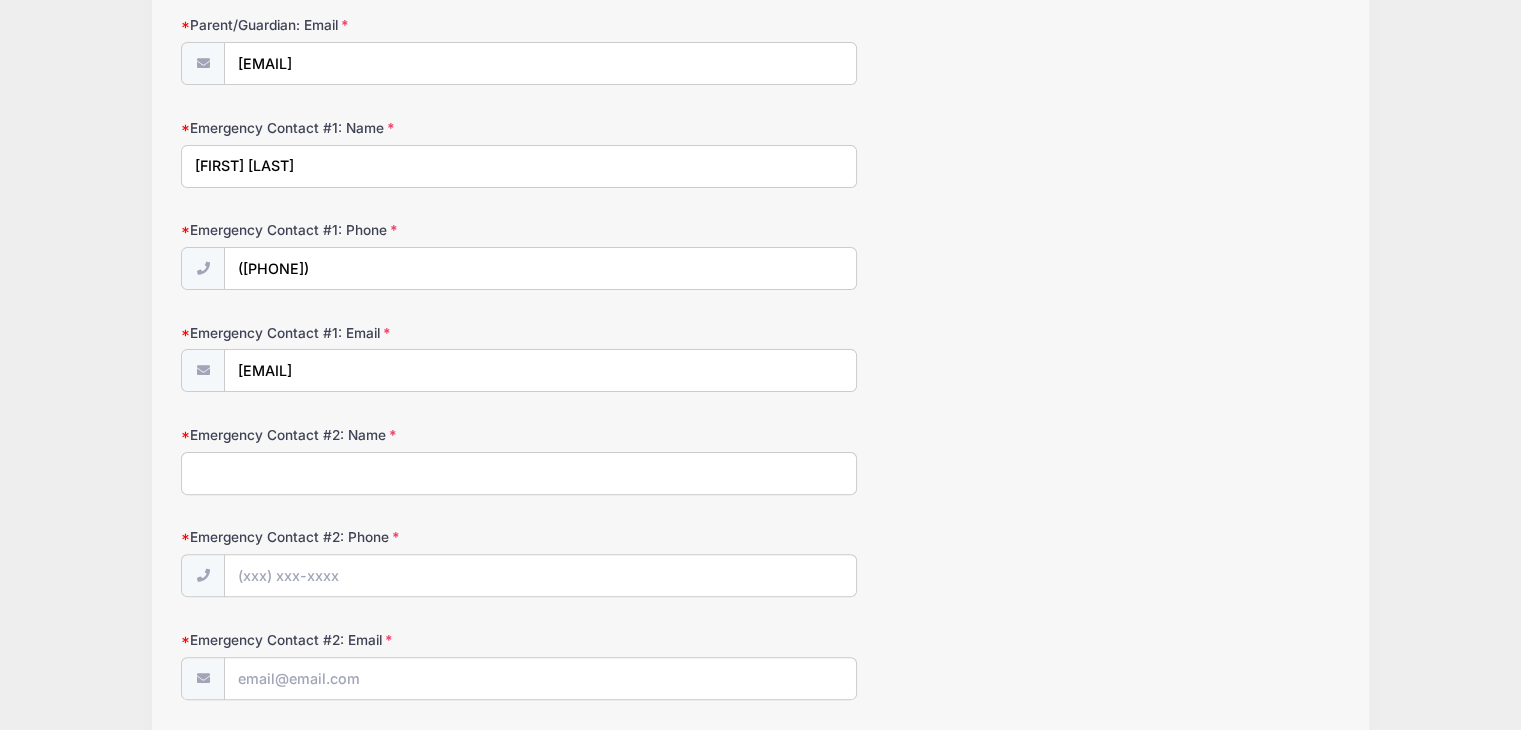 scroll, scrollTop: 500, scrollLeft: 0, axis: vertical 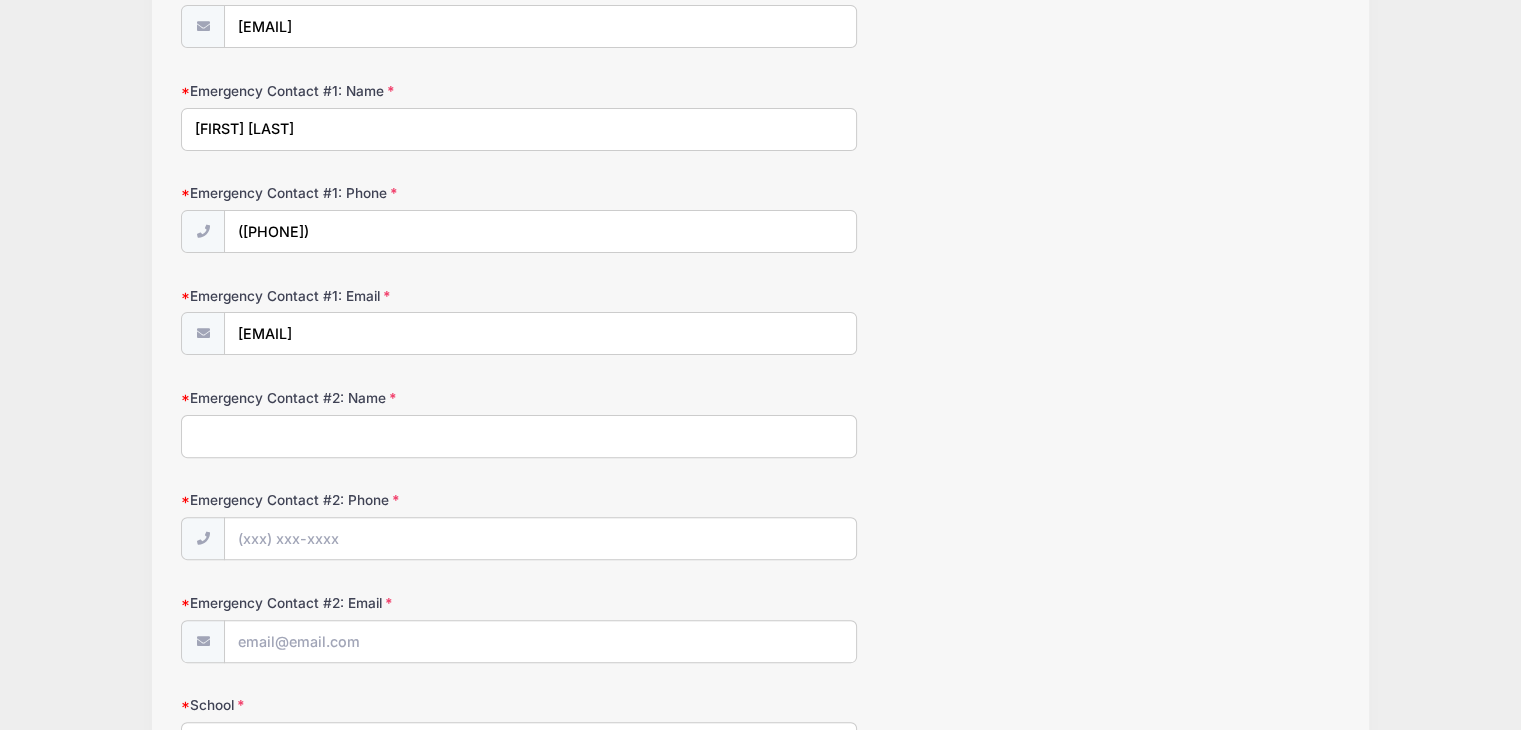 click on "Emergency Contact #2: Name" at bounding box center (519, 436) 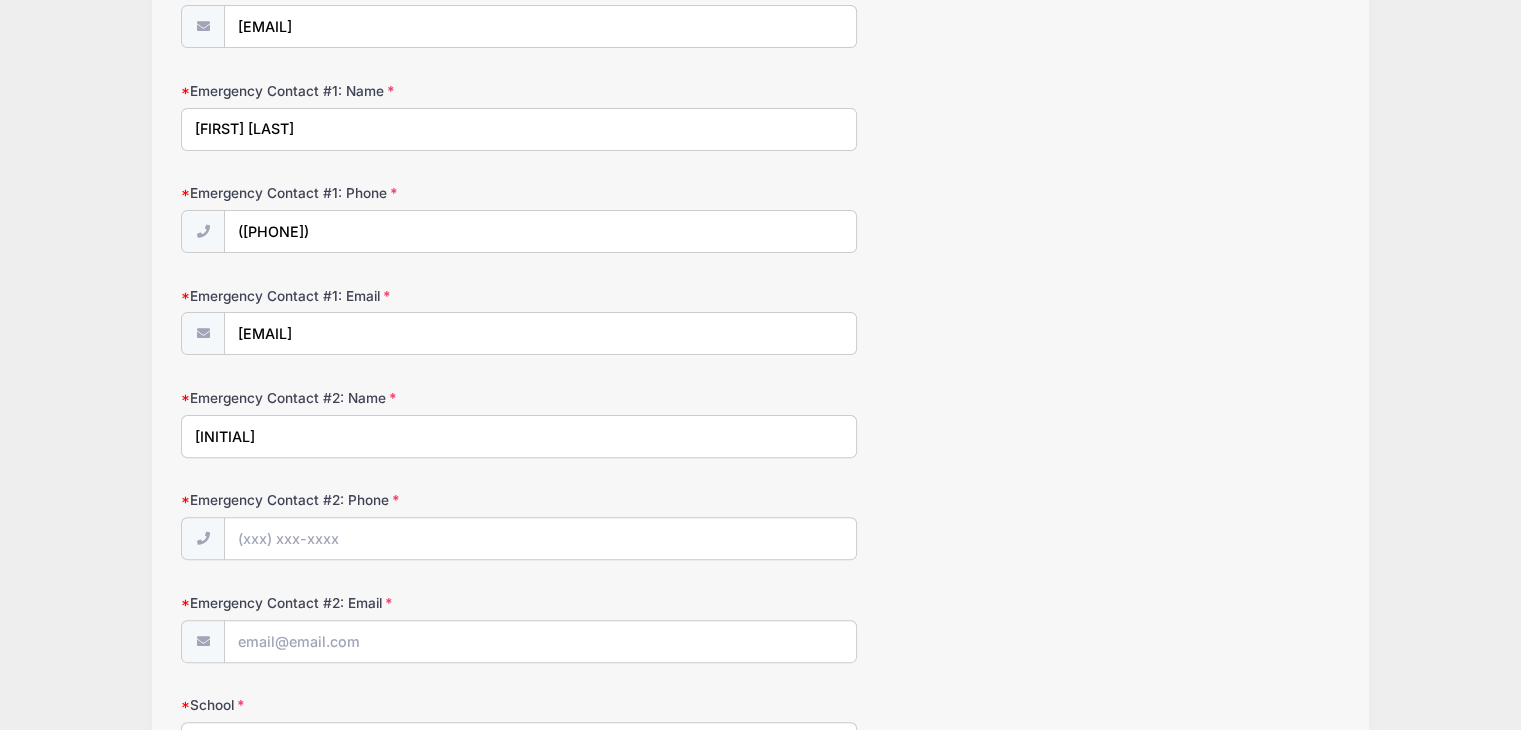 type on "[FIRST] [LAST]" 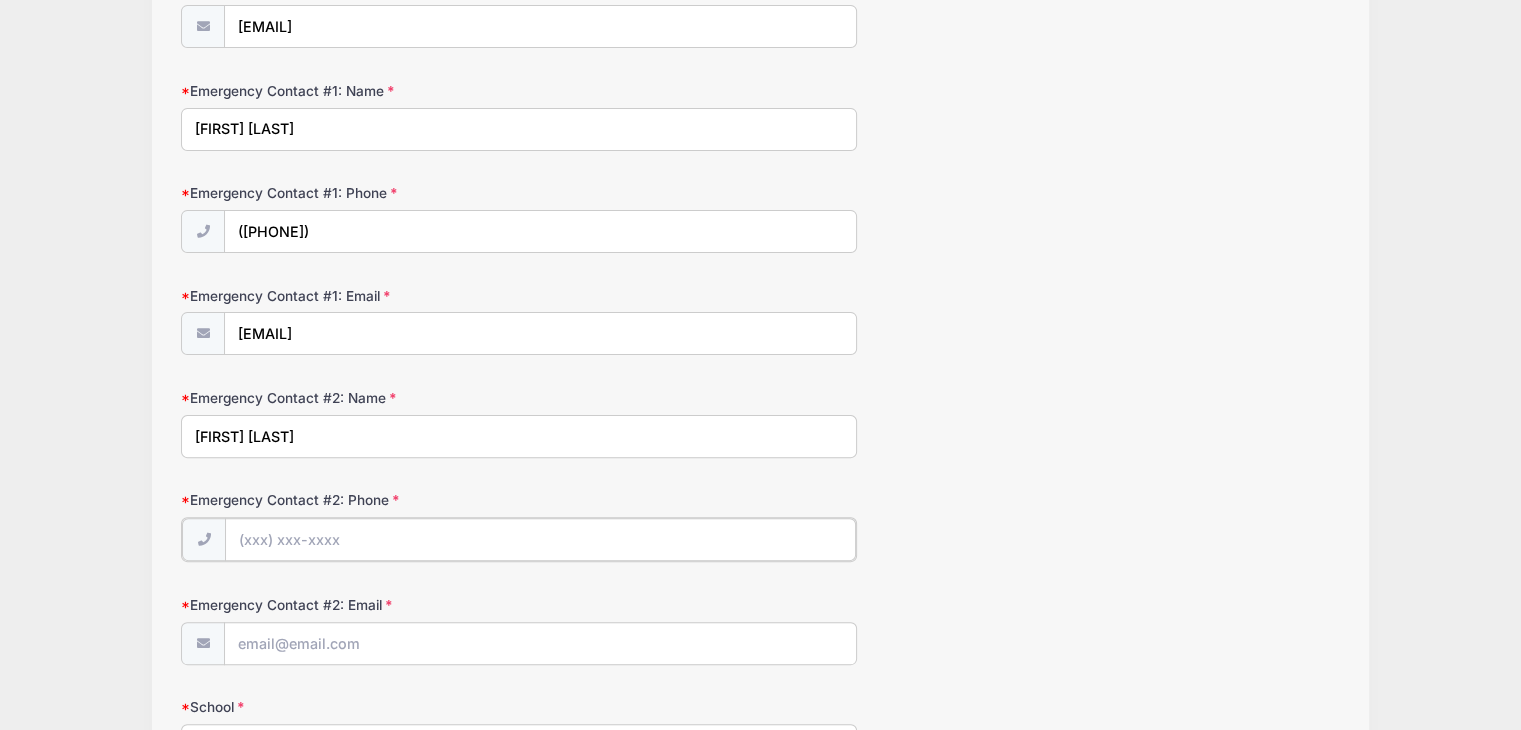 click on "Emergency Contact #2: Phone" at bounding box center (540, 539) 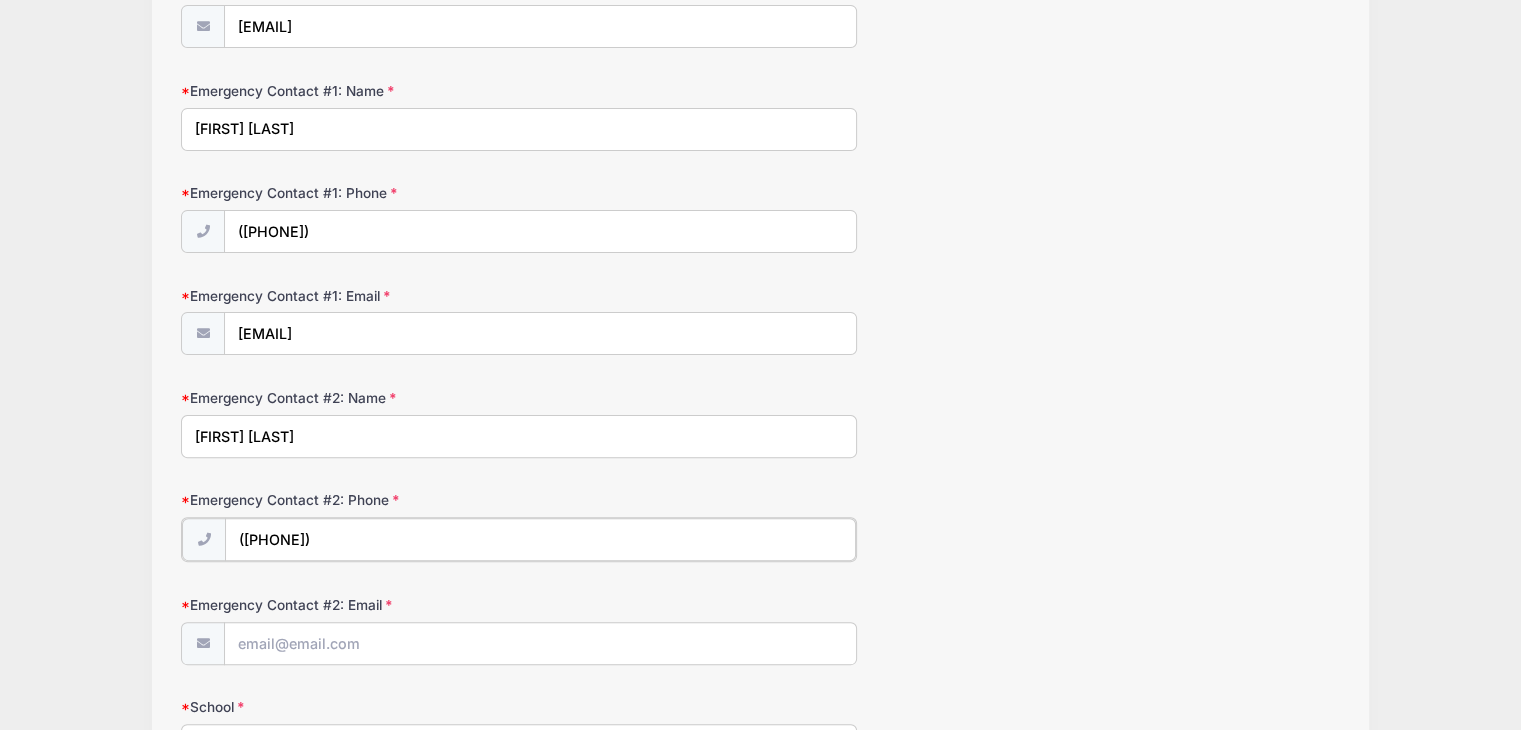 type on "([PHONE])" 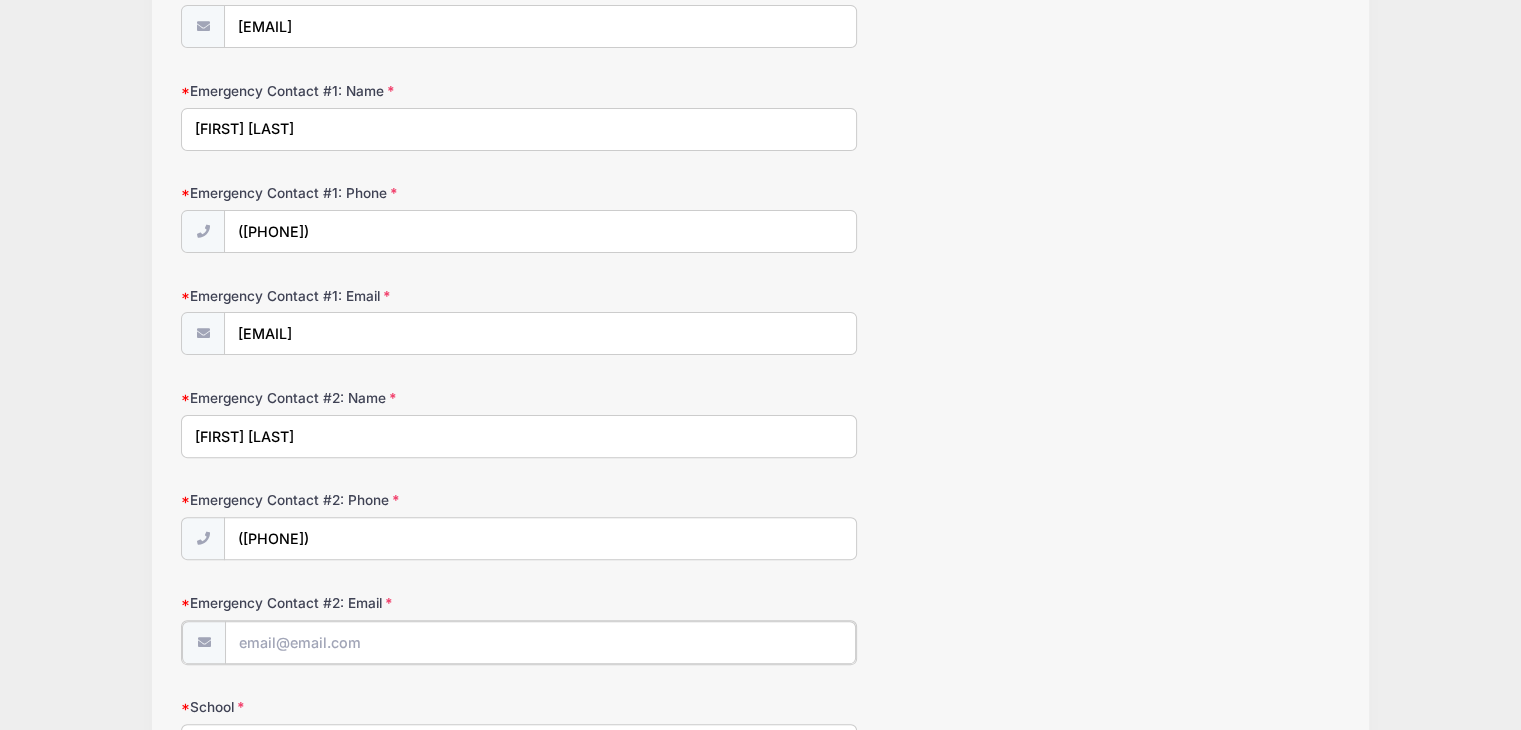 click on "Emergency Contact #2: Email" at bounding box center [540, 642] 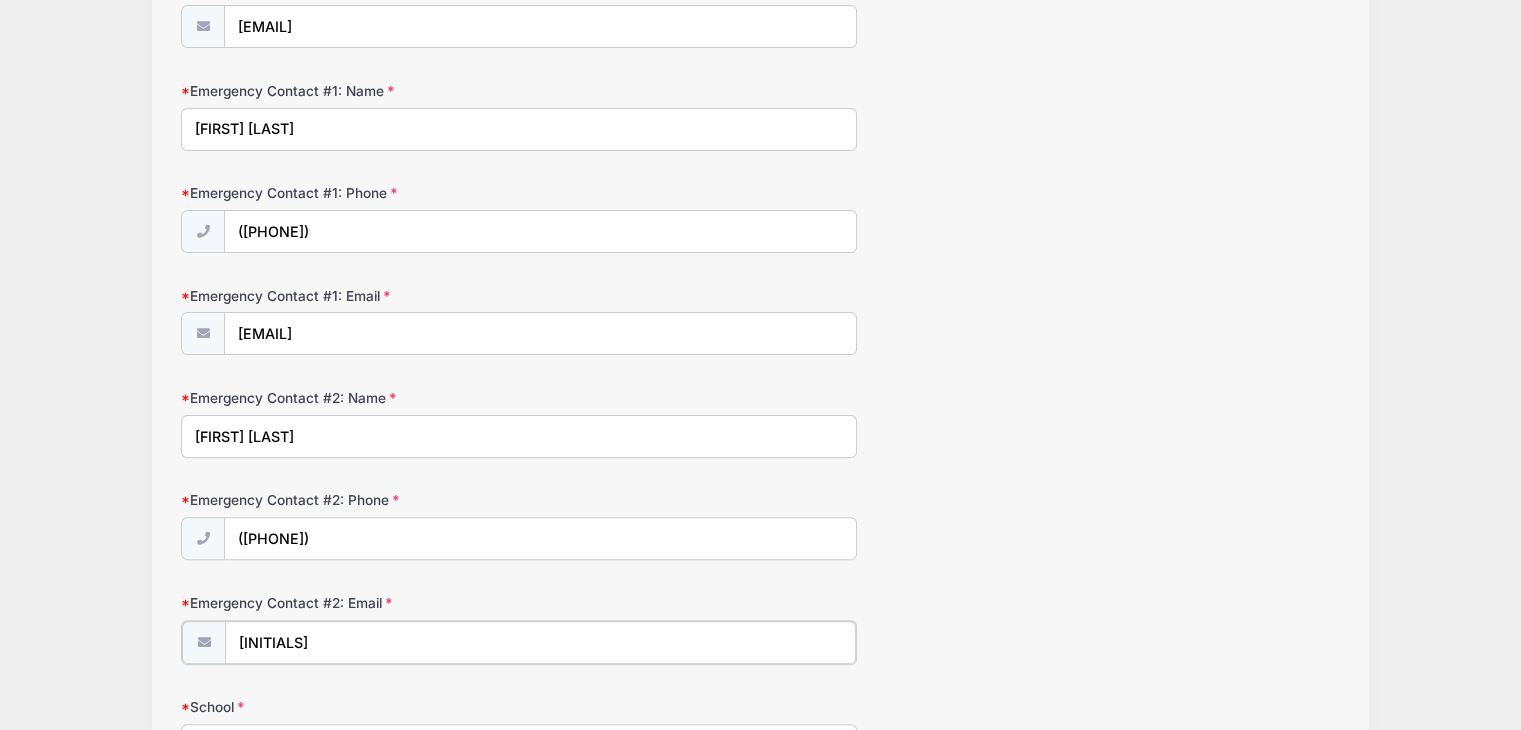 type on "[EMAIL]" 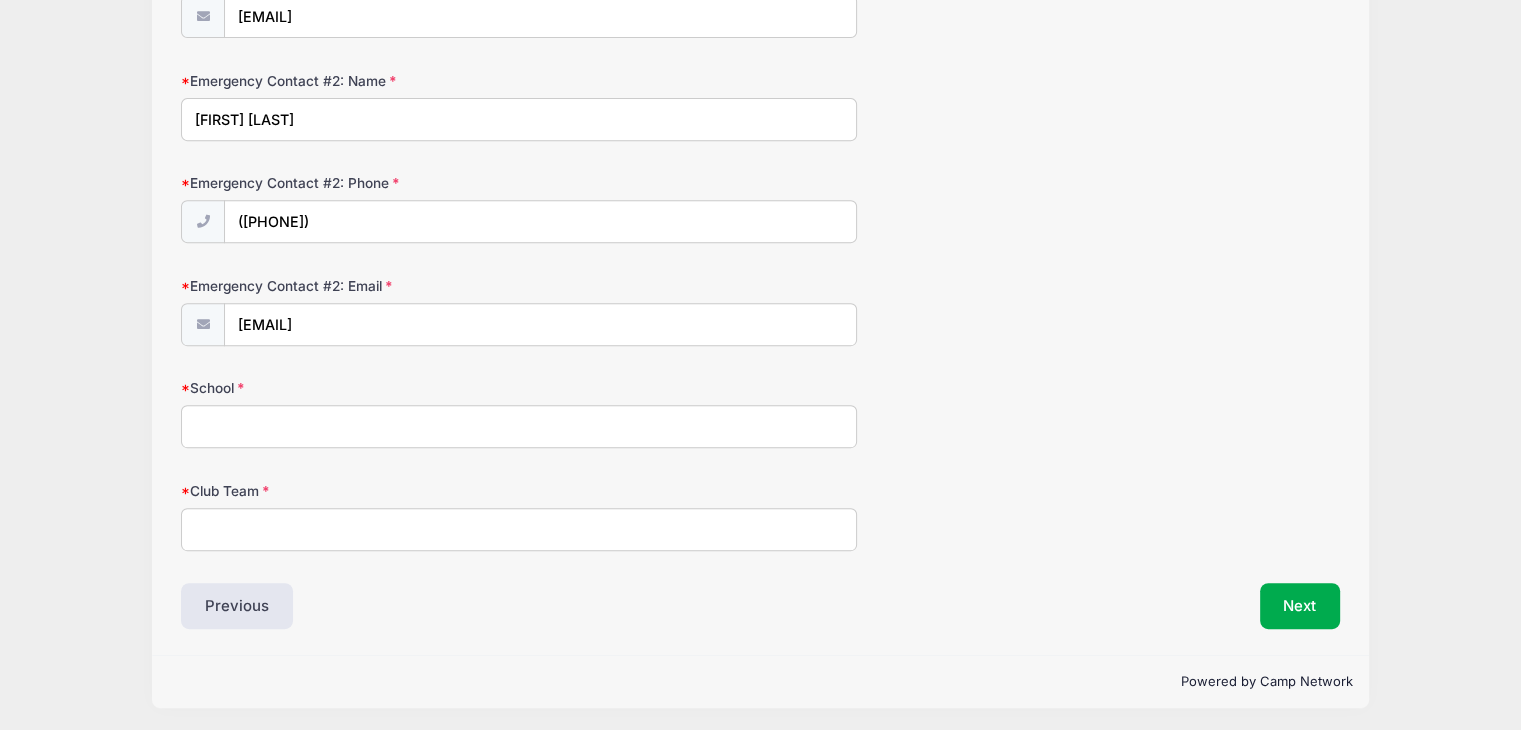 scroll, scrollTop: 816, scrollLeft: 0, axis: vertical 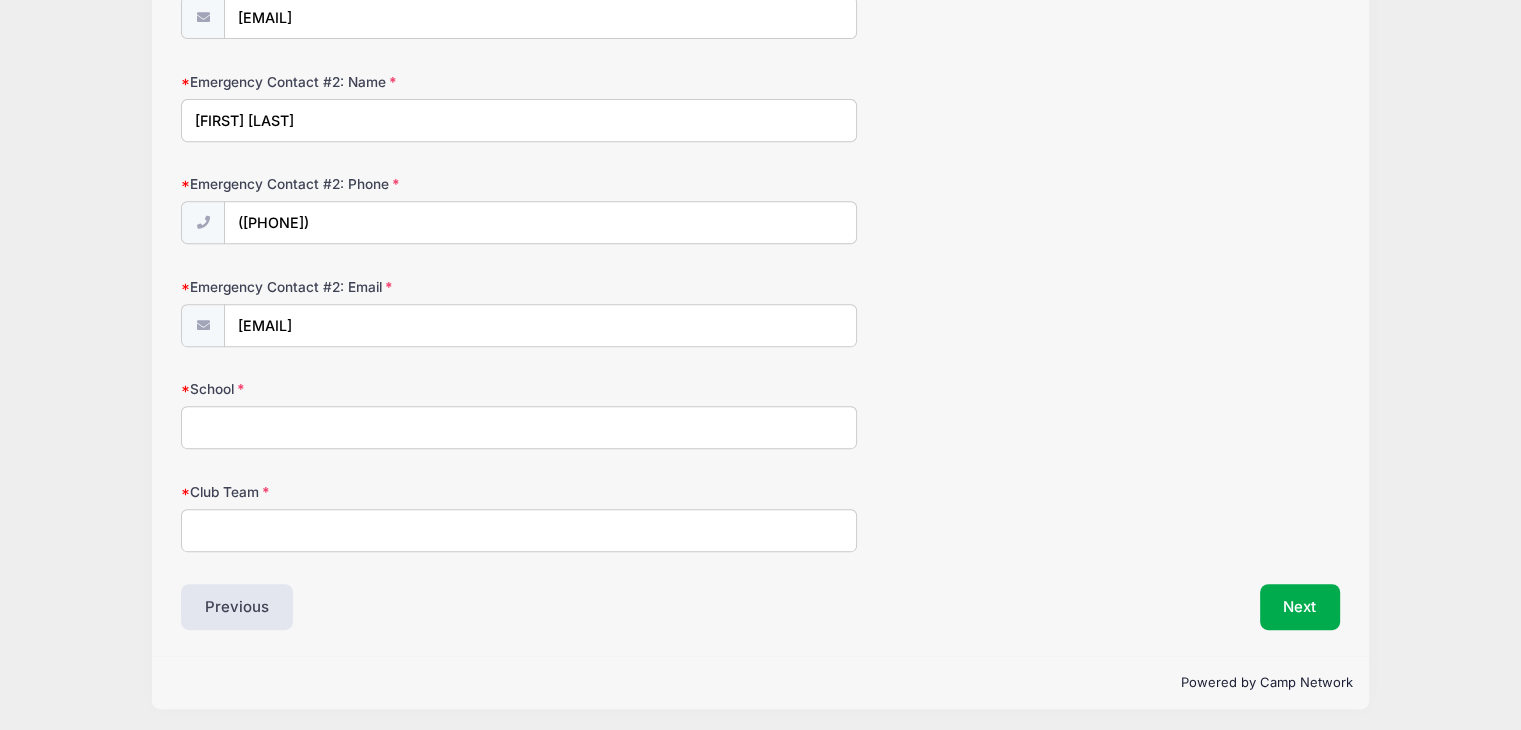click on "School" at bounding box center (519, 427) 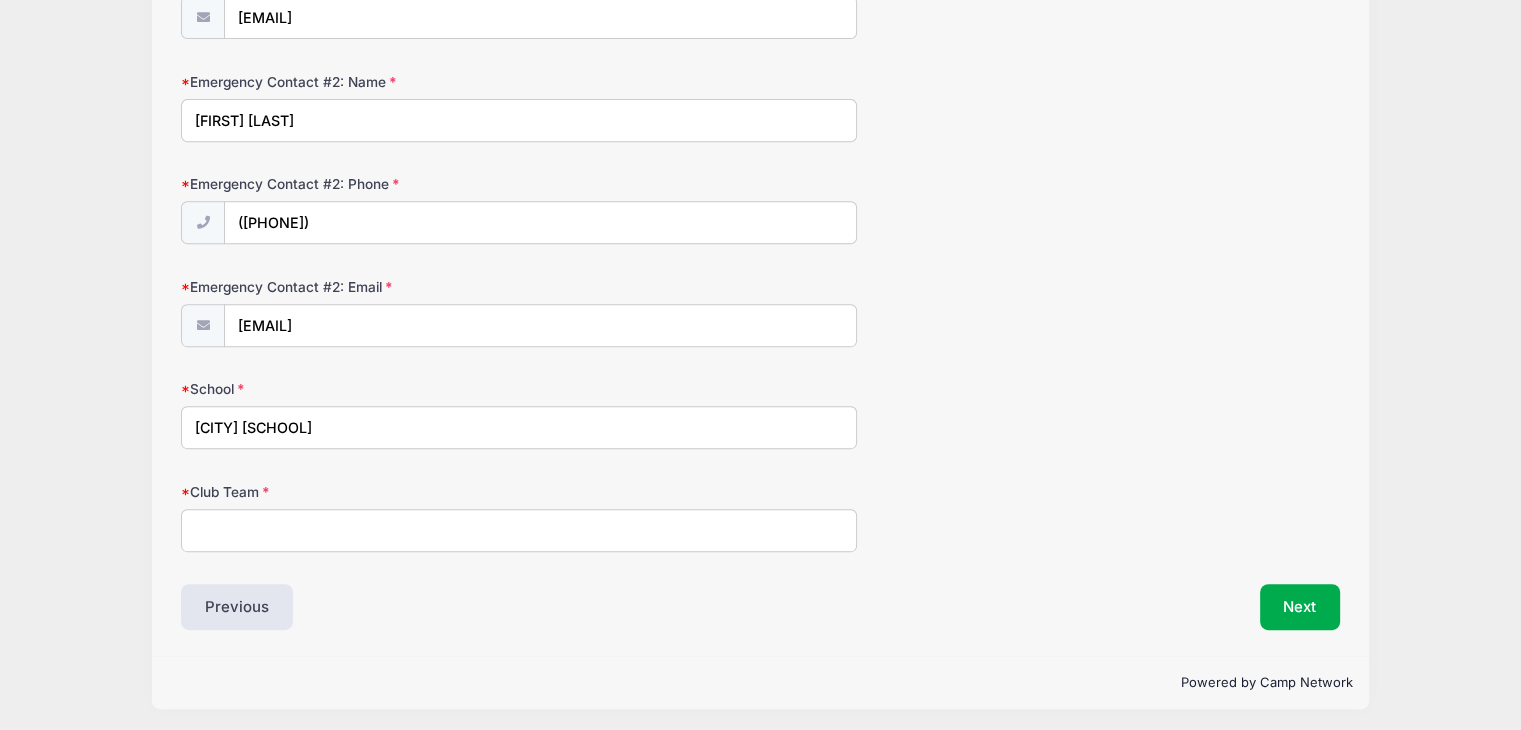 click on "Club Team" at bounding box center (519, 530) 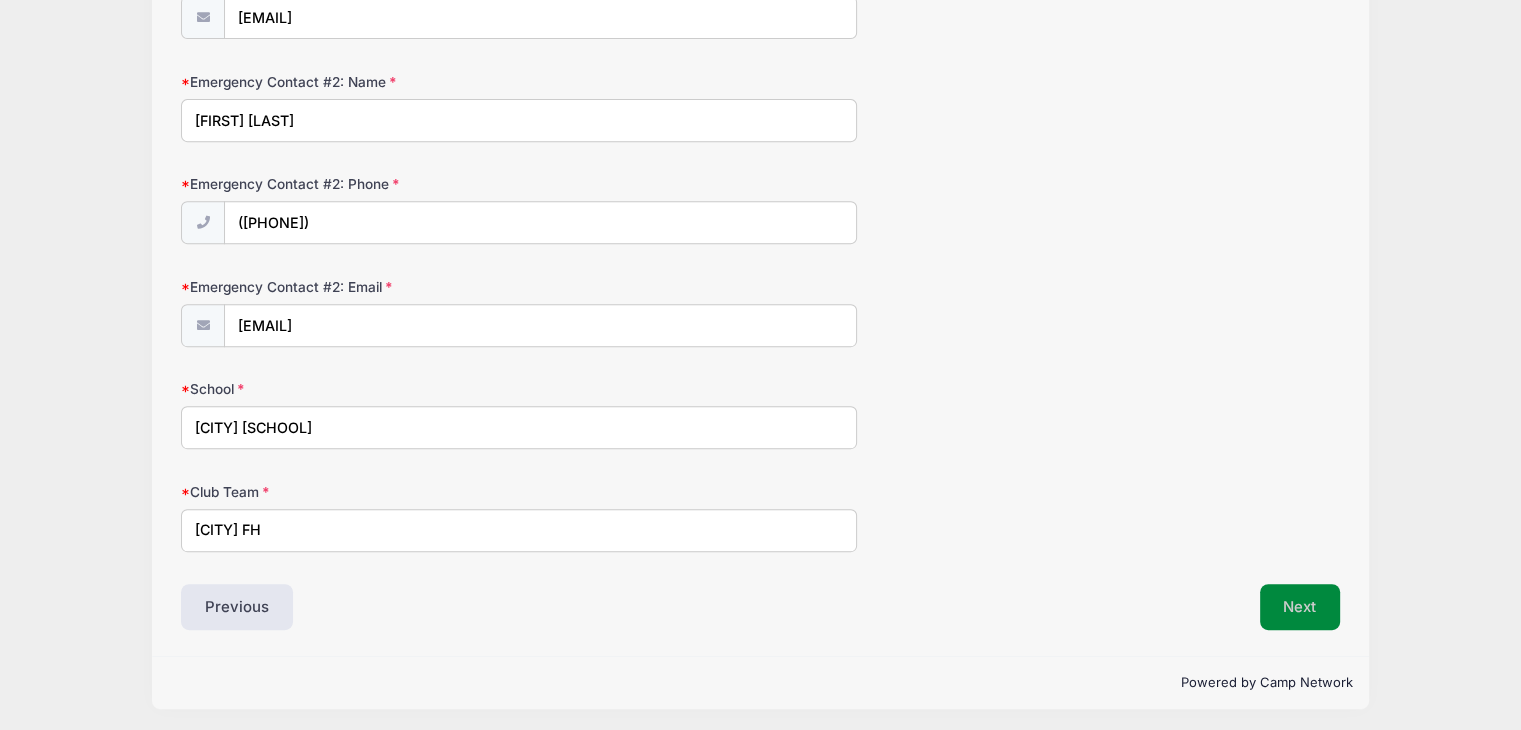 click on "Next" at bounding box center (1300, 607) 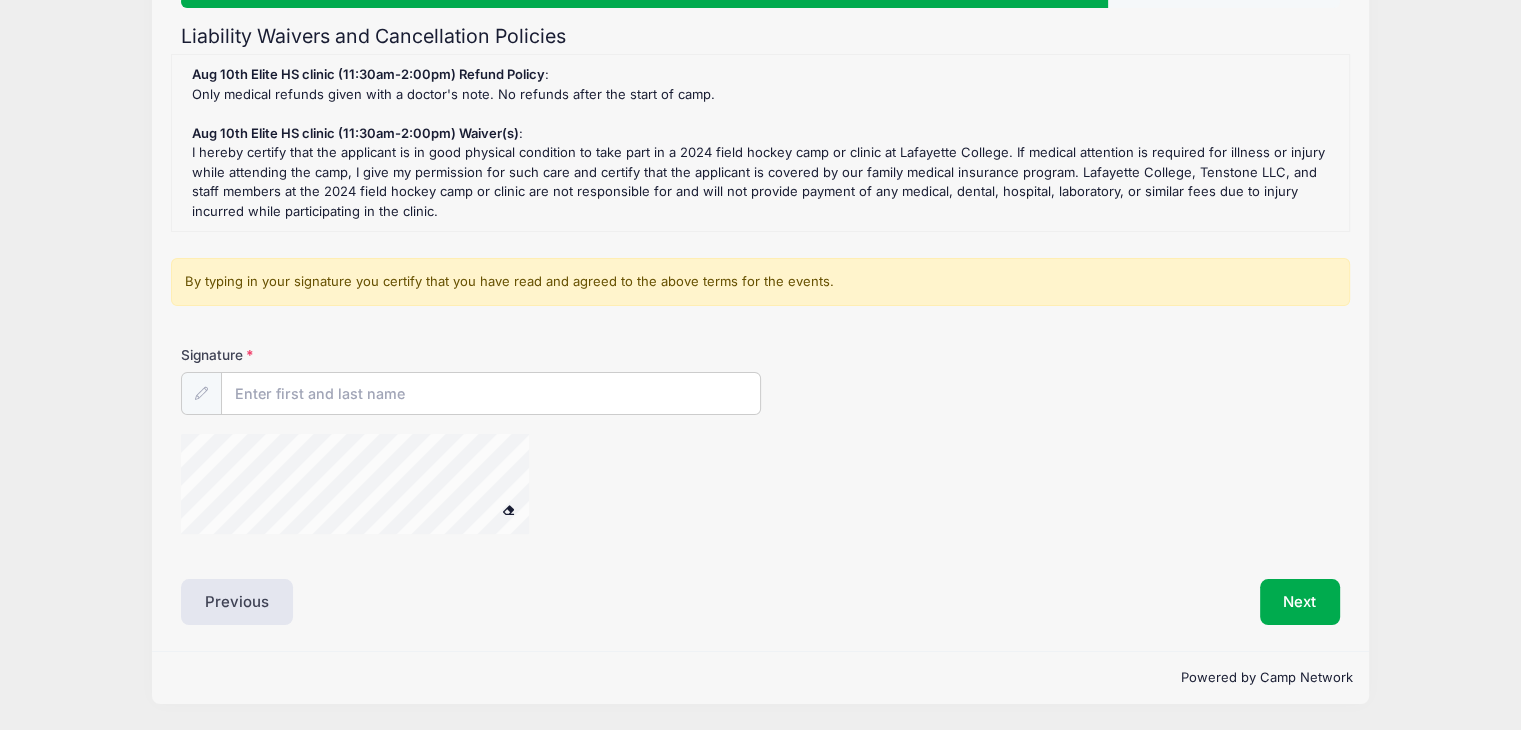 scroll, scrollTop: 188, scrollLeft: 0, axis: vertical 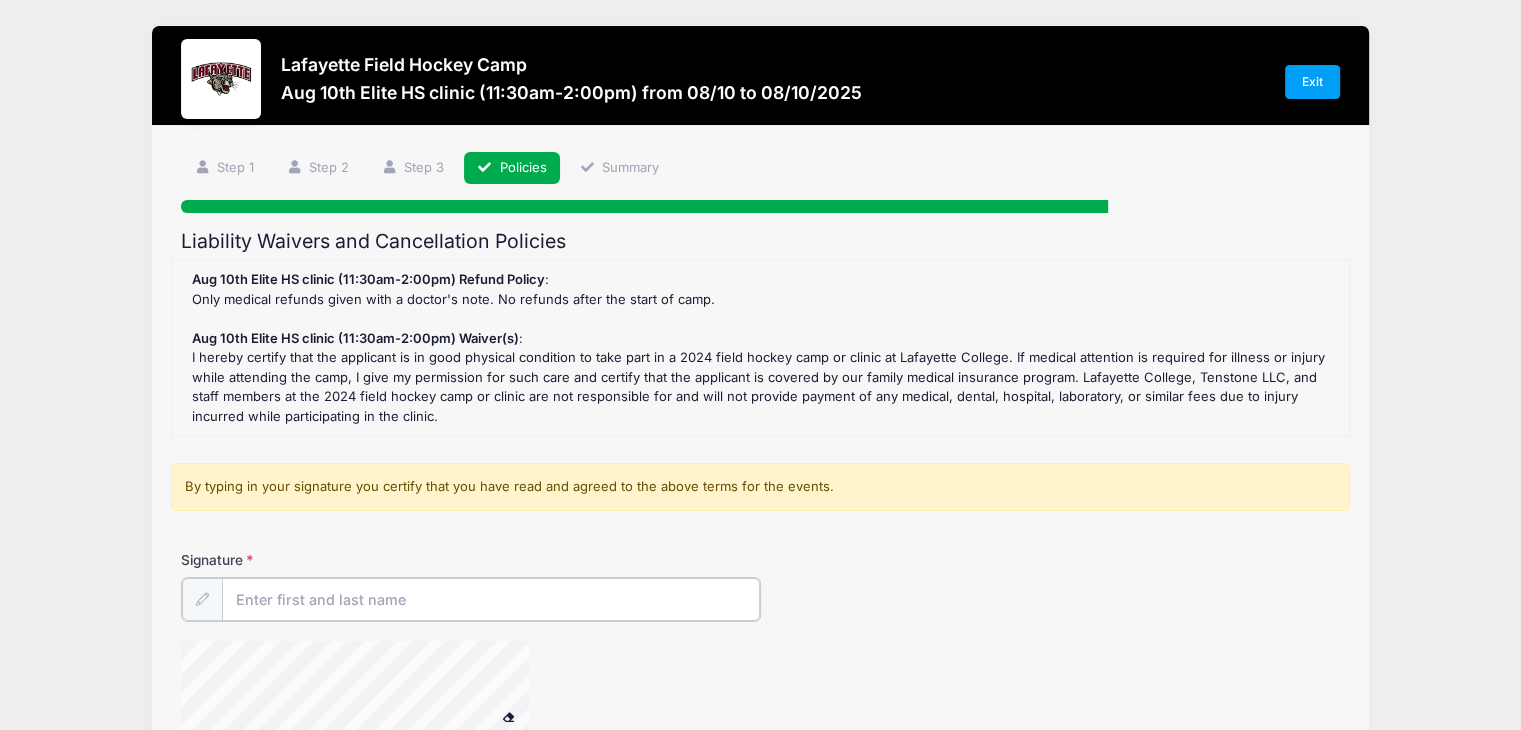 click on "Signature" at bounding box center [491, 599] 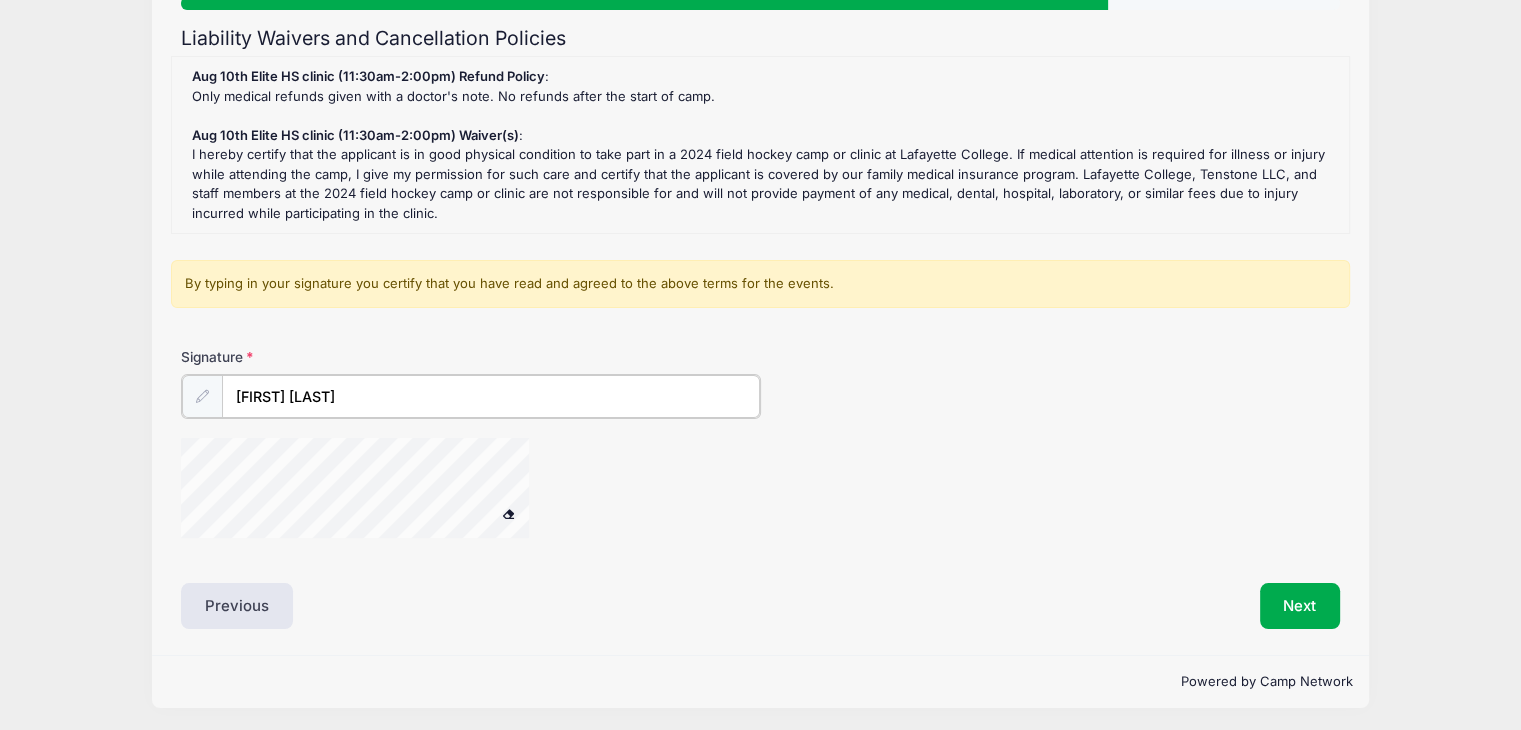 scroll, scrollTop: 204, scrollLeft: 0, axis: vertical 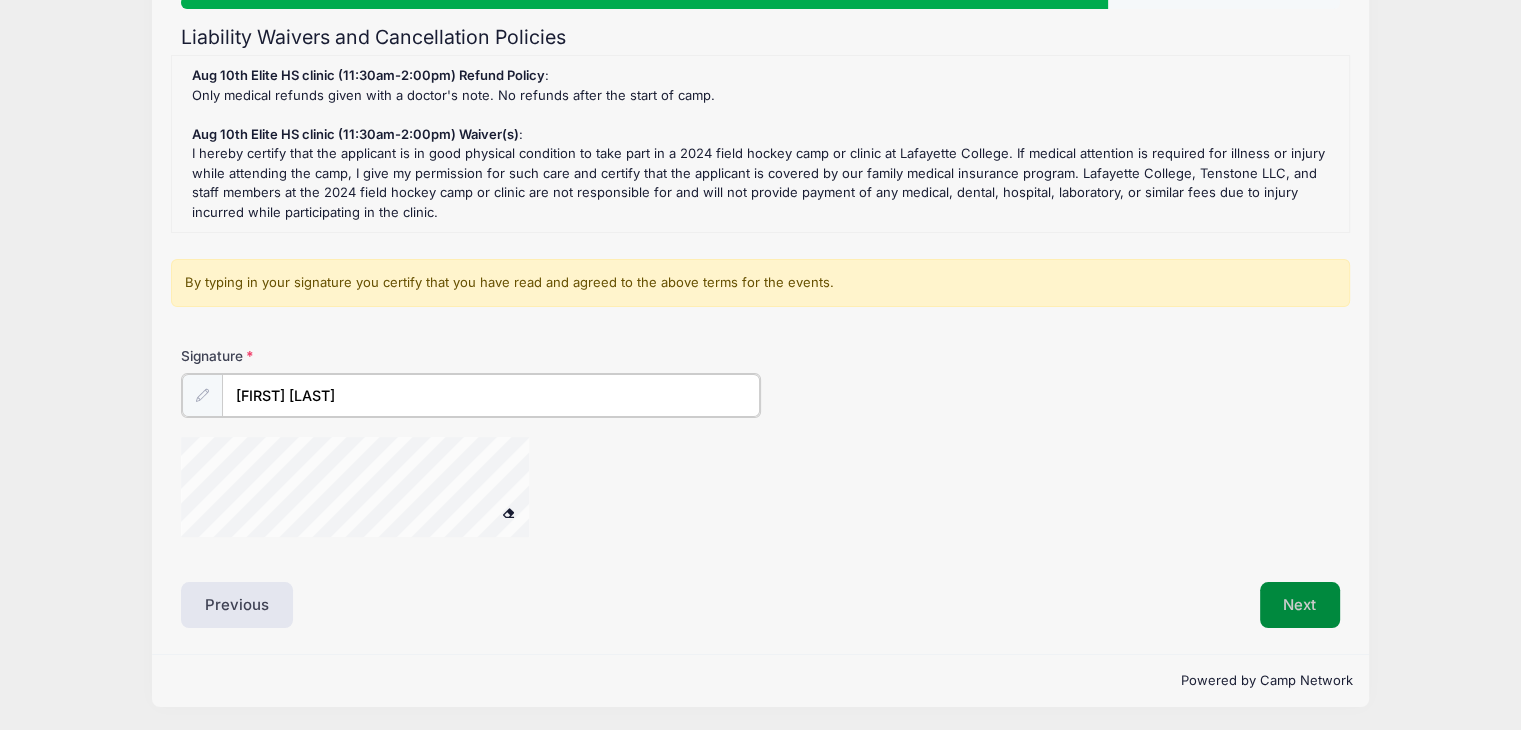 type on "[FIRST] [LAST]" 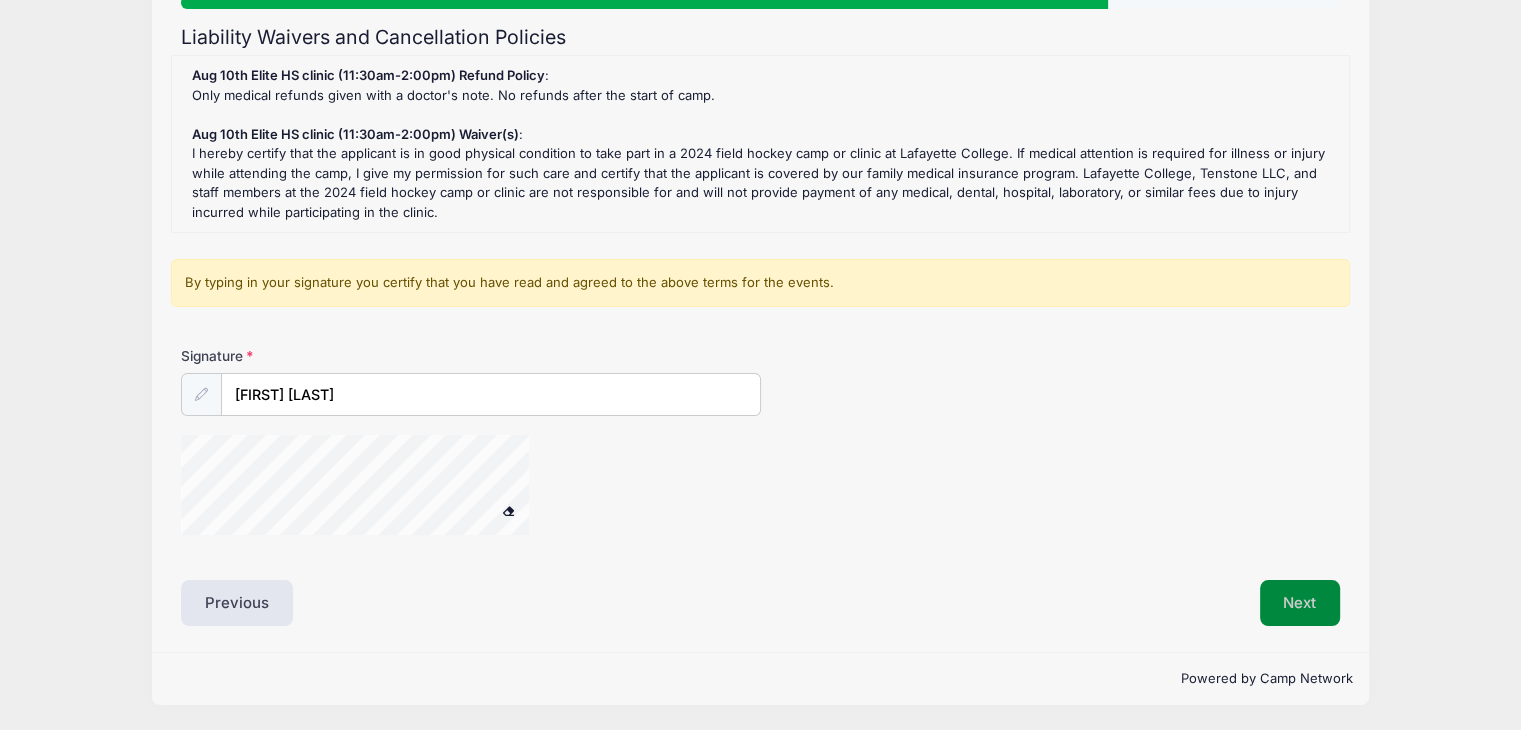 scroll, scrollTop: 202, scrollLeft: 0, axis: vertical 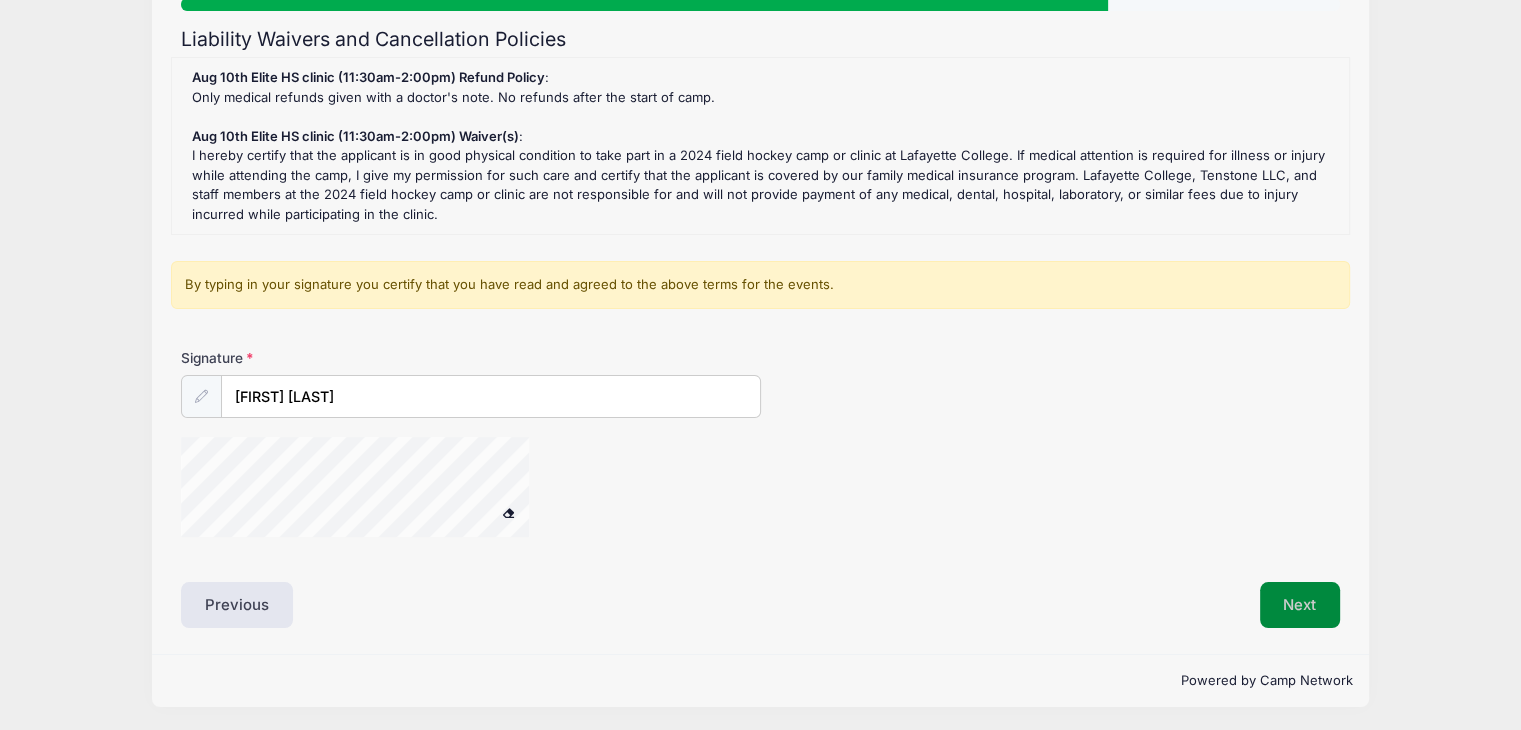 click on "Next" at bounding box center (1300, 605) 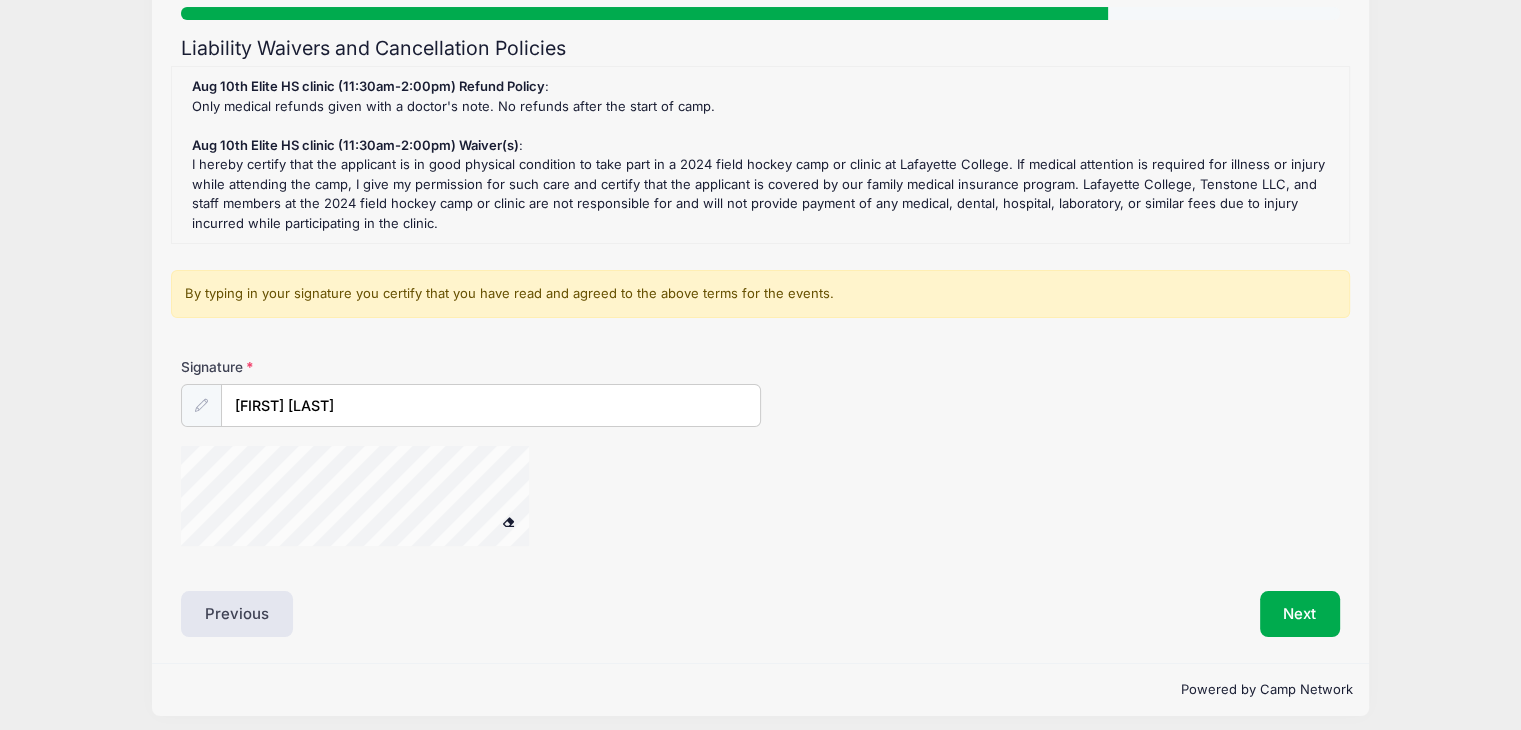 scroll, scrollTop: 202, scrollLeft: 0, axis: vertical 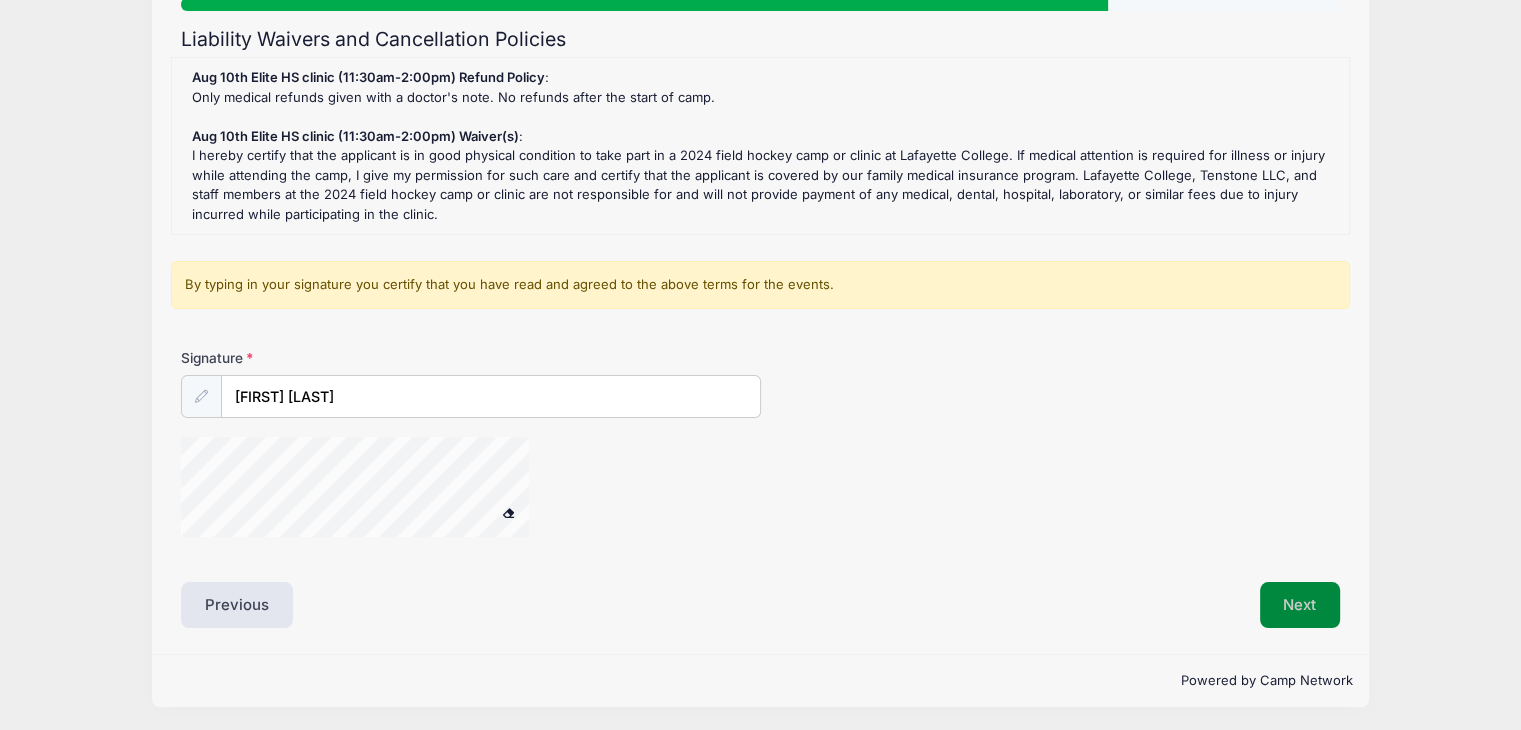 click on "Next" at bounding box center [1300, 605] 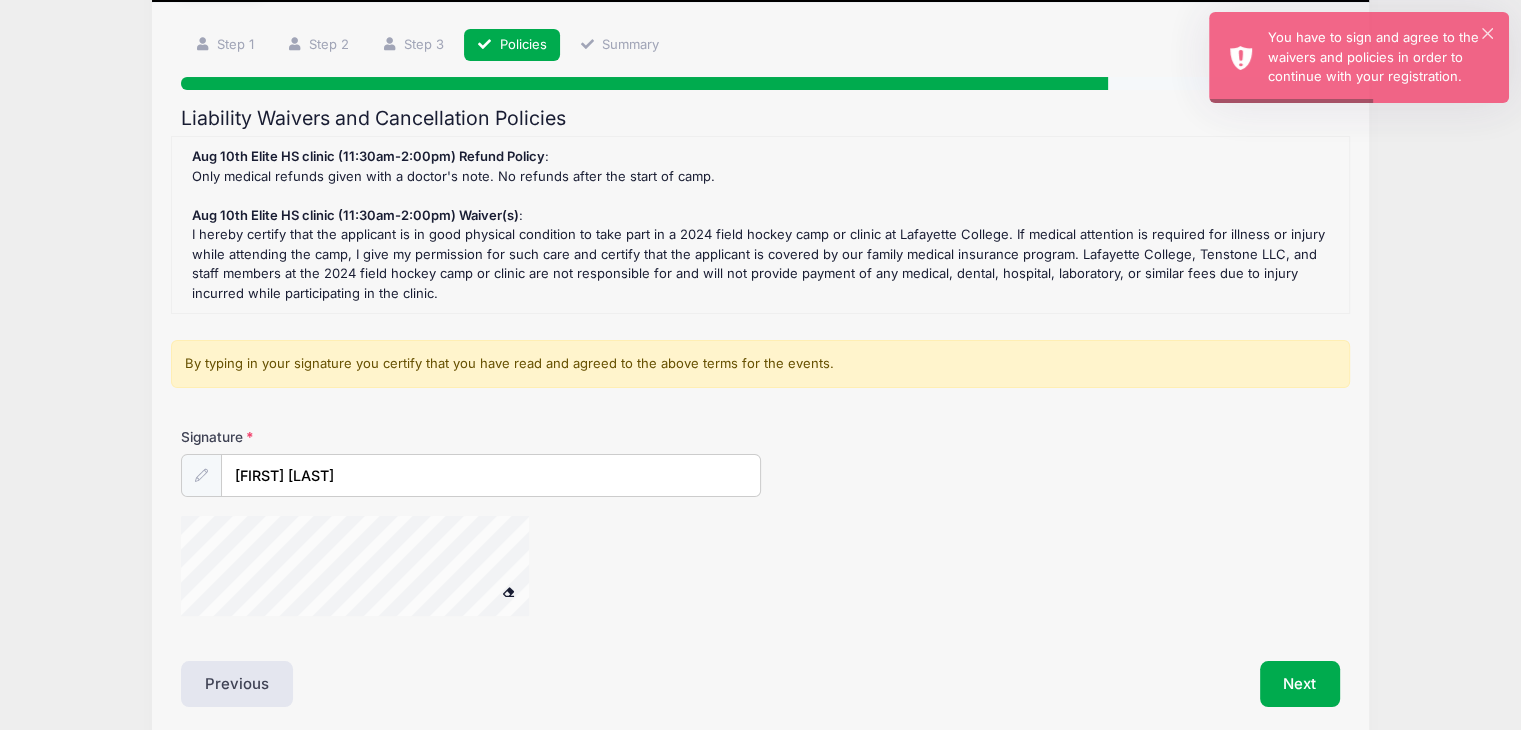 scroll, scrollTop: 102, scrollLeft: 0, axis: vertical 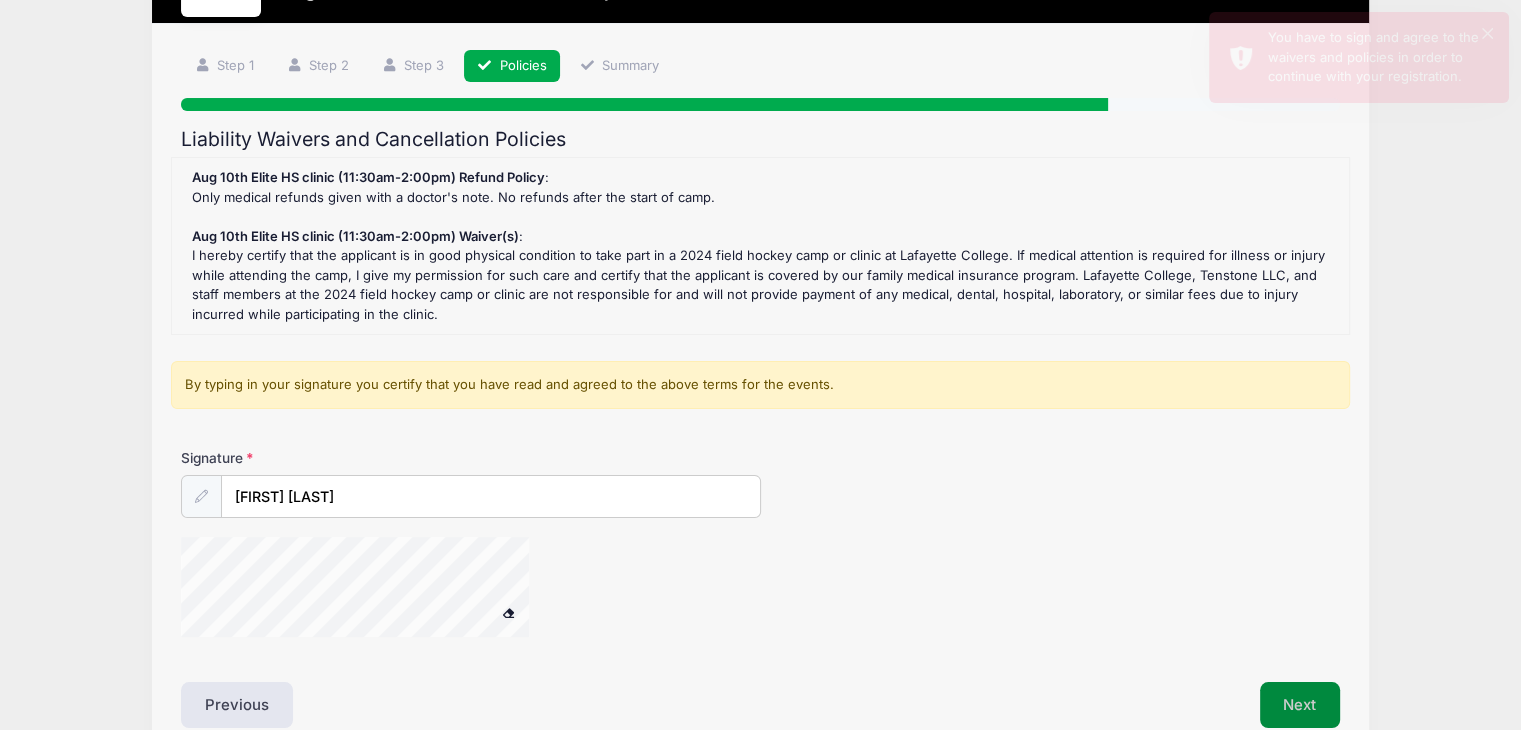 click on "Next" at bounding box center (1300, 705) 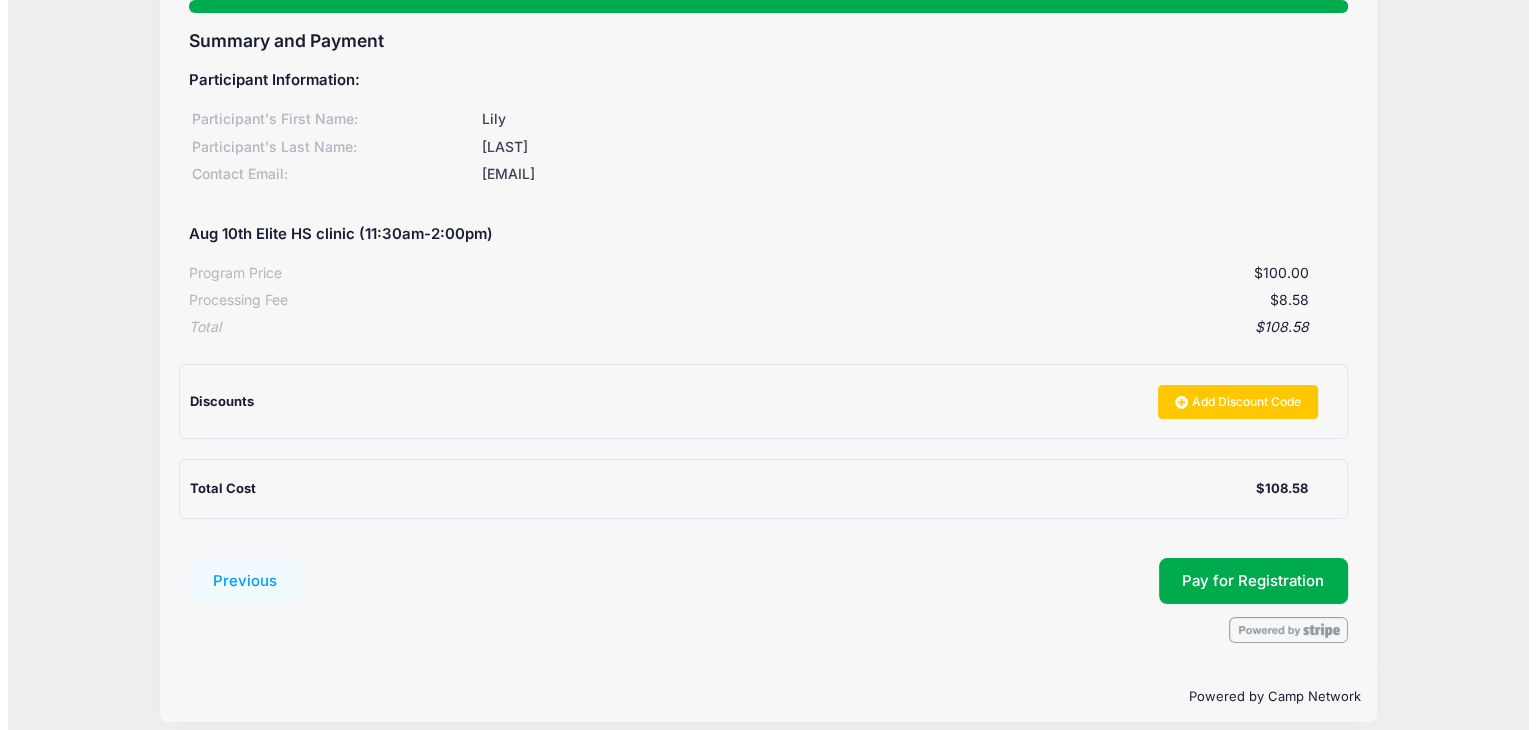 scroll, scrollTop: 217, scrollLeft: 0, axis: vertical 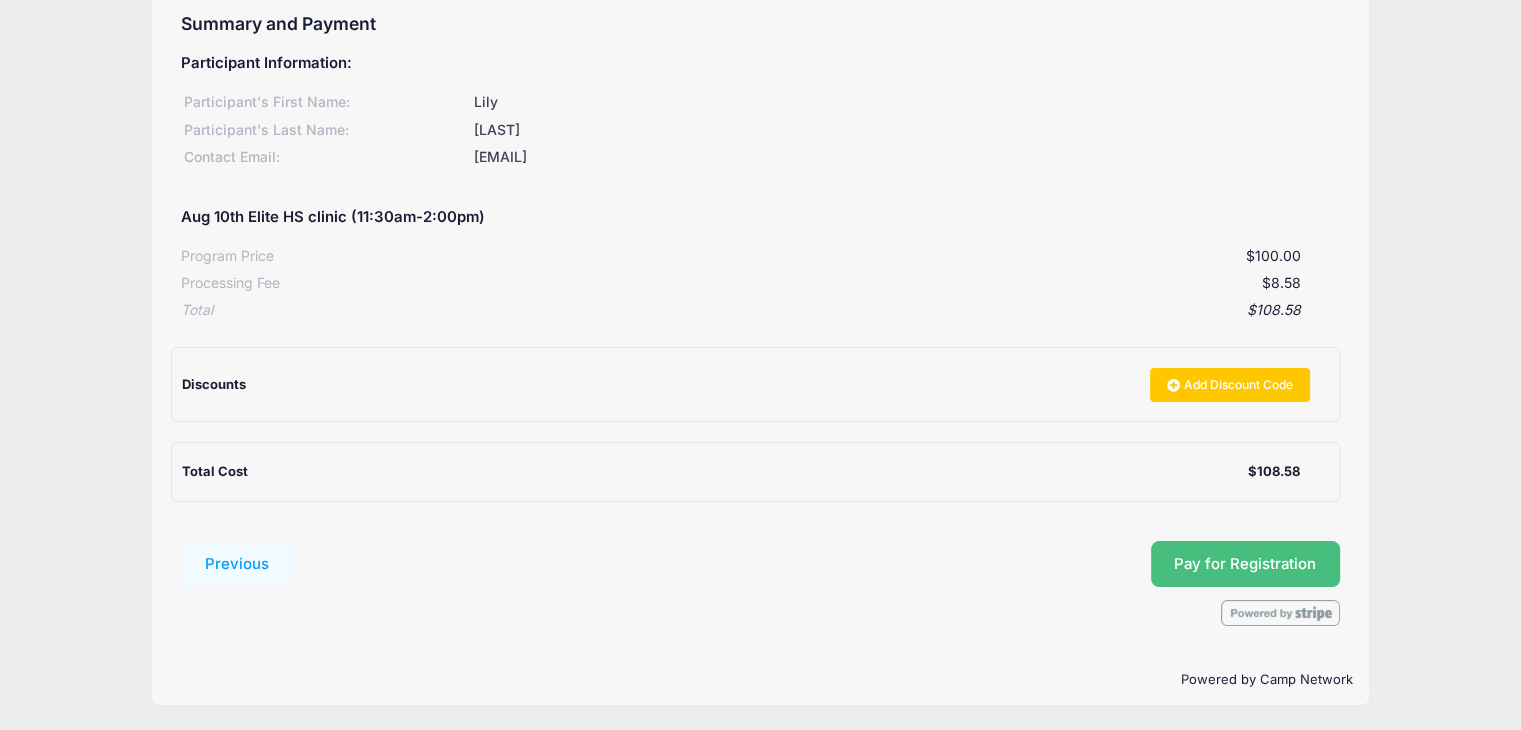 click on "Pay for Registration" at bounding box center [1245, 564] 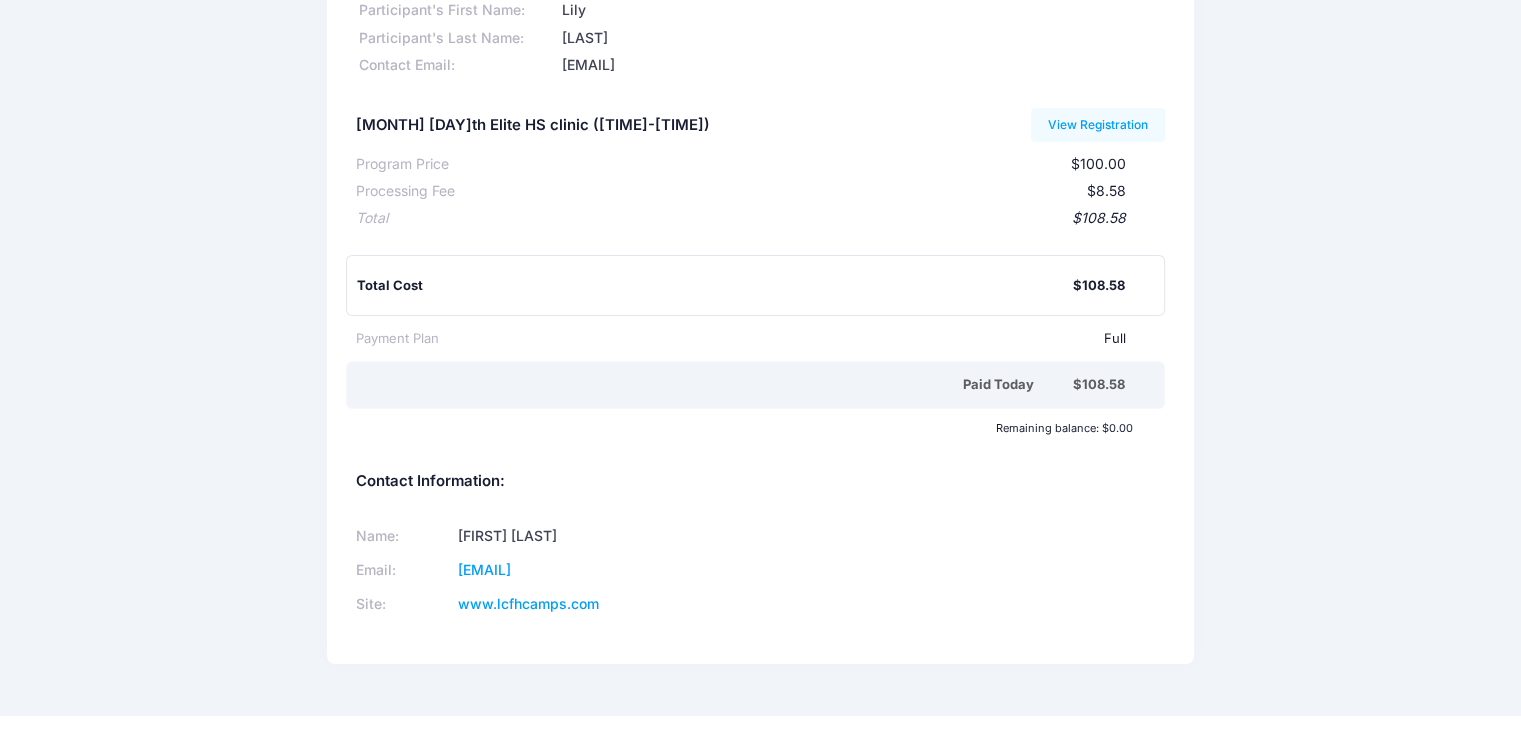 scroll, scrollTop: 179, scrollLeft: 0, axis: vertical 